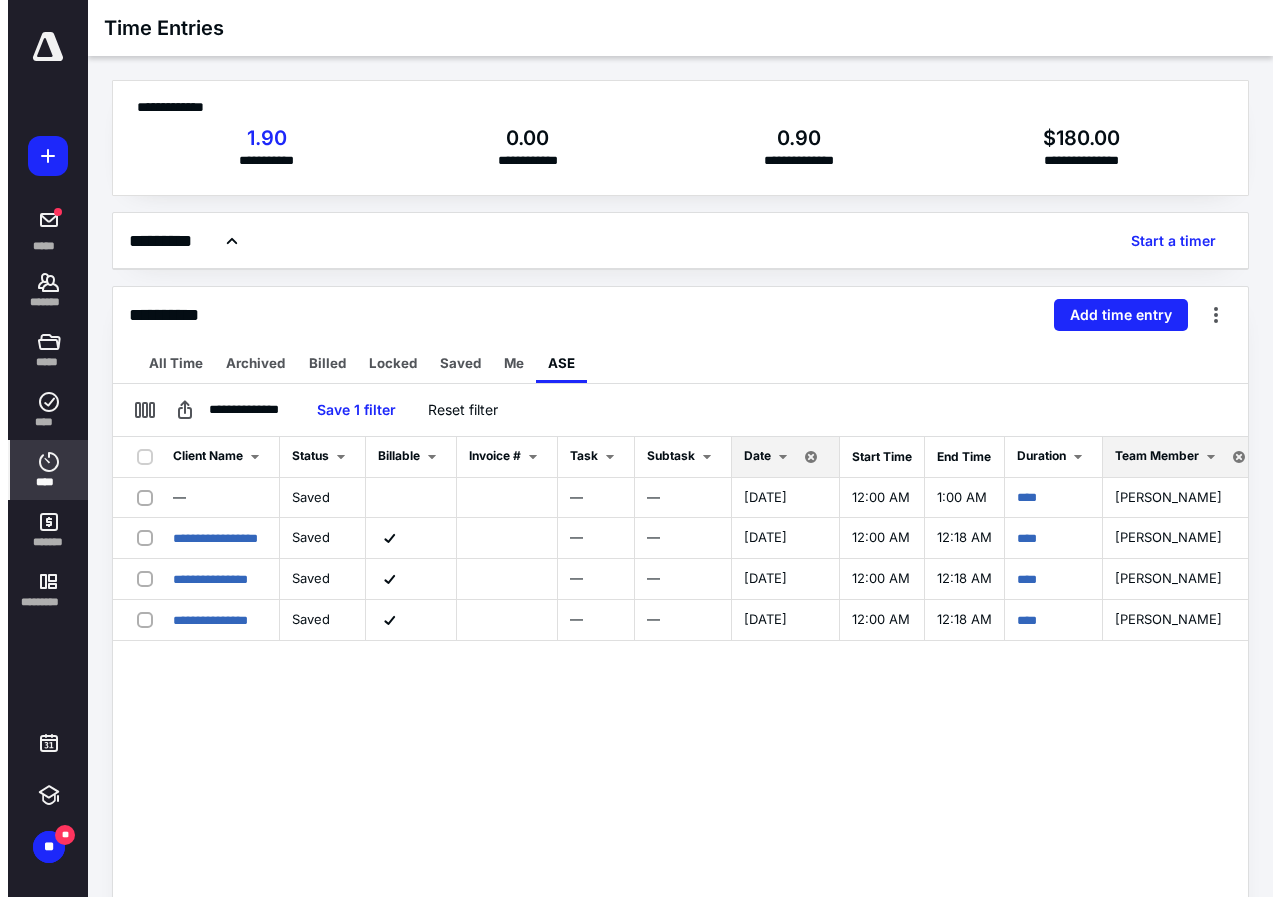scroll, scrollTop: 0, scrollLeft: 0, axis: both 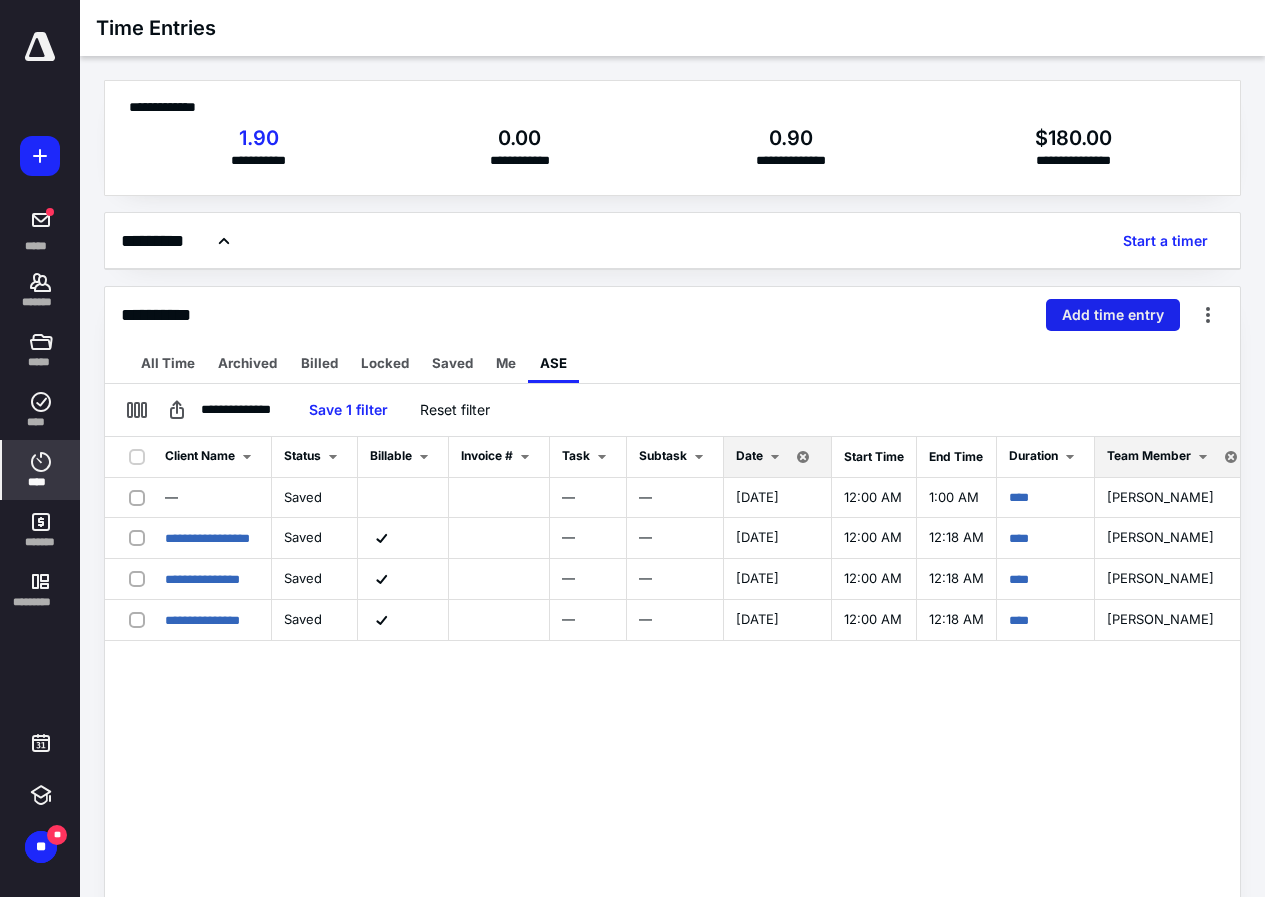 click on "Add time entry" at bounding box center (1113, 315) 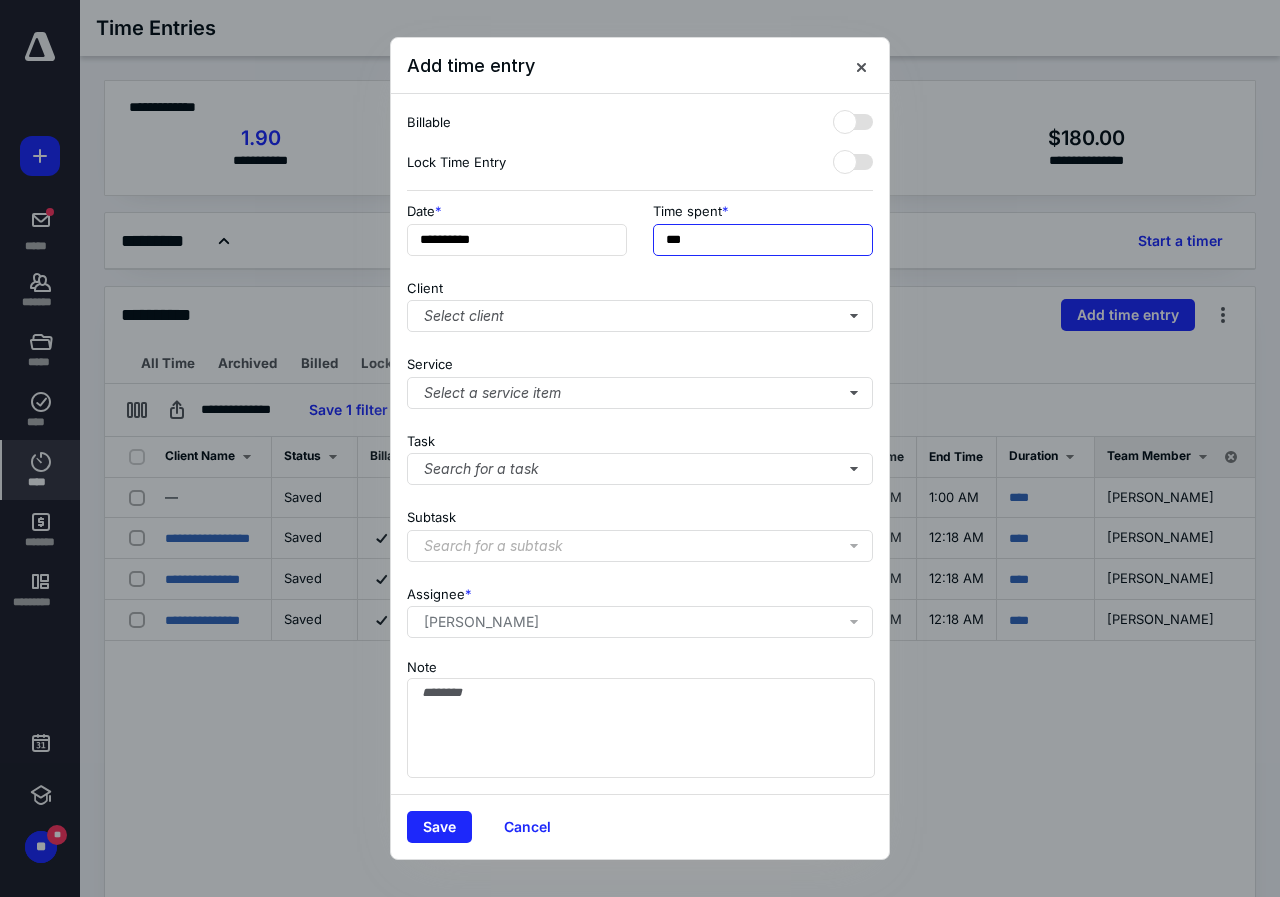 click on "***" at bounding box center (763, 240) 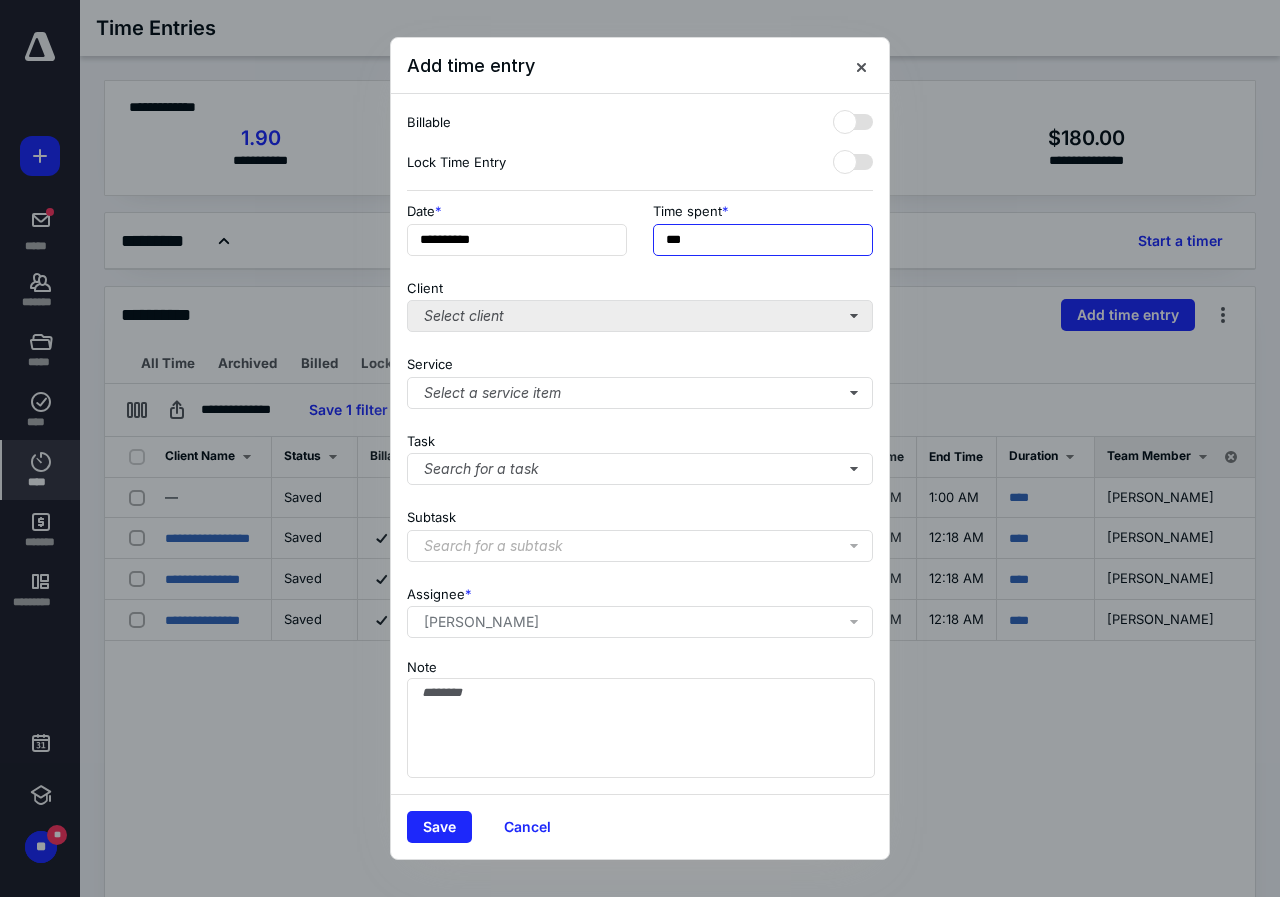 type on "***" 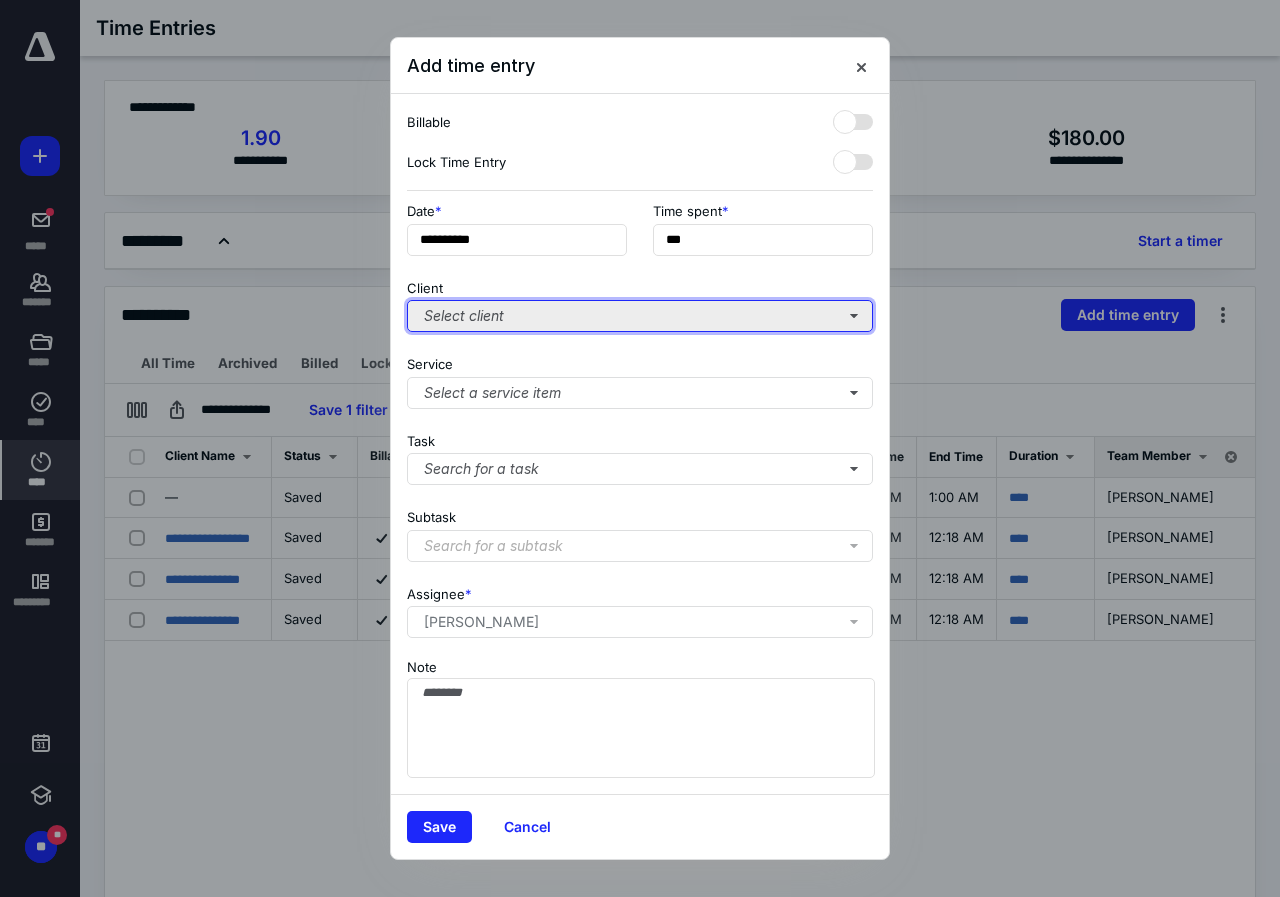 click on "Select client" at bounding box center [640, 316] 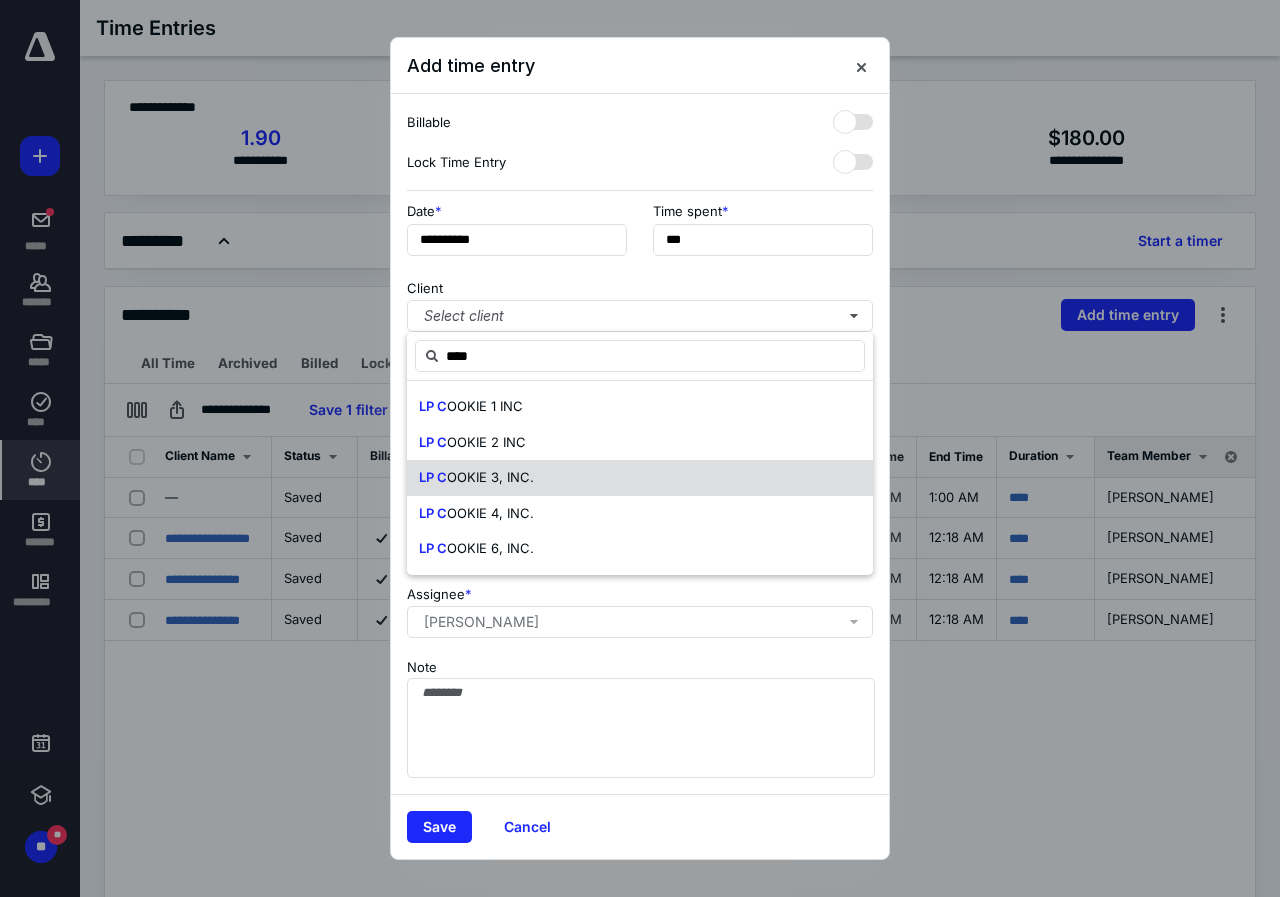 click on "OOKIE 3, INC." at bounding box center (490, 477) 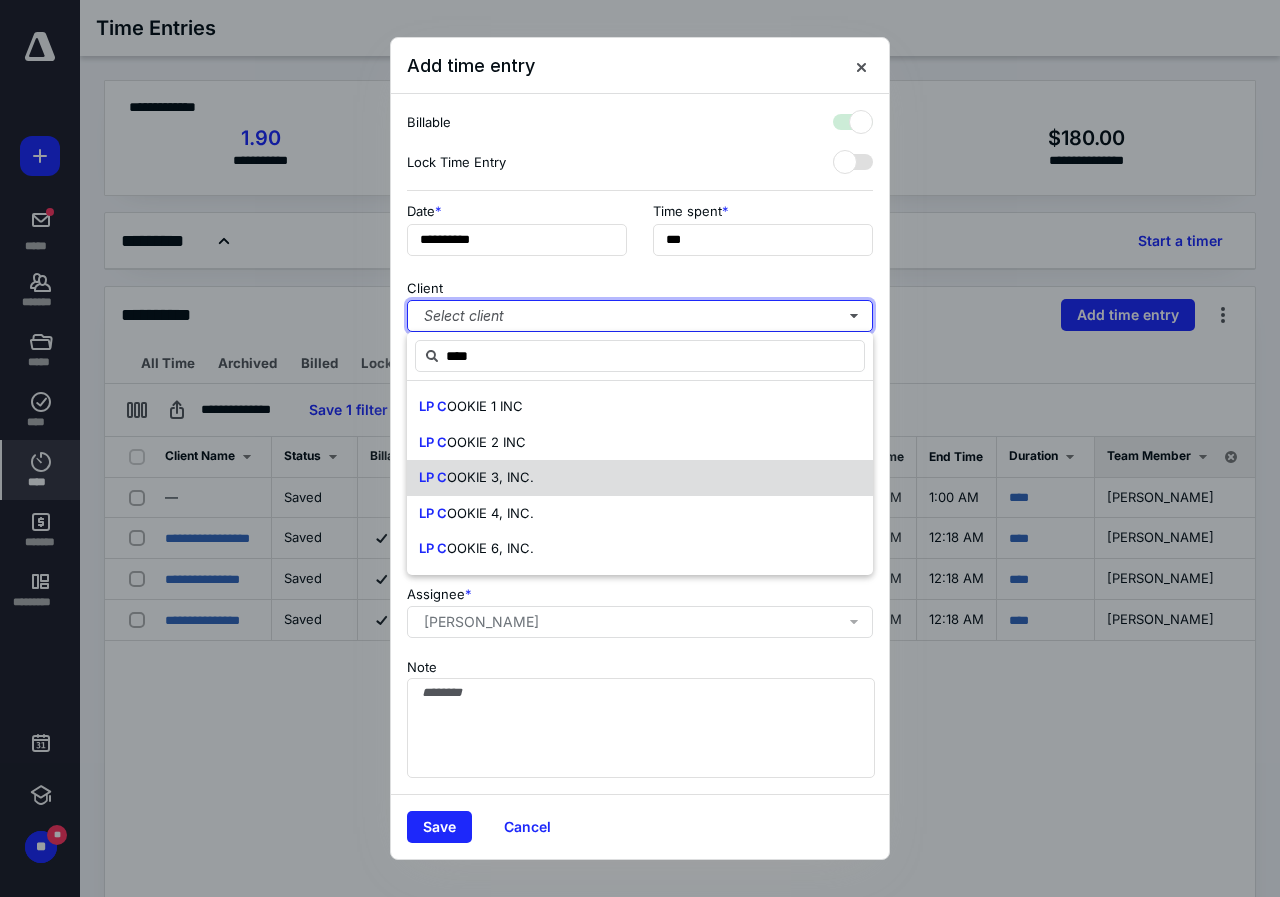 checkbox on "true" 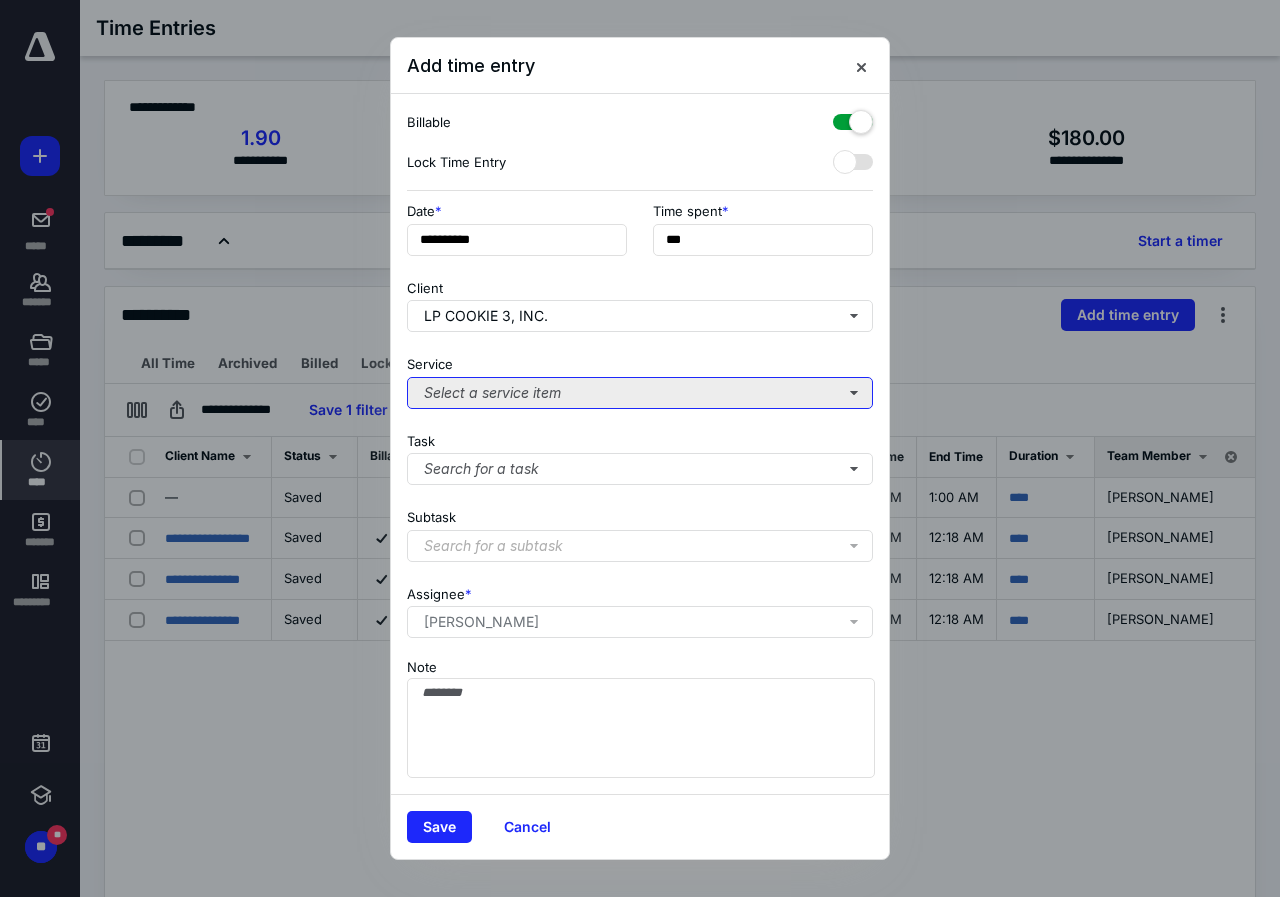 click on "Select a service item" at bounding box center (640, 393) 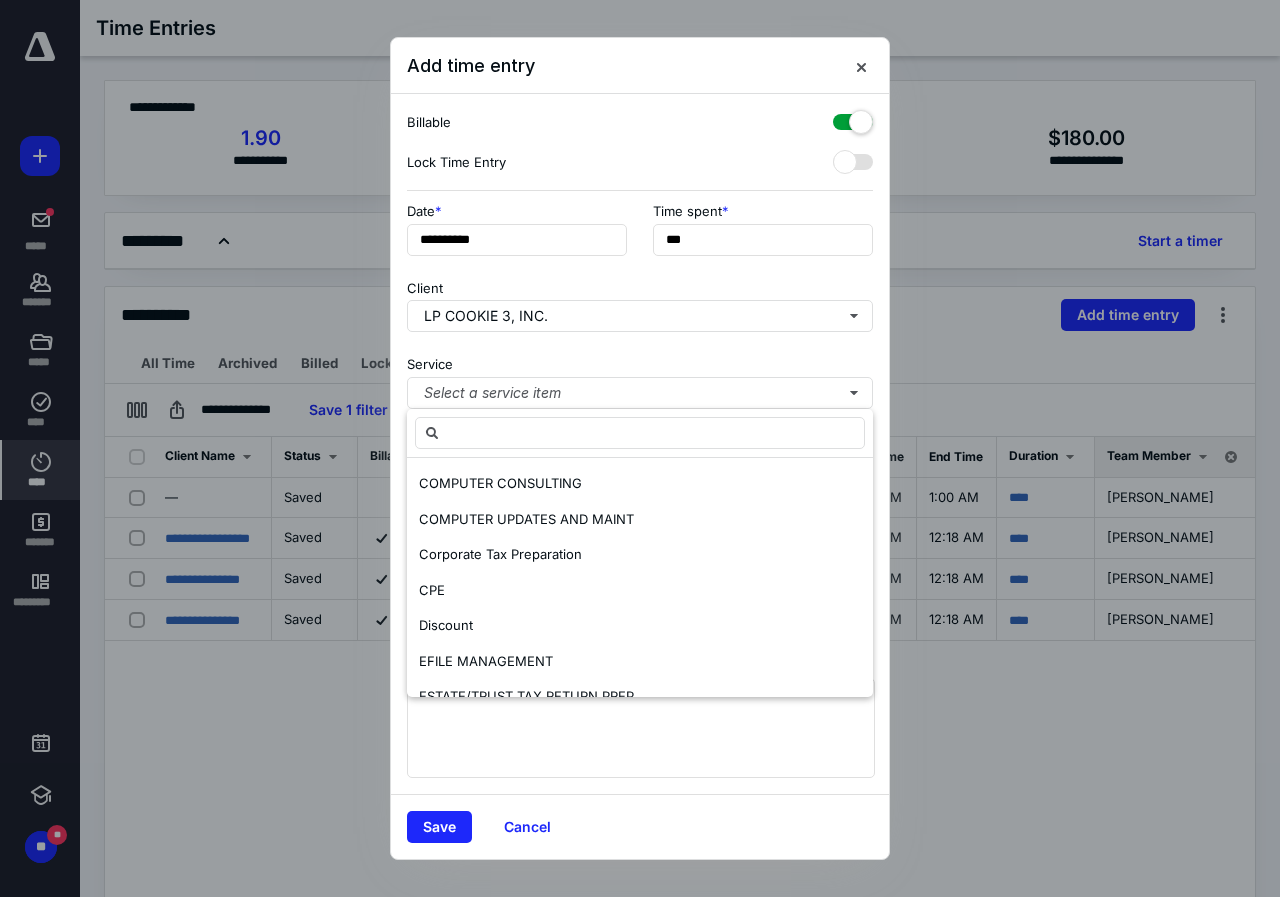 scroll, scrollTop: 400, scrollLeft: 0, axis: vertical 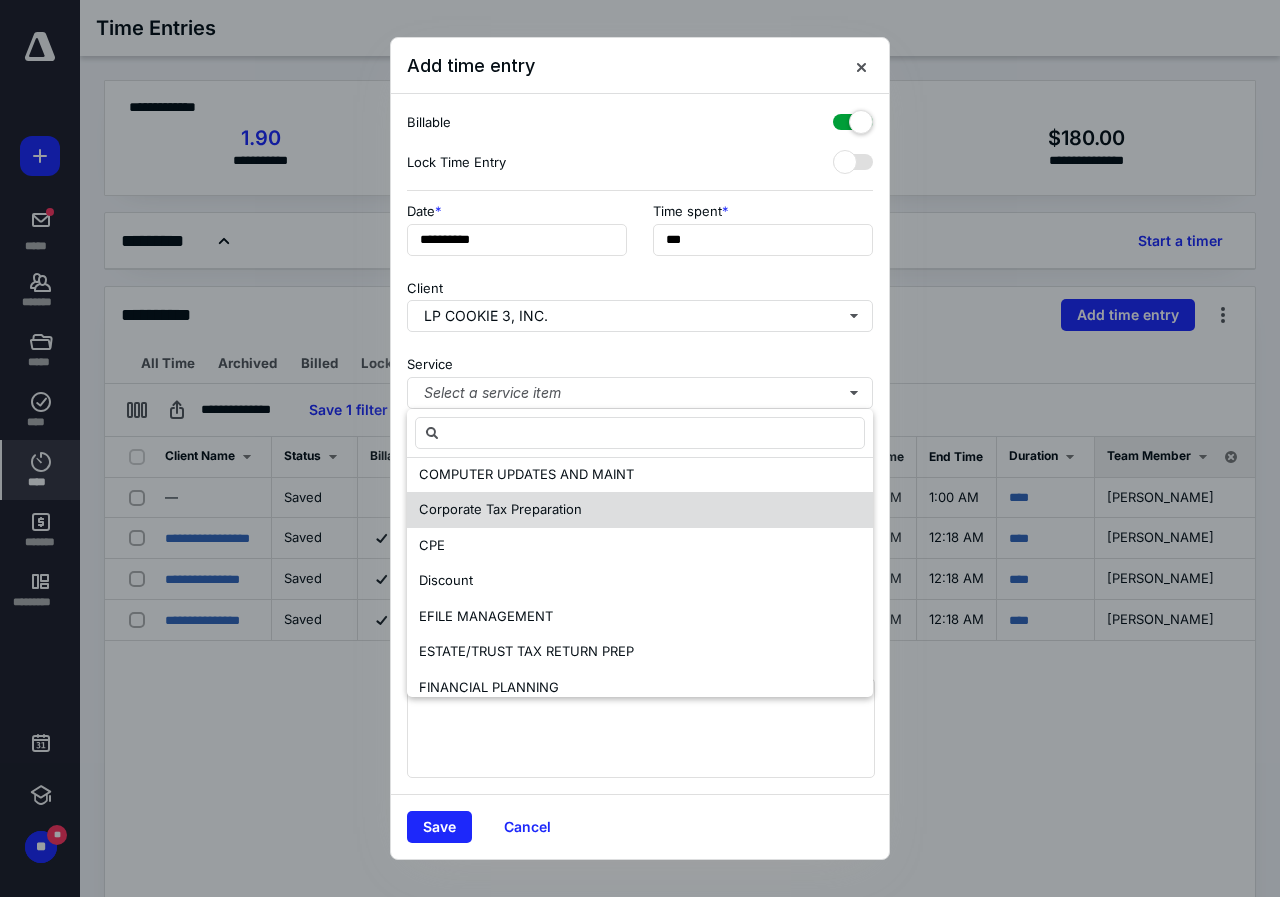click on "Corporate Tax Preparation" at bounding box center (500, 509) 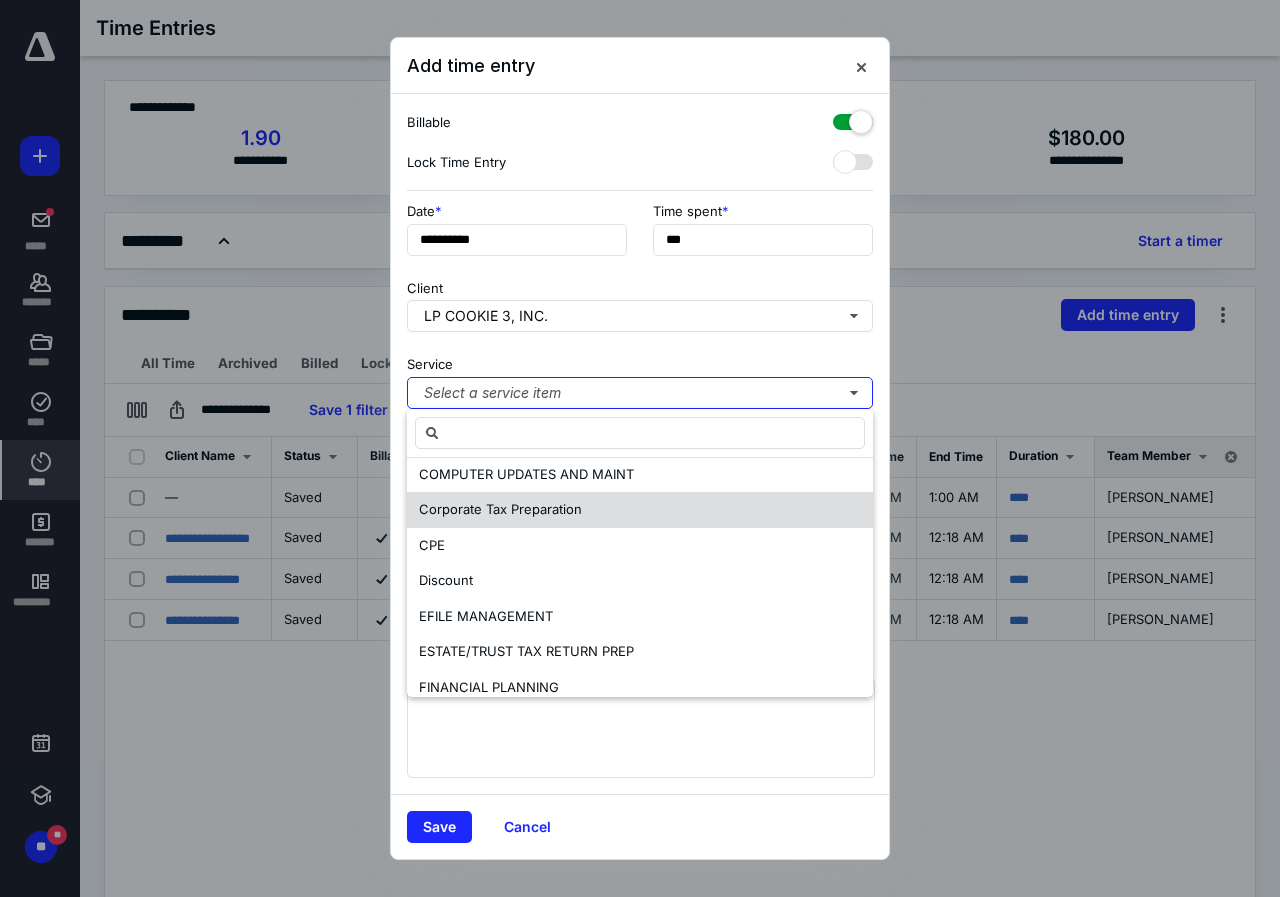scroll, scrollTop: 0, scrollLeft: 0, axis: both 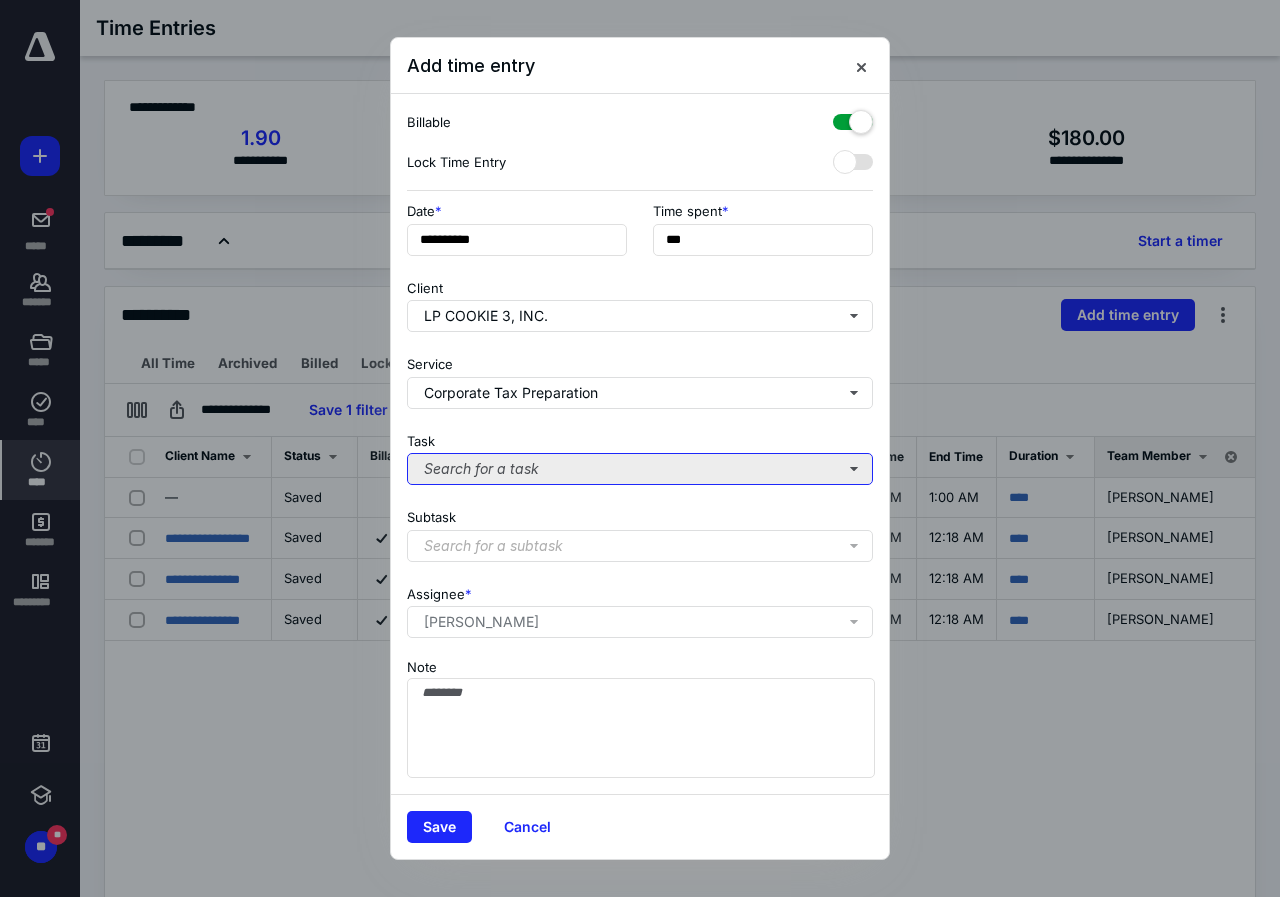 click on "Search for a task" at bounding box center (640, 469) 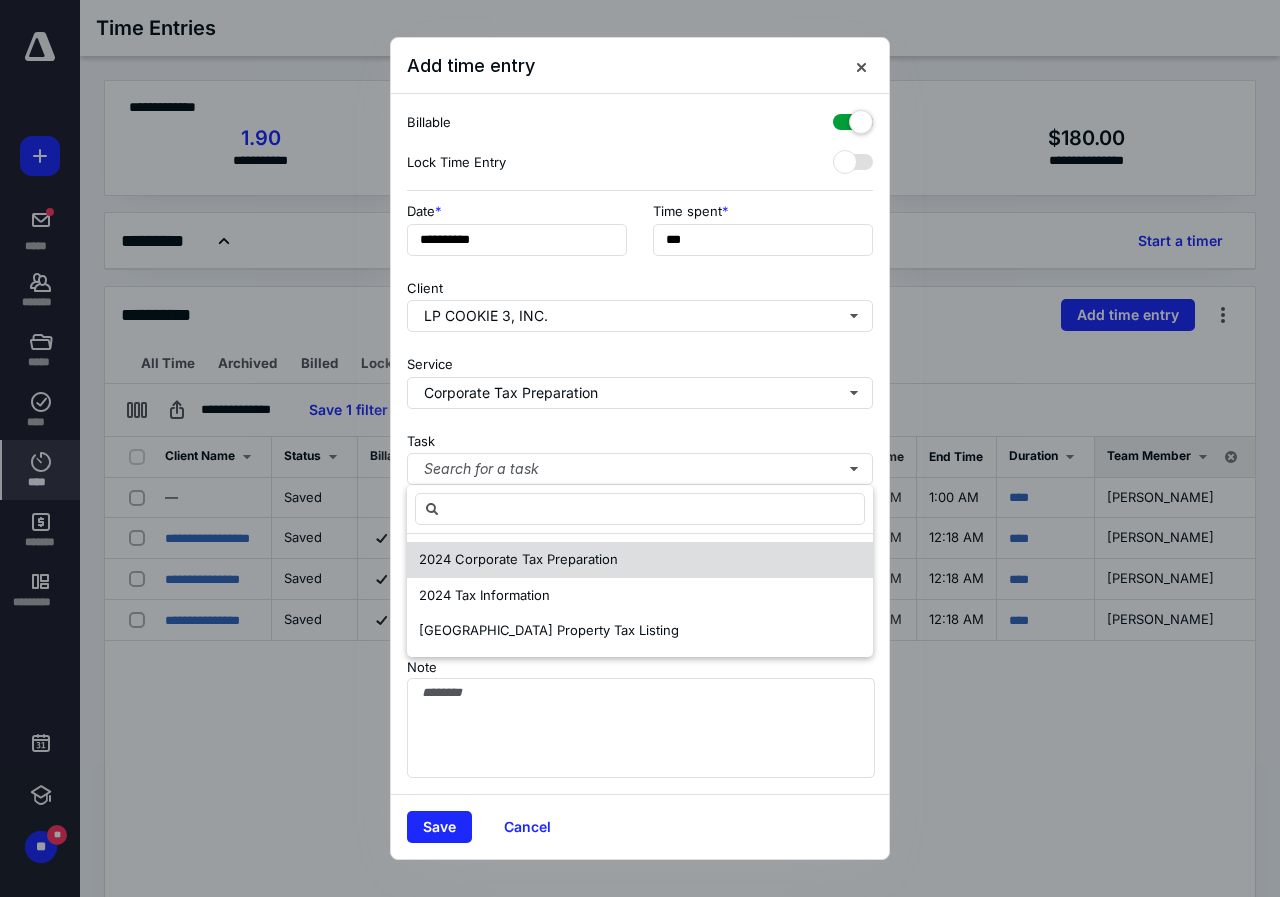 click on "2024  Corporate Tax Preparation" at bounding box center (518, 559) 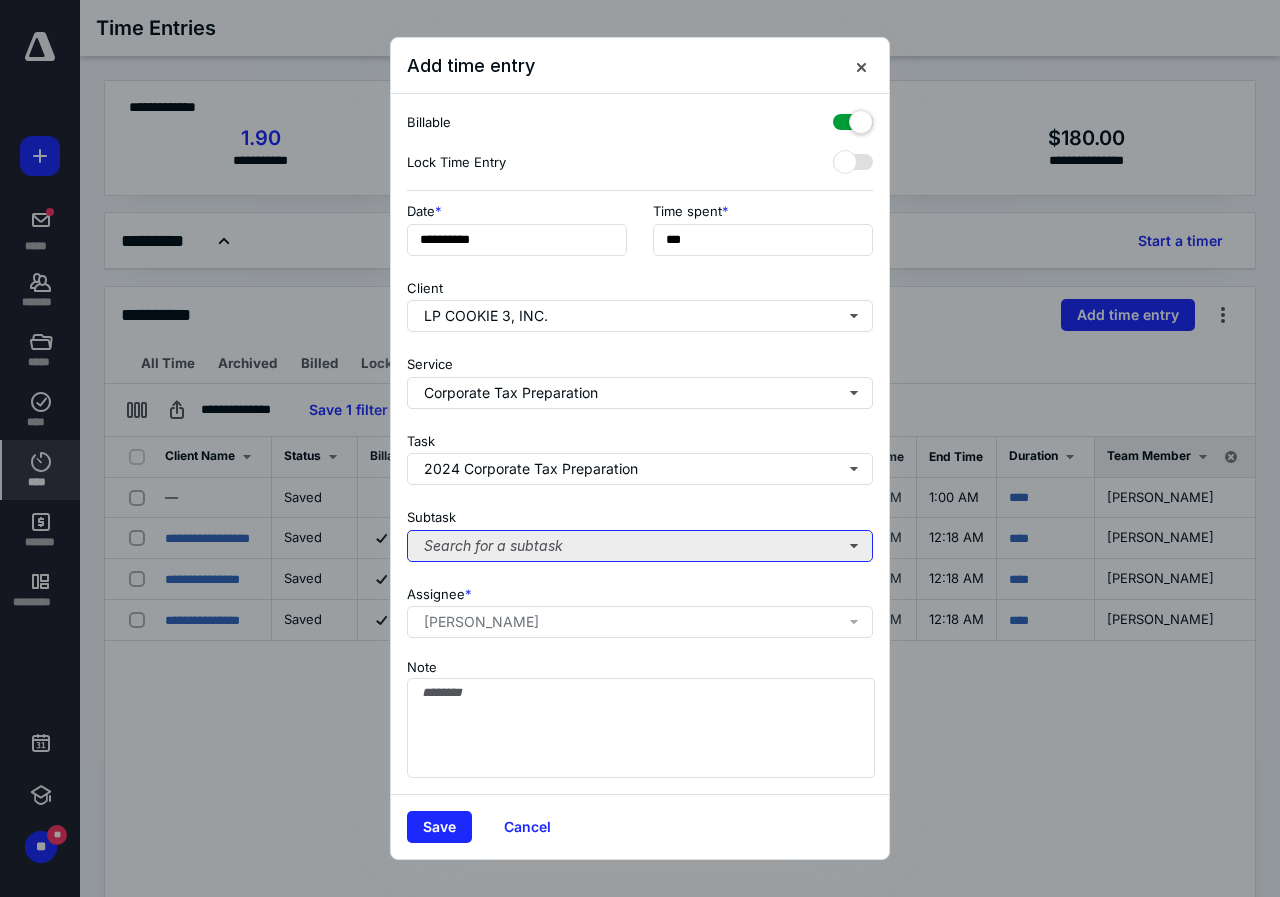 click on "Search for a subtask" at bounding box center (640, 546) 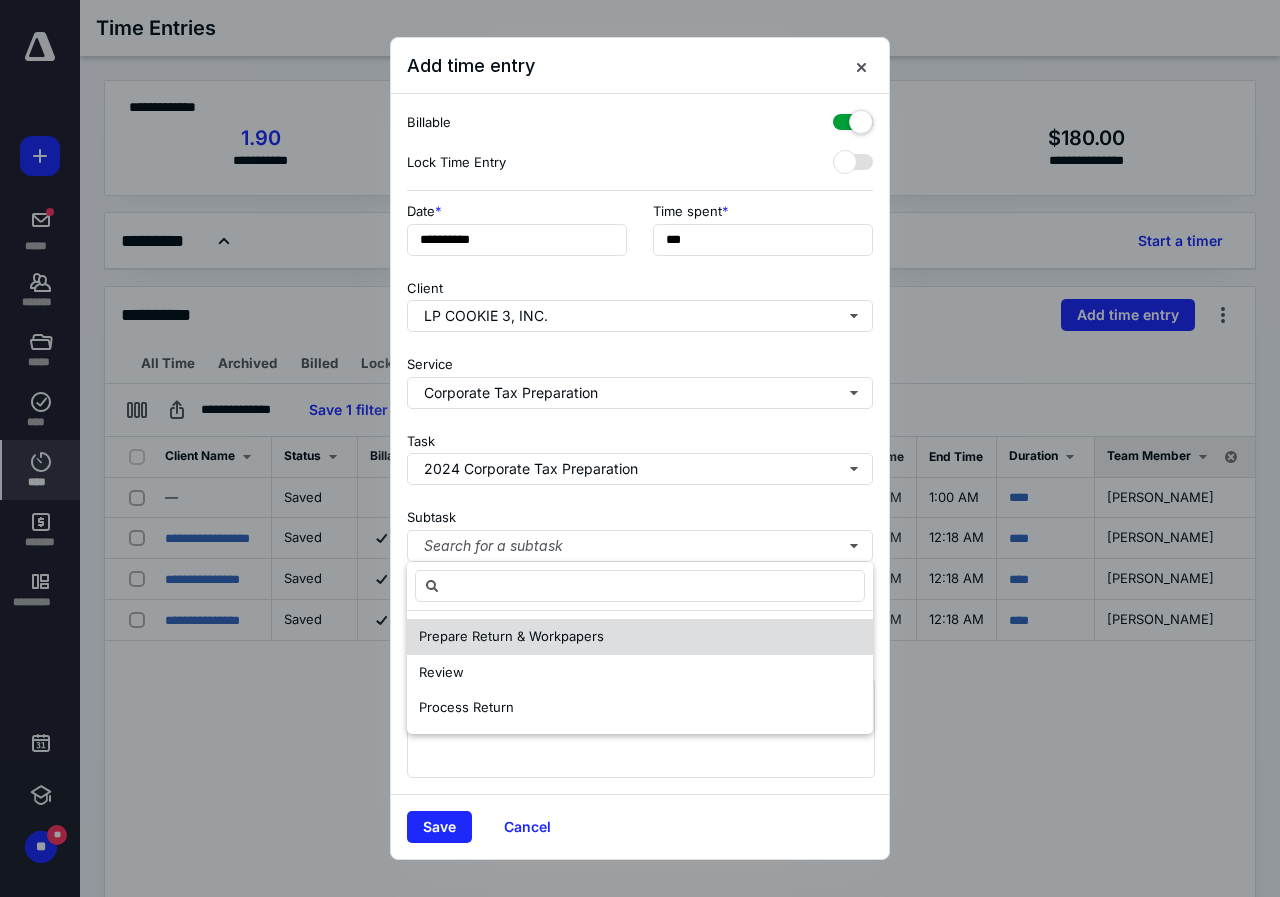 click on "Prepare Return & Workpapers" at bounding box center (511, 637) 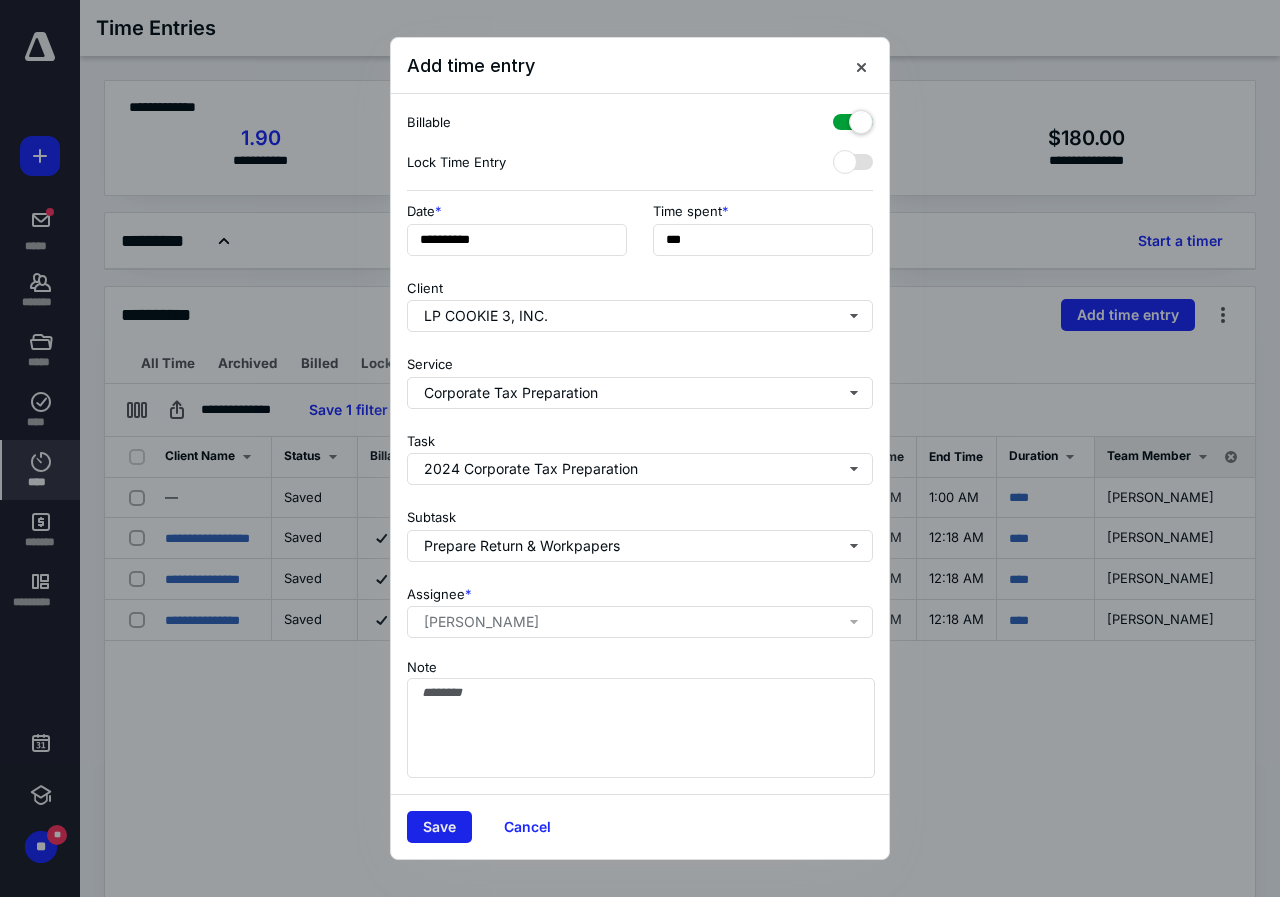 click on "Save" at bounding box center (439, 827) 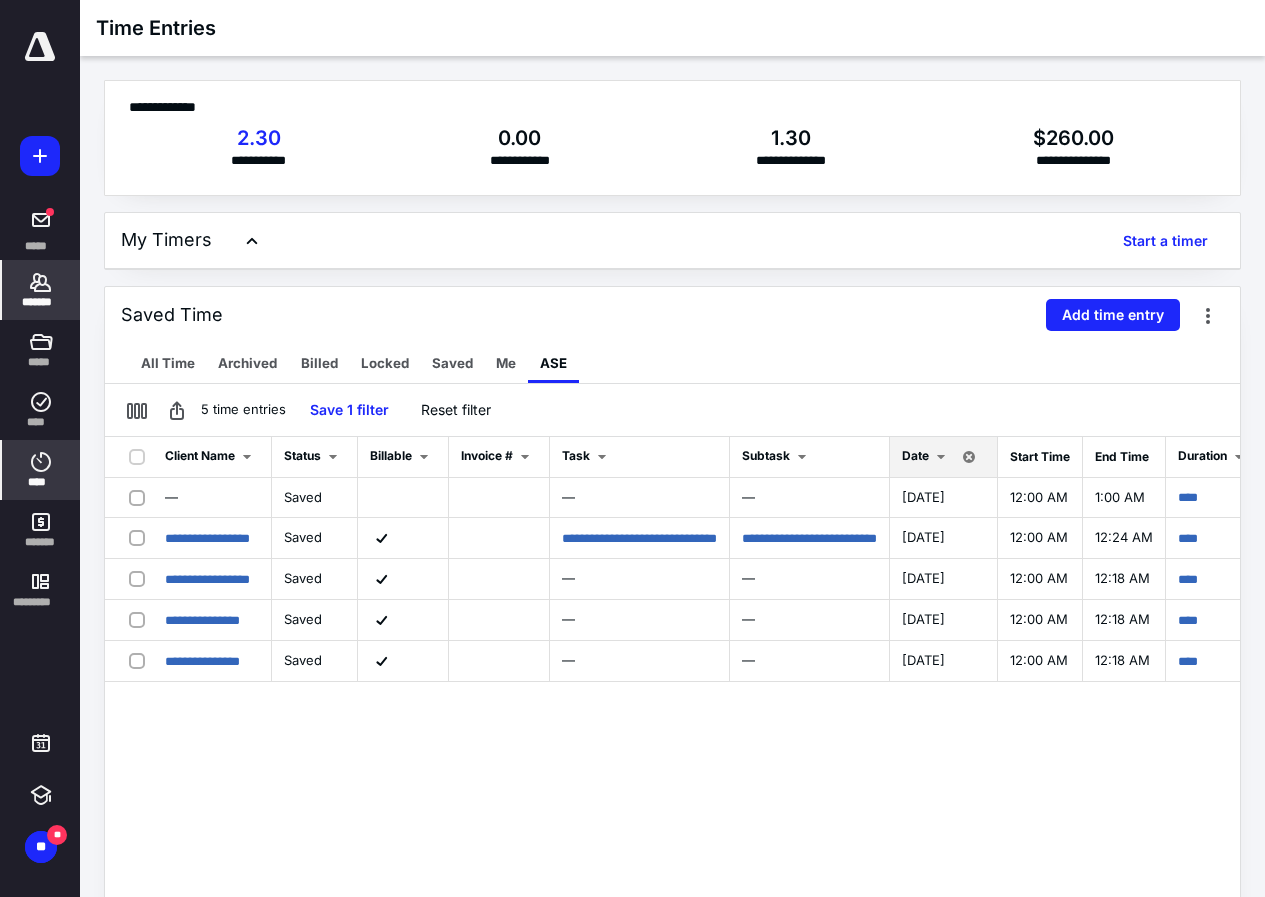 click on "*******" at bounding box center [41, 290] 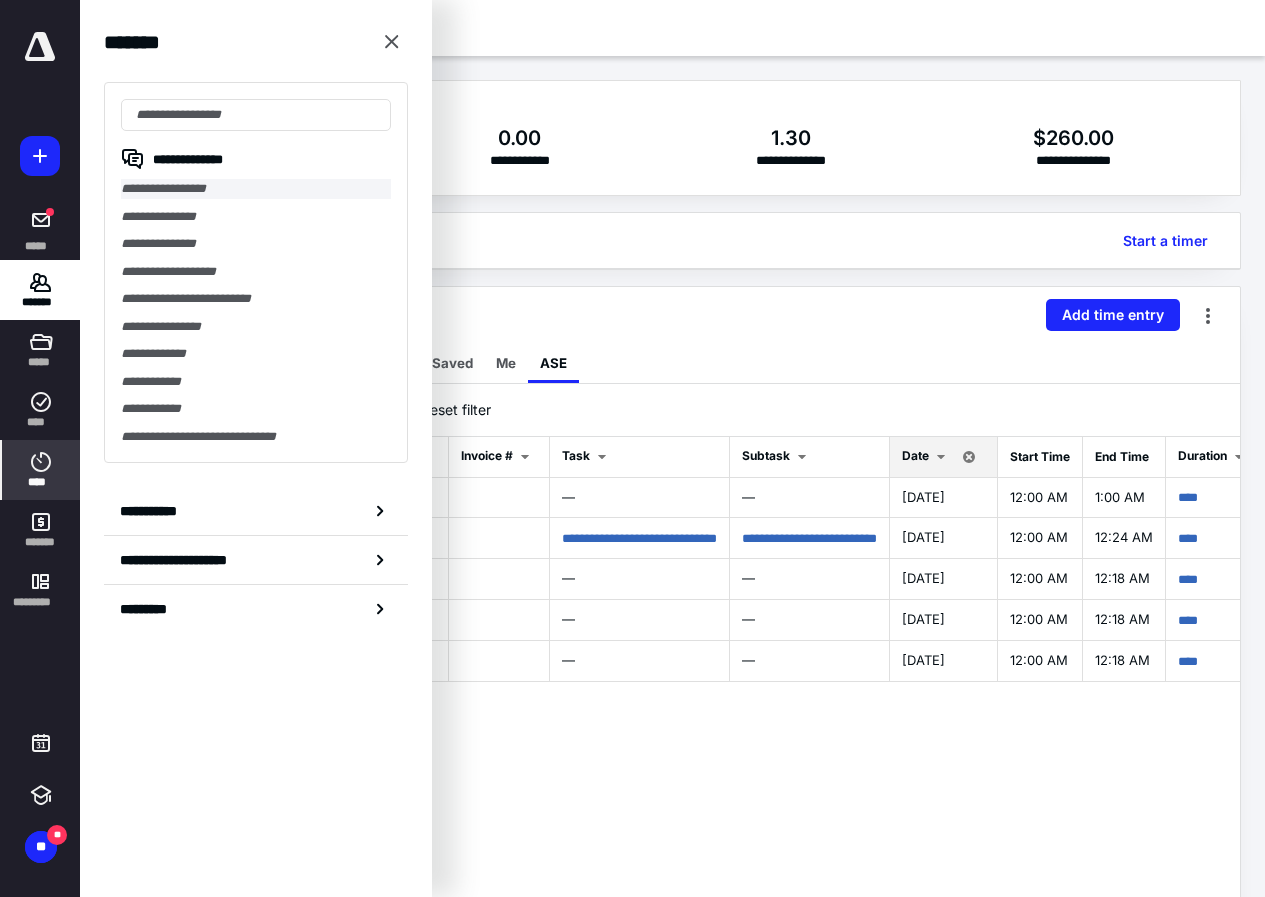 click on "**********" at bounding box center (256, 189) 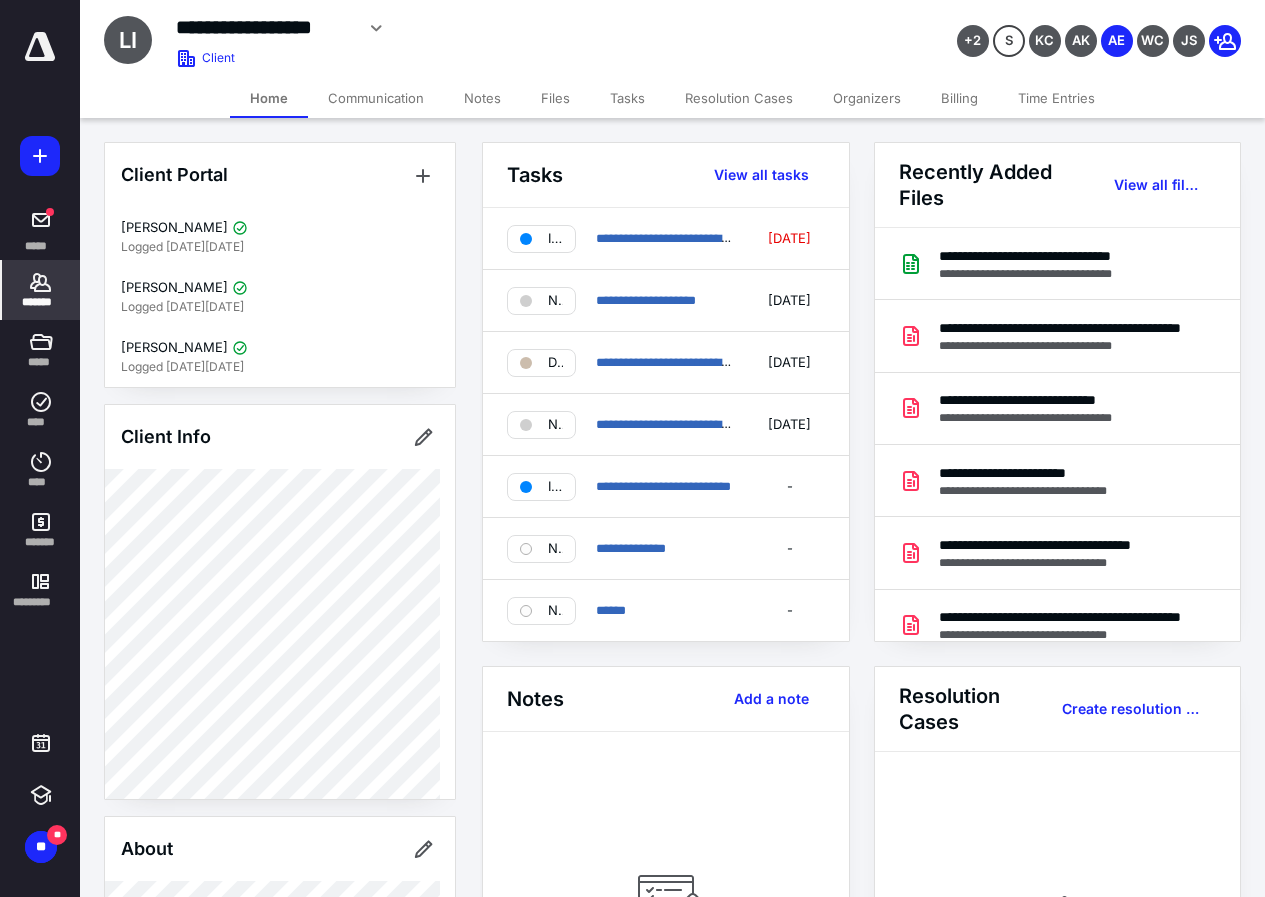 click on "Files" at bounding box center (555, 98) 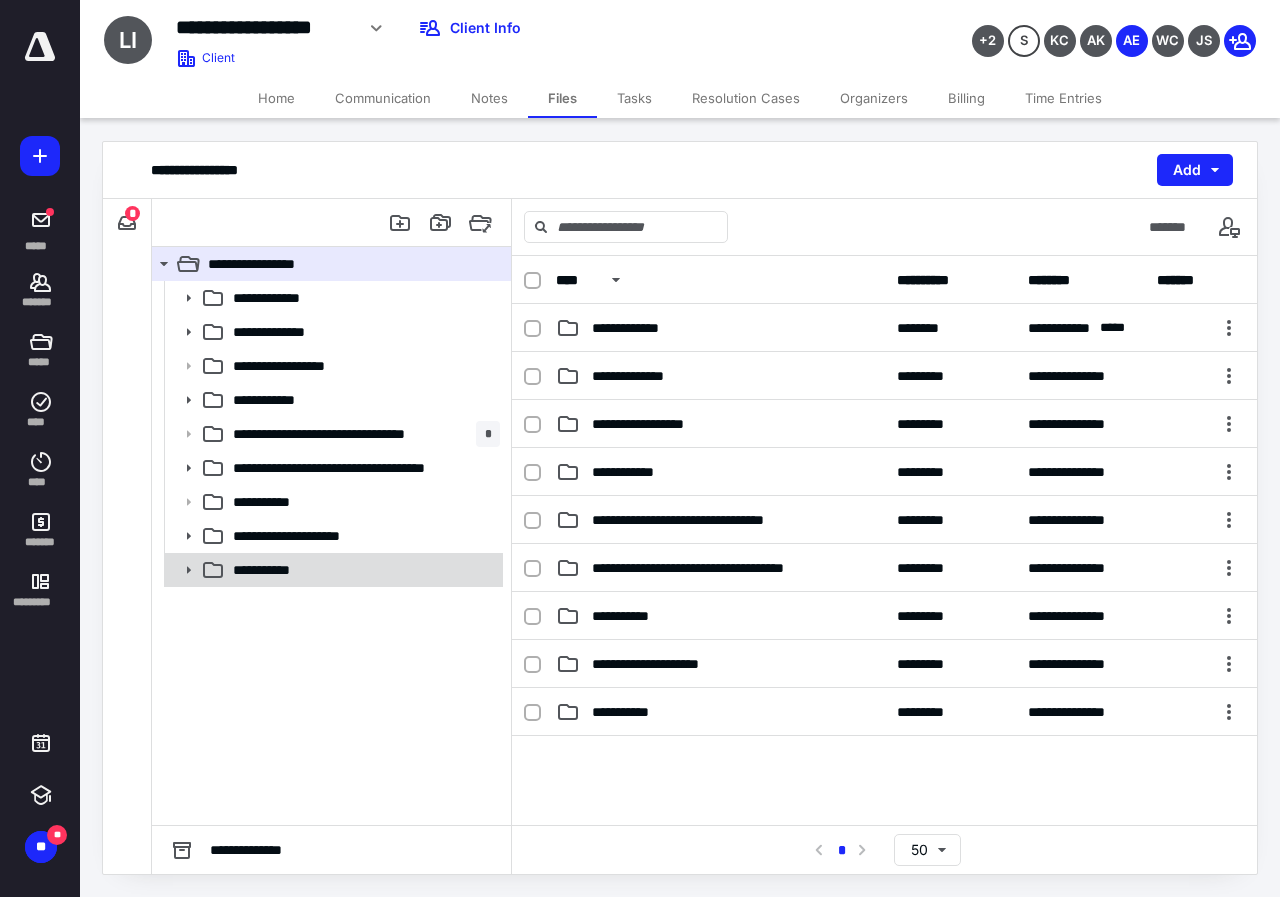 click 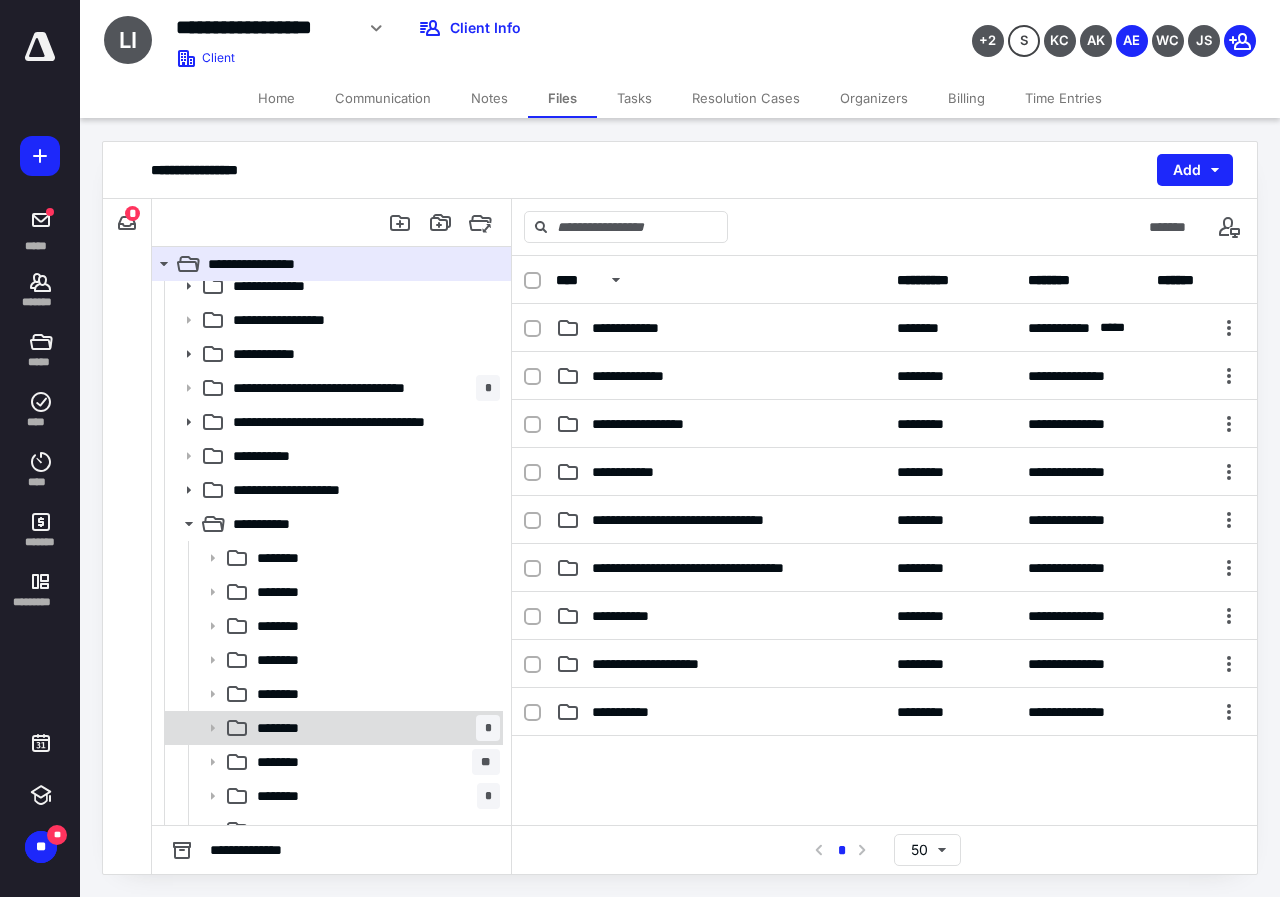 scroll, scrollTop: 68, scrollLeft: 0, axis: vertical 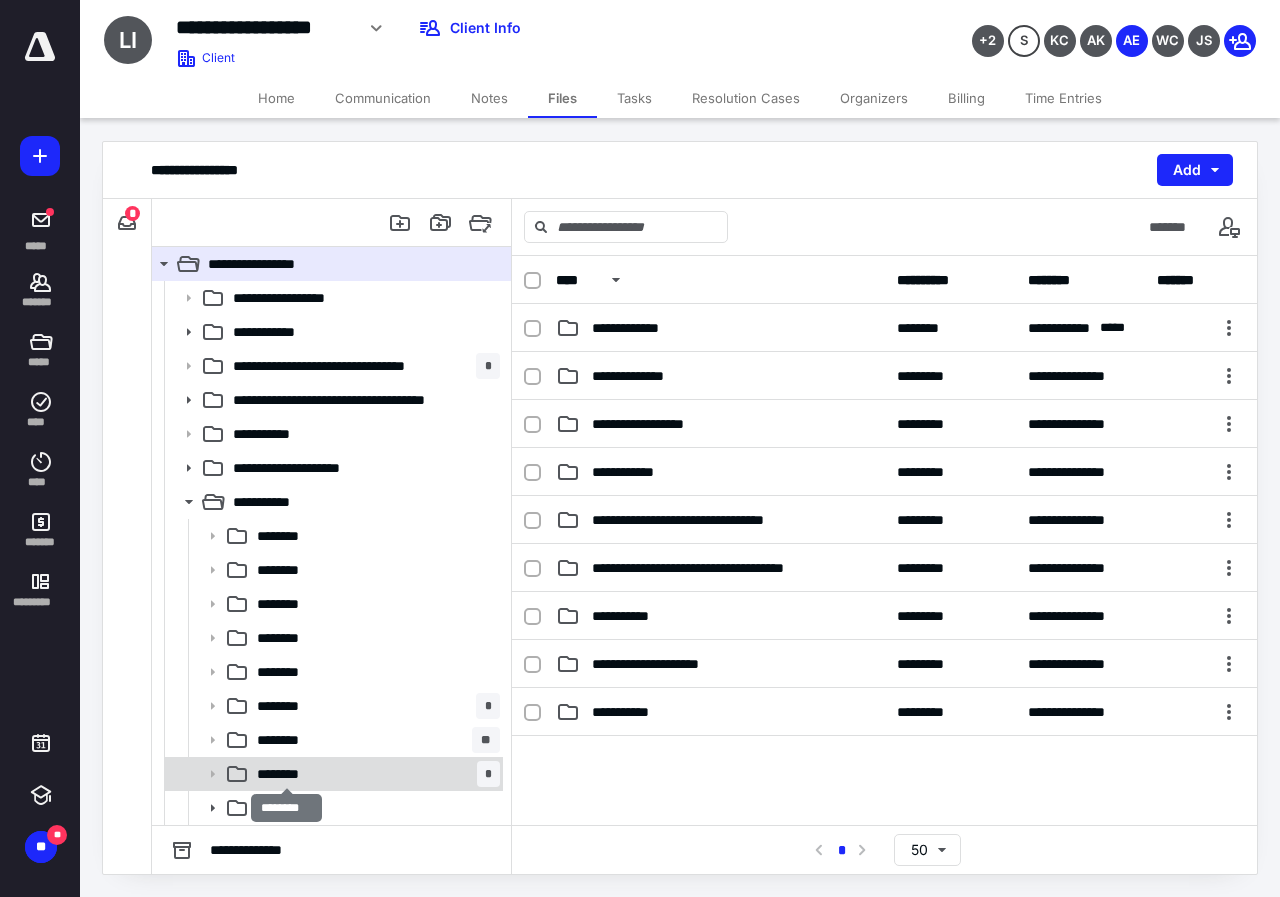 click on "********" at bounding box center (286, 774) 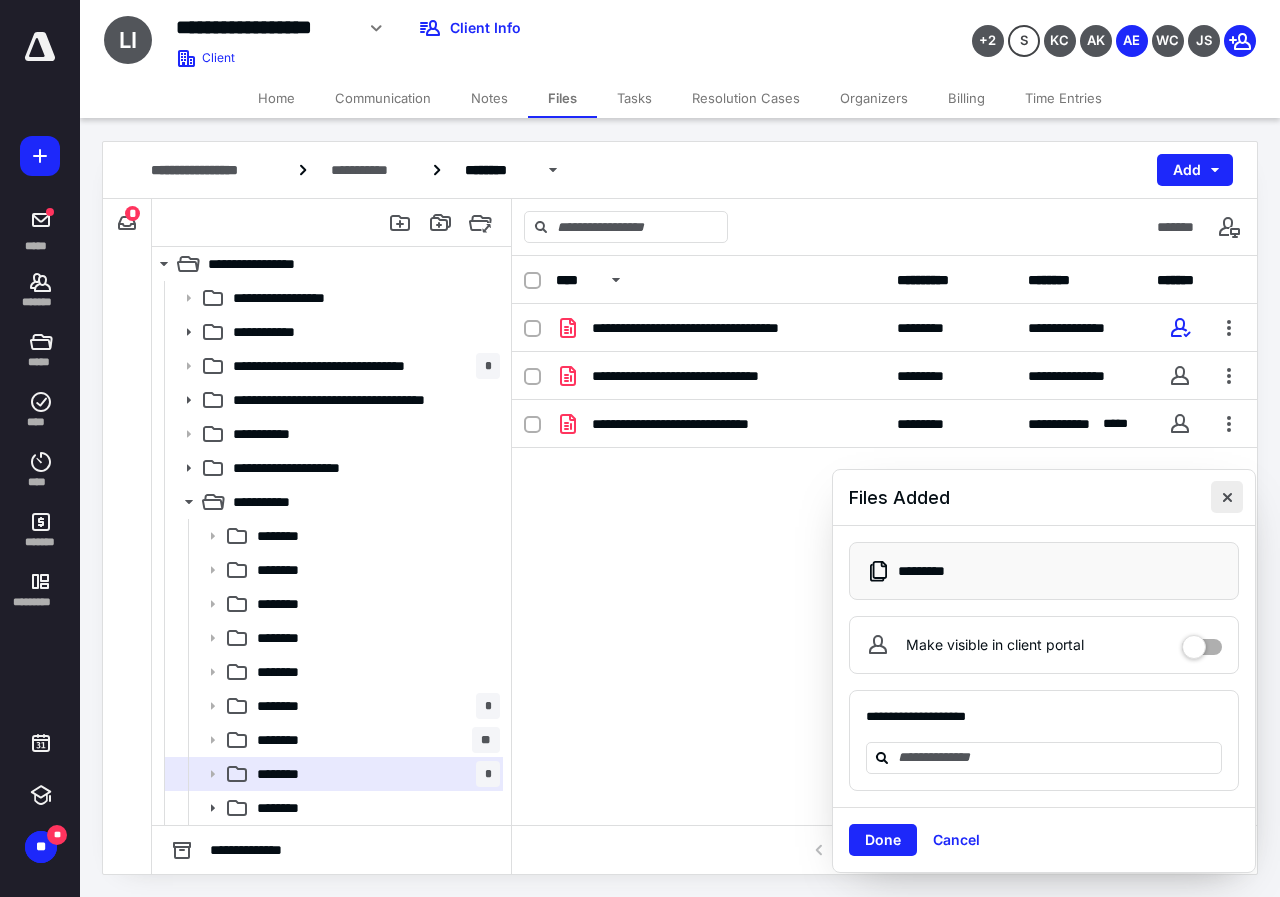click at bounding box center [1227, 497] 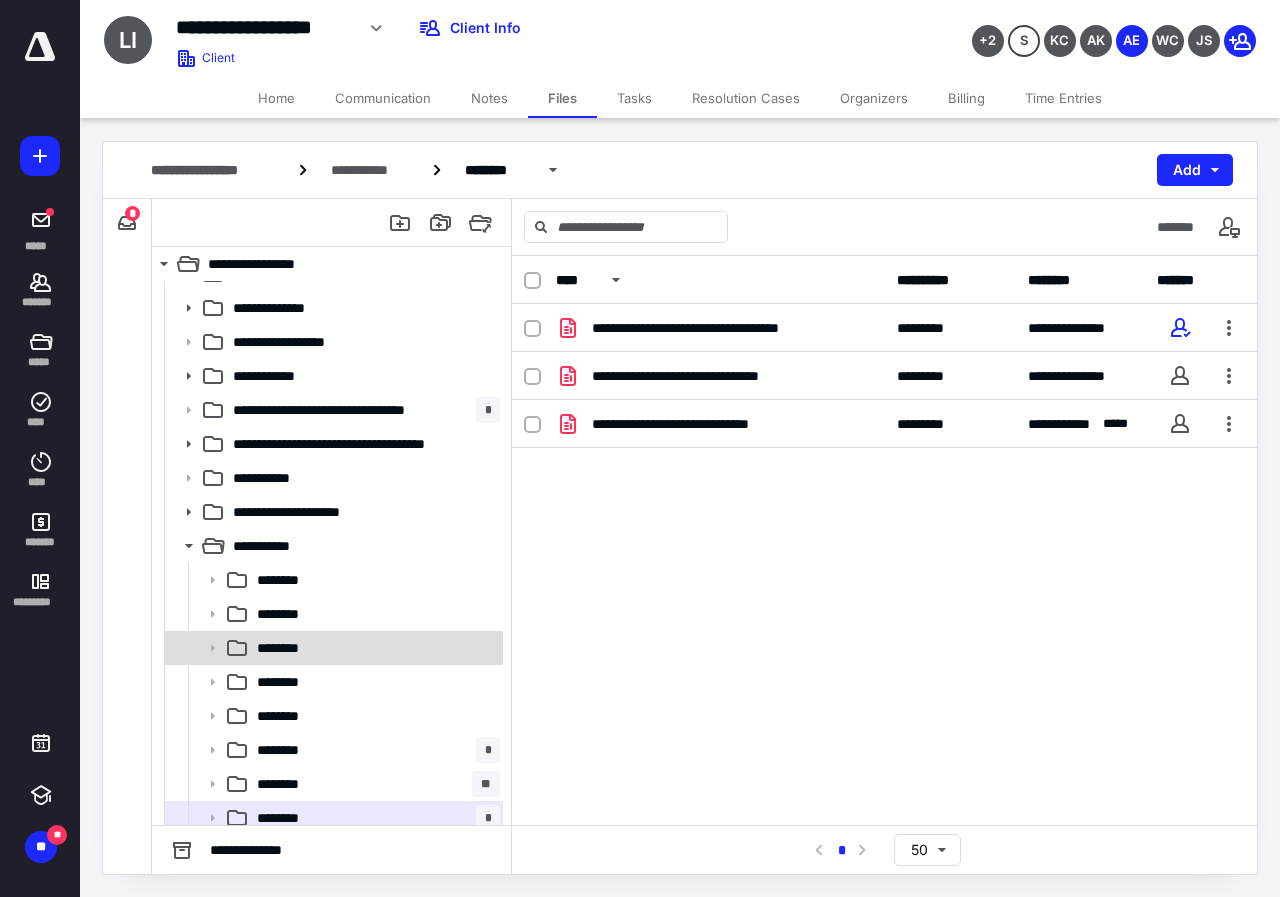 scroll, scrollTop: 0, scrollLeft: 0, axis: both 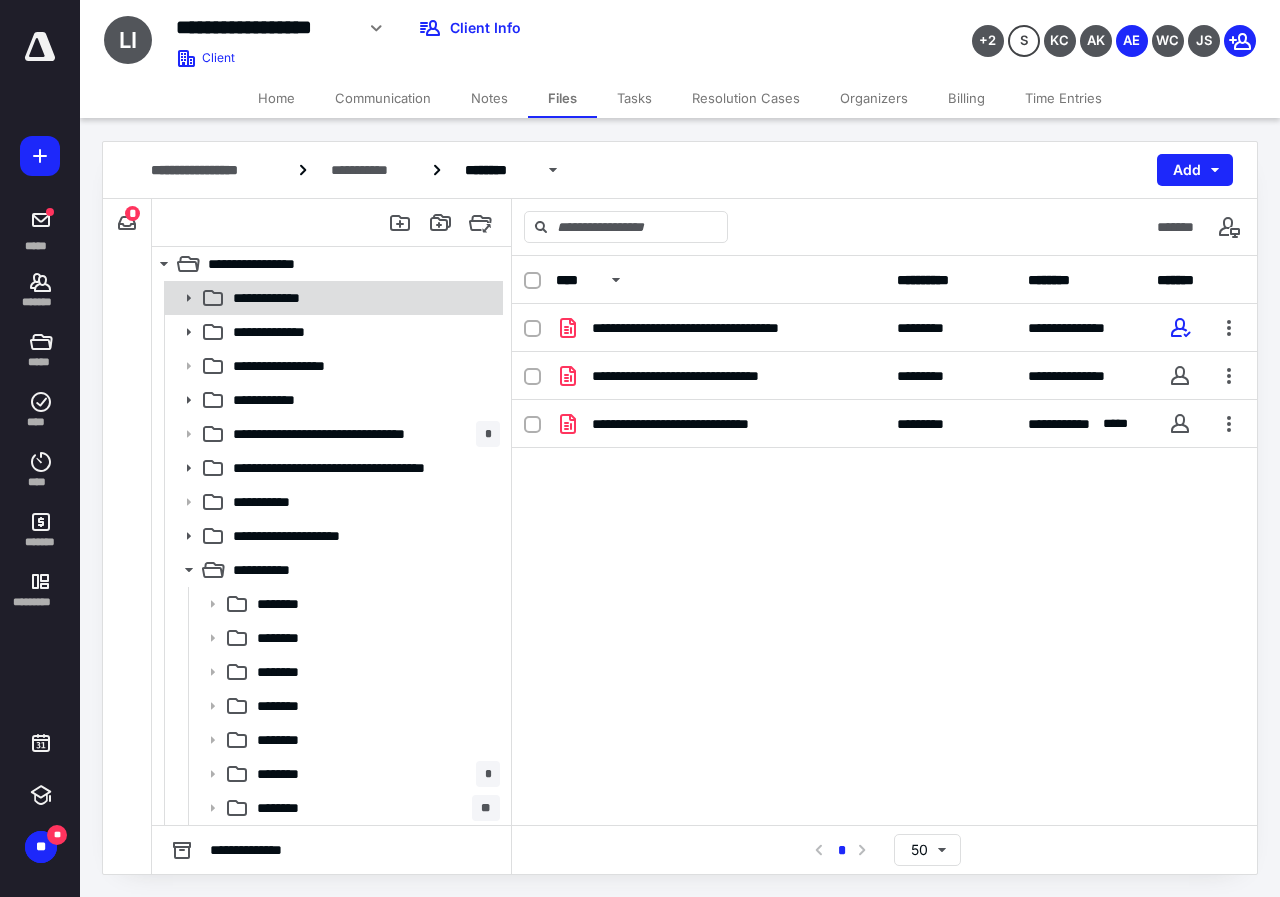 click 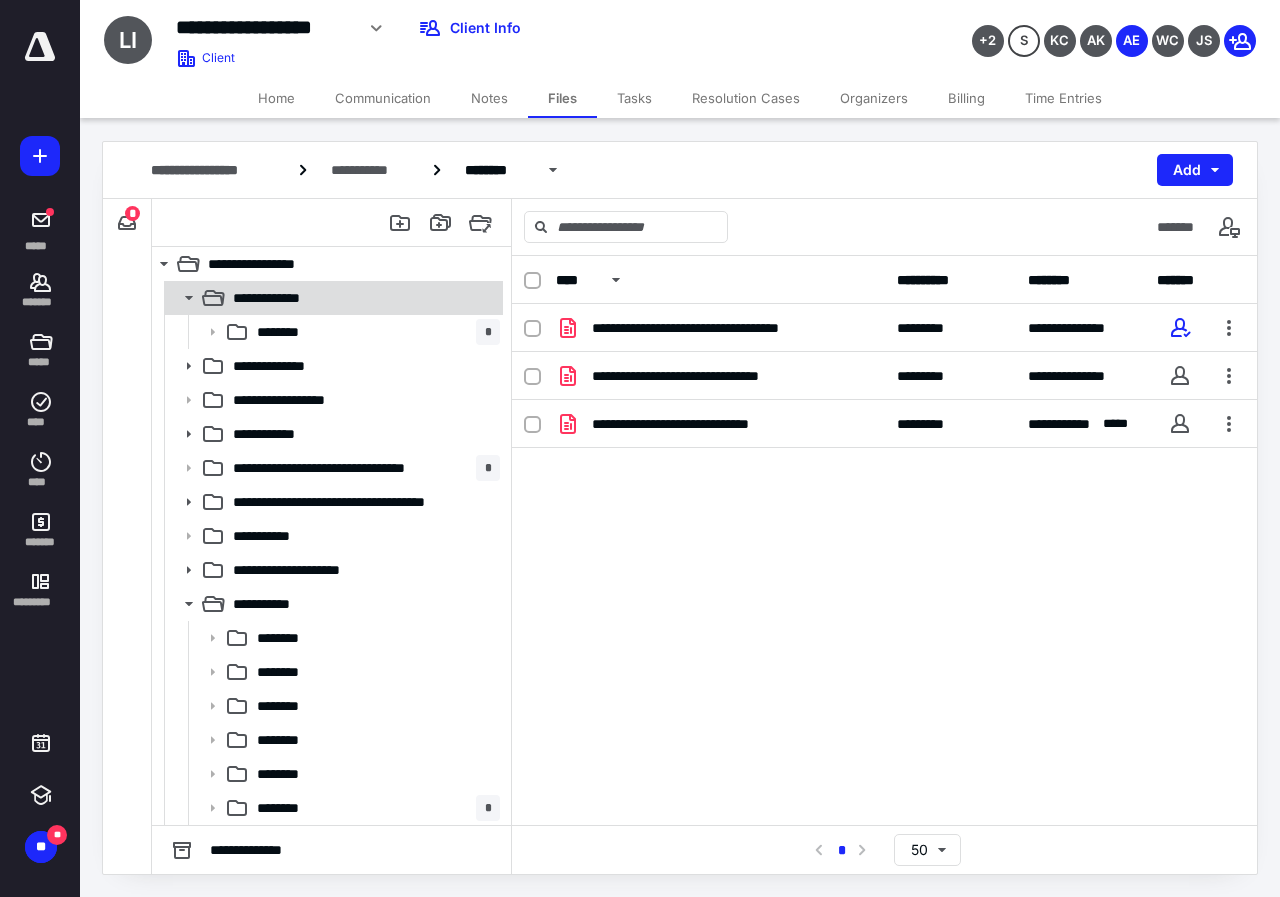 click 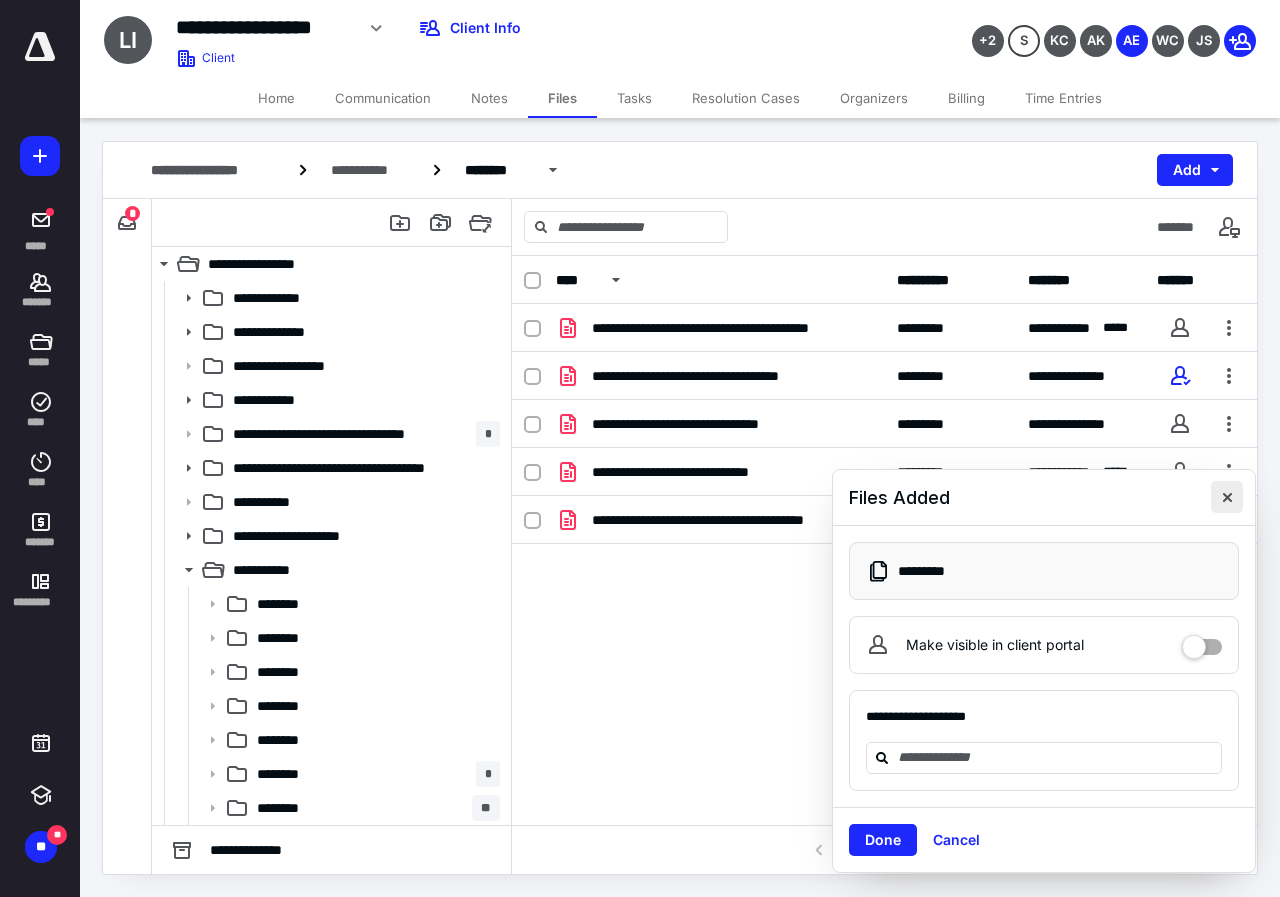 click at bounding box center (1227, 497) 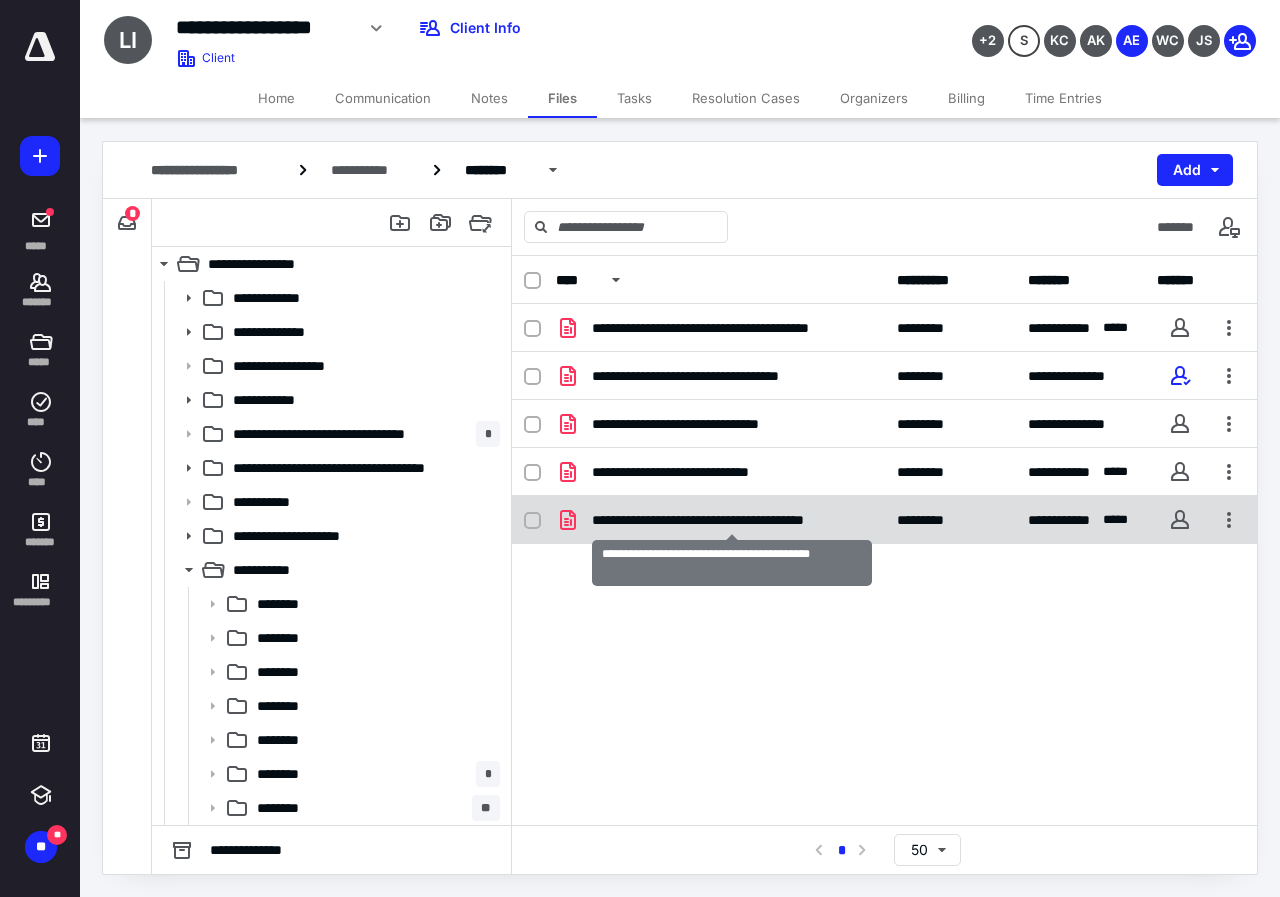 click on "**********" at bounding box center (732, 520) 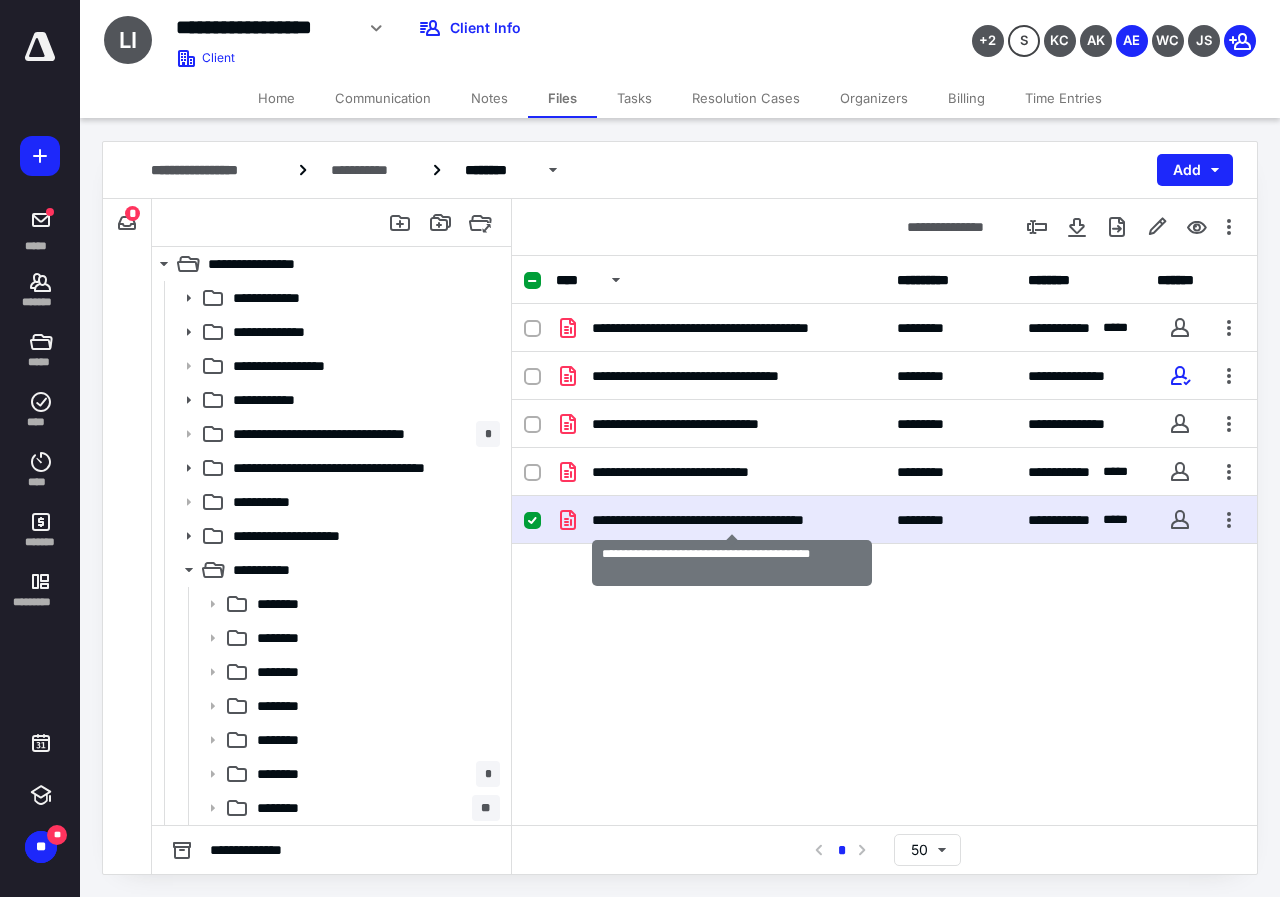click on "**********" at bounding box center (732, 520) 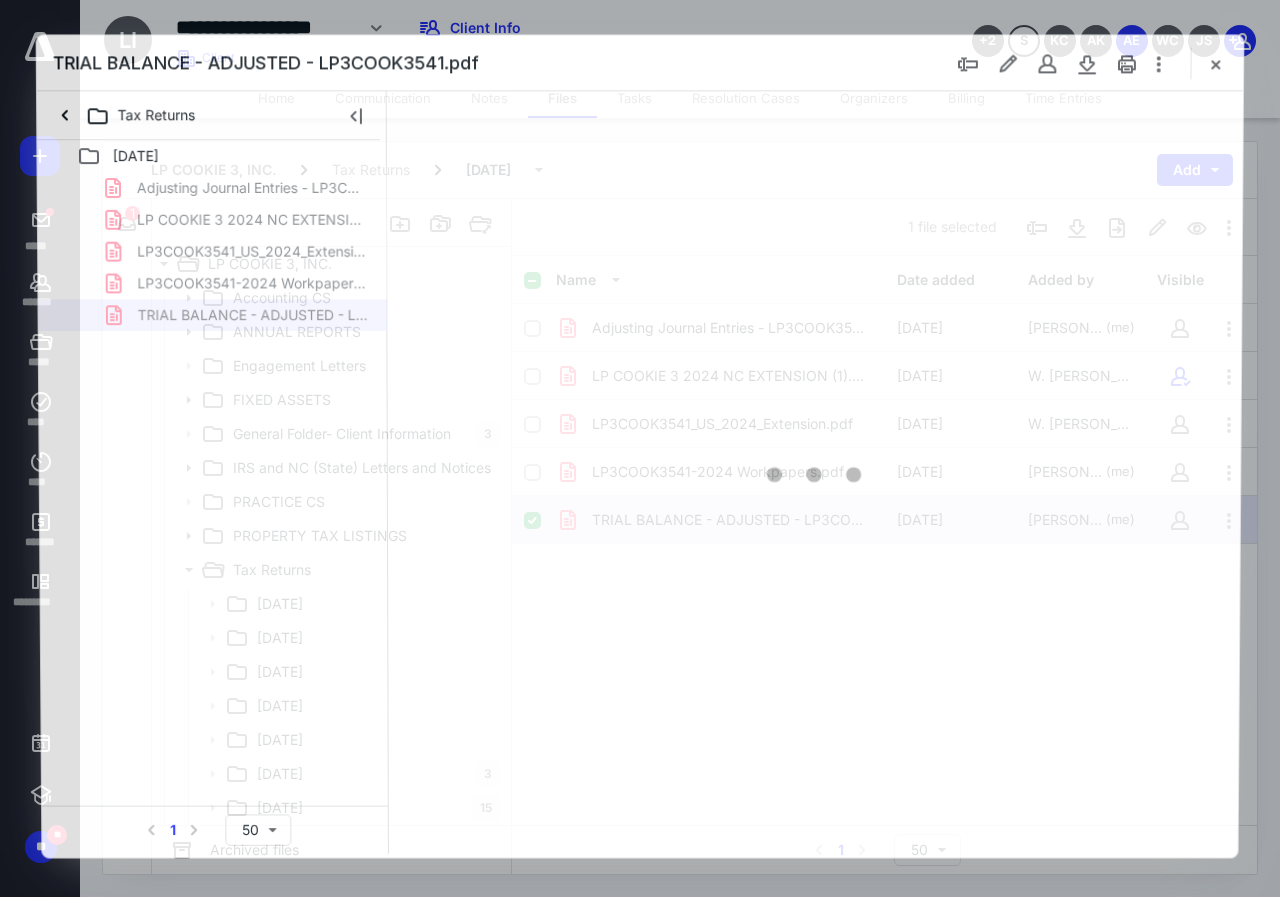 scroll, scrollTop: 0, scrollLeft: 0, axis: both 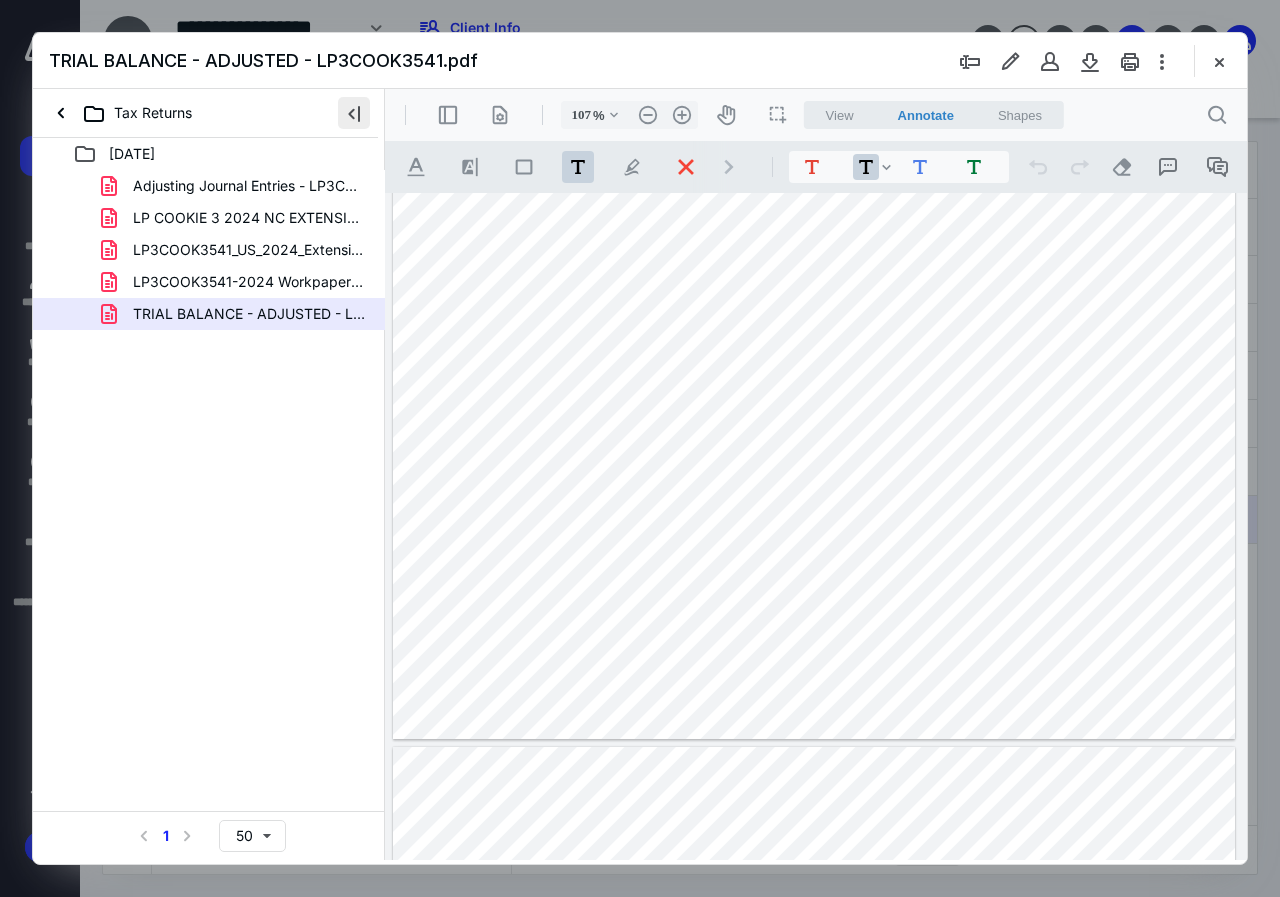 click at bounding box center [354, 113] 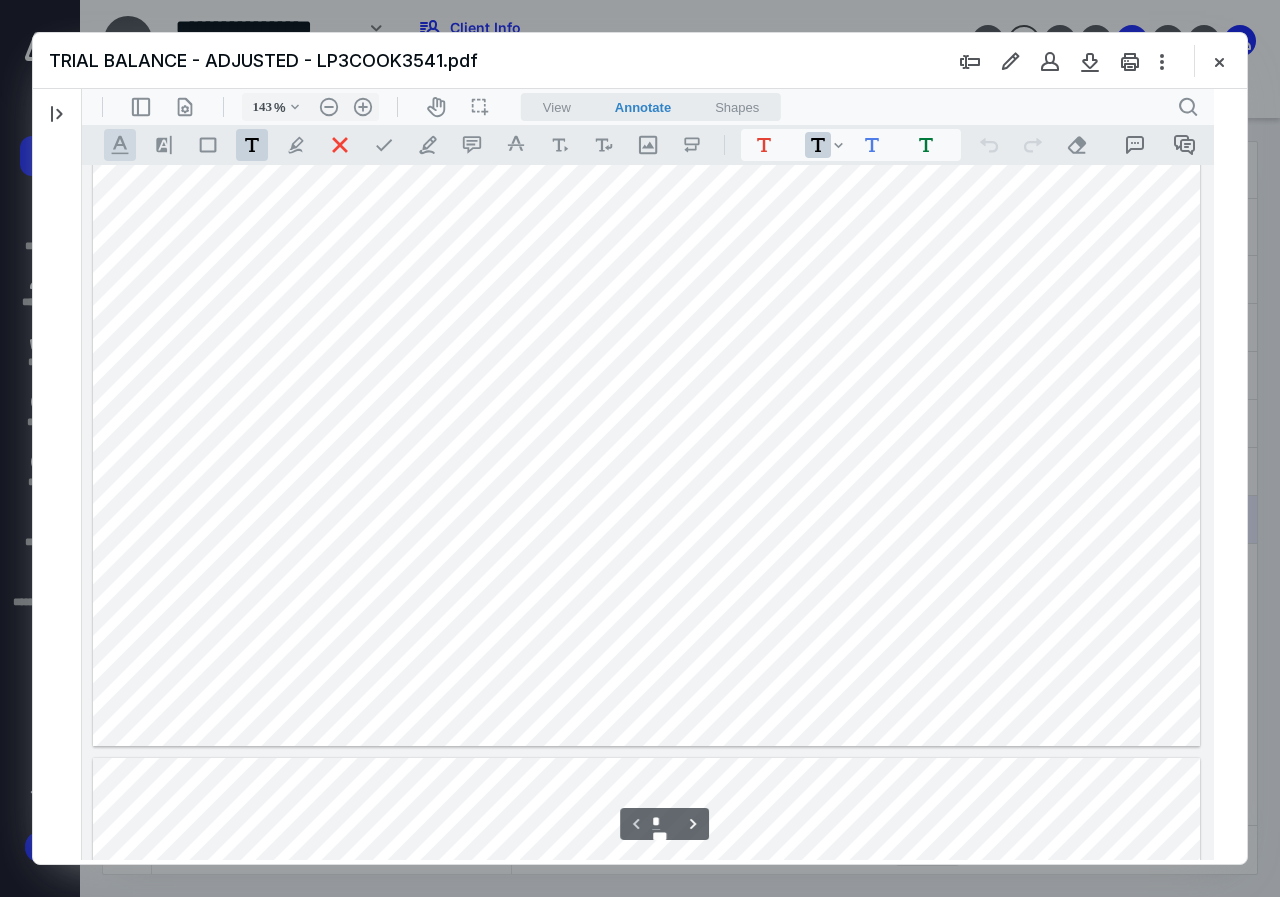 type on "144" 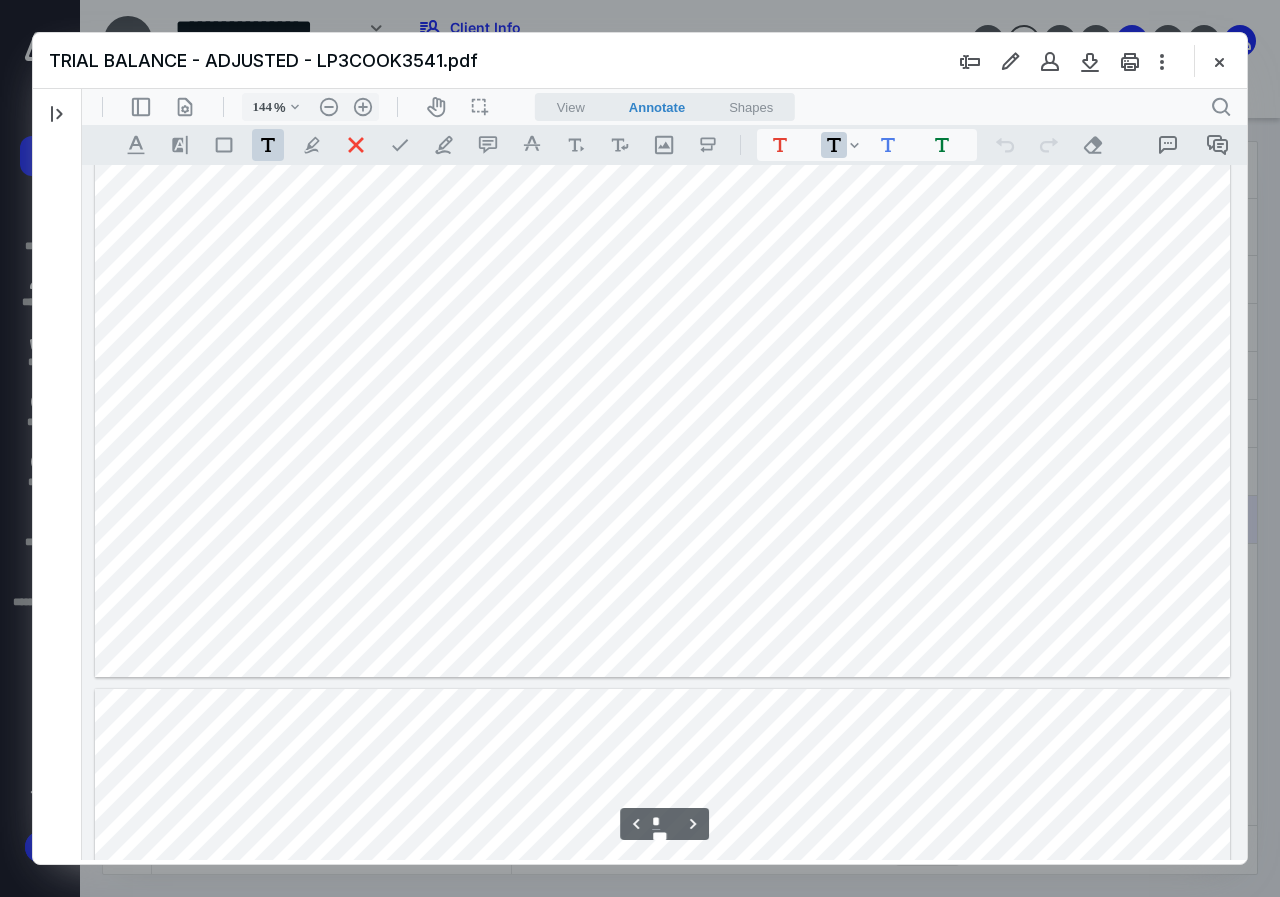 type on "*" 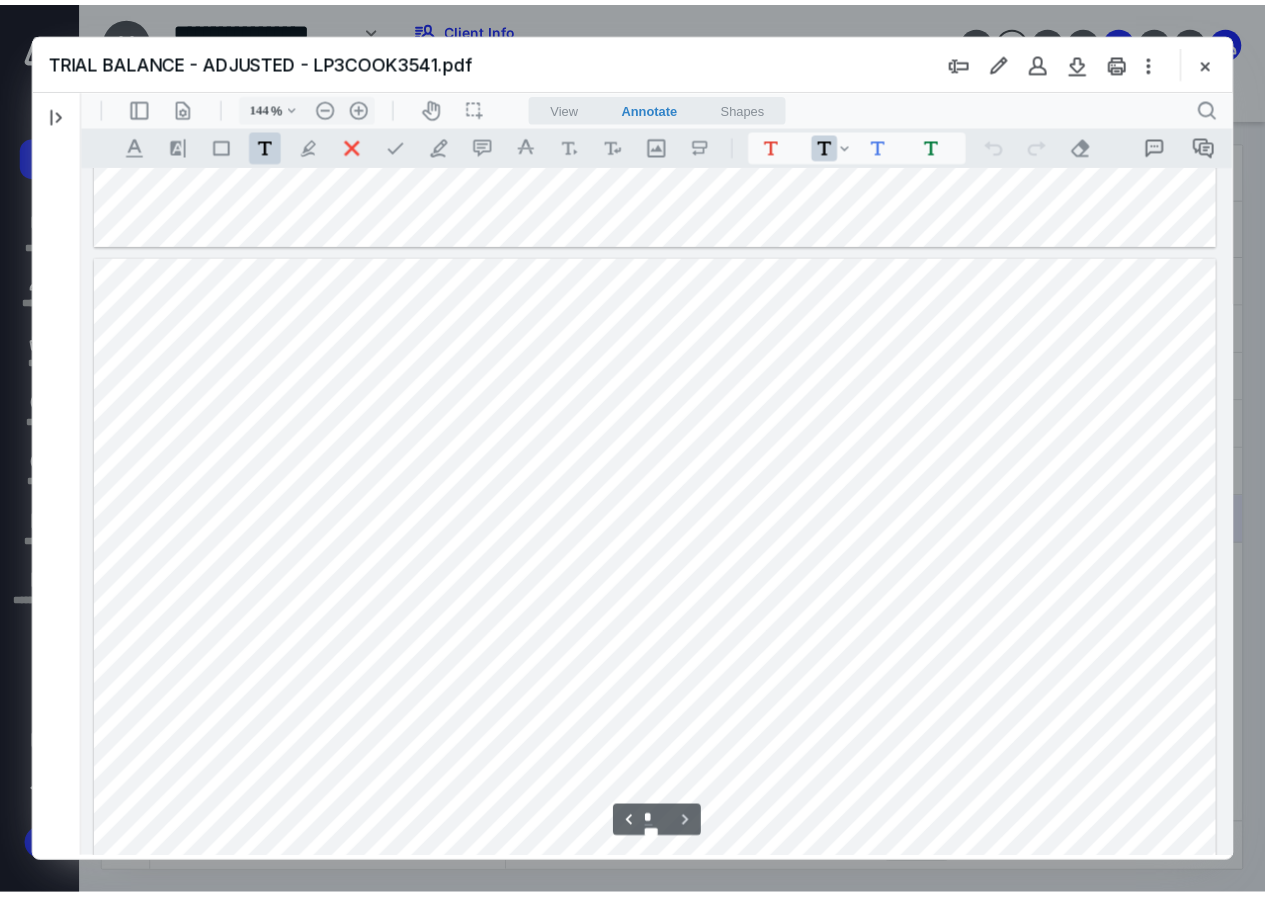 scroll, scrollTop: 2582, scrollLeft: 0, axis: vertical 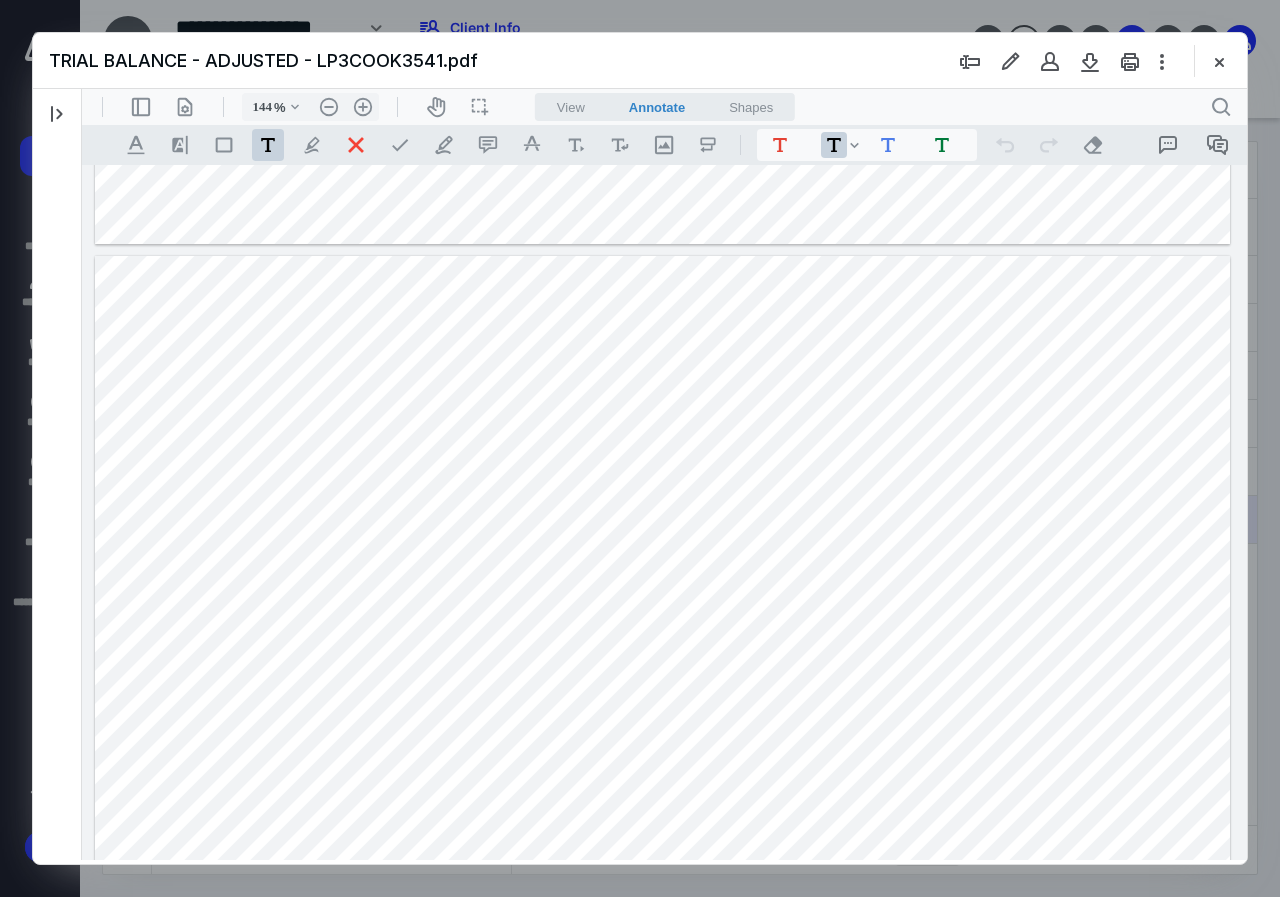 click at bounding box center [662, 694] 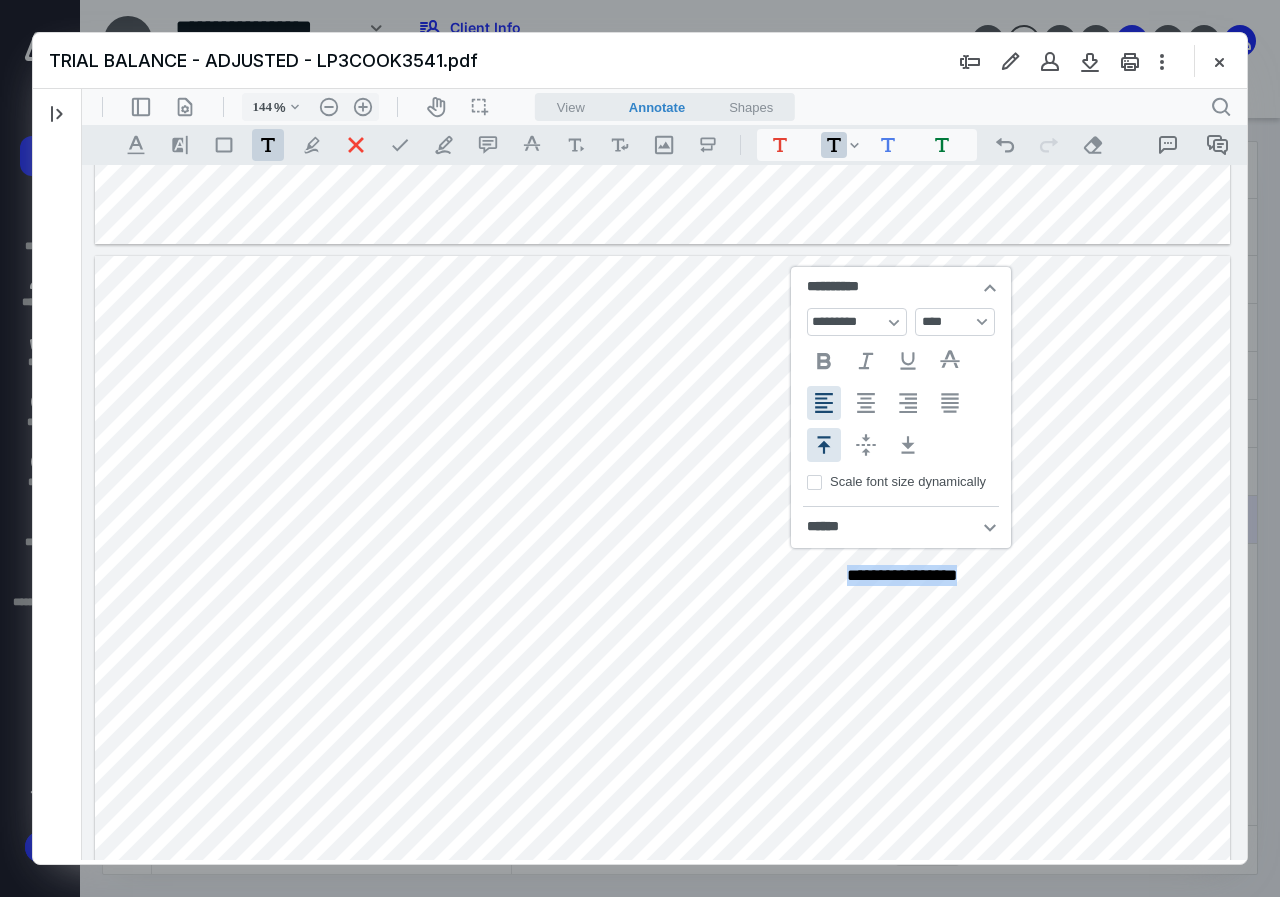 type 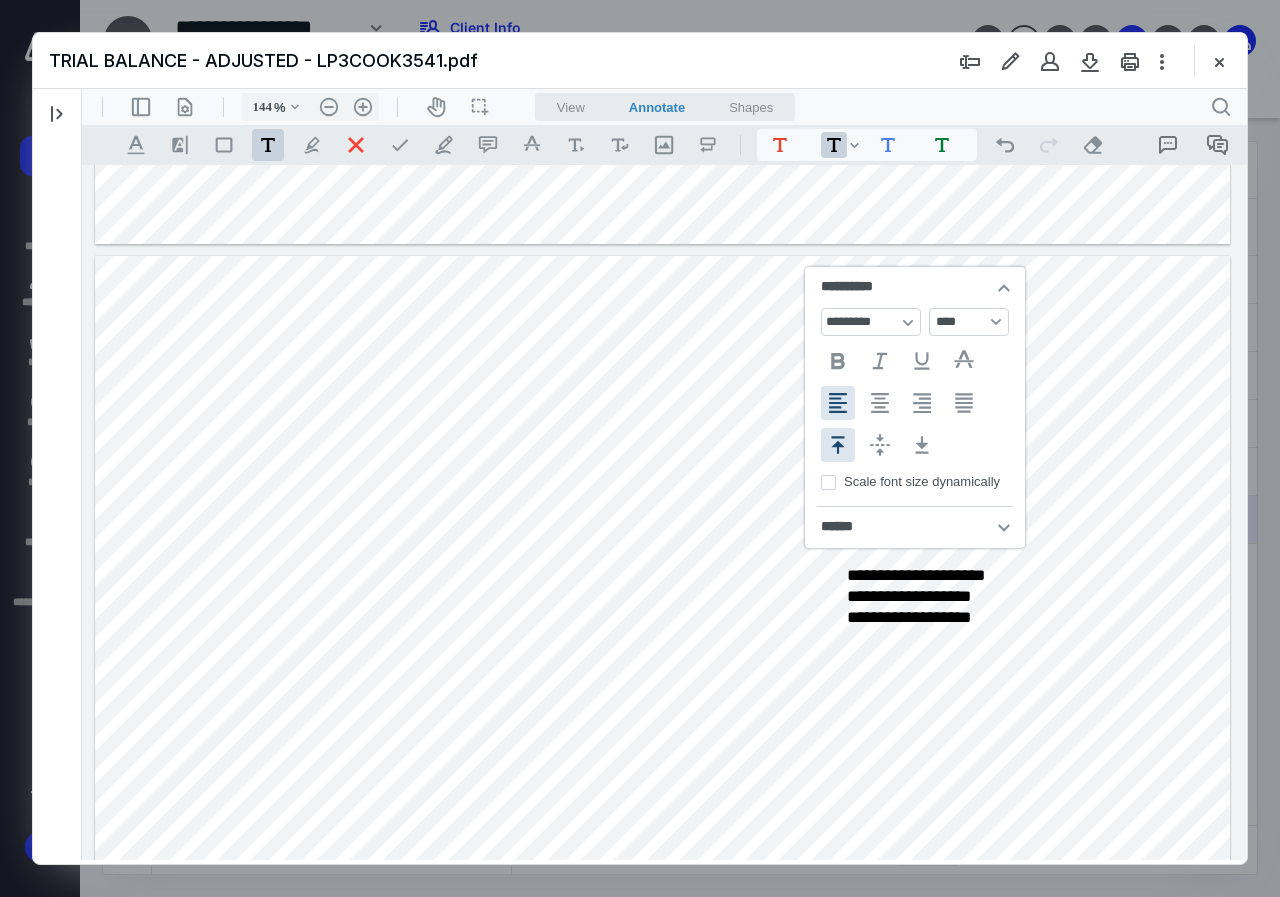 click on "TRIAL BALANCE - ADJUSTED - LP3COOK3541.pdf" at bounding box center [640, 61] 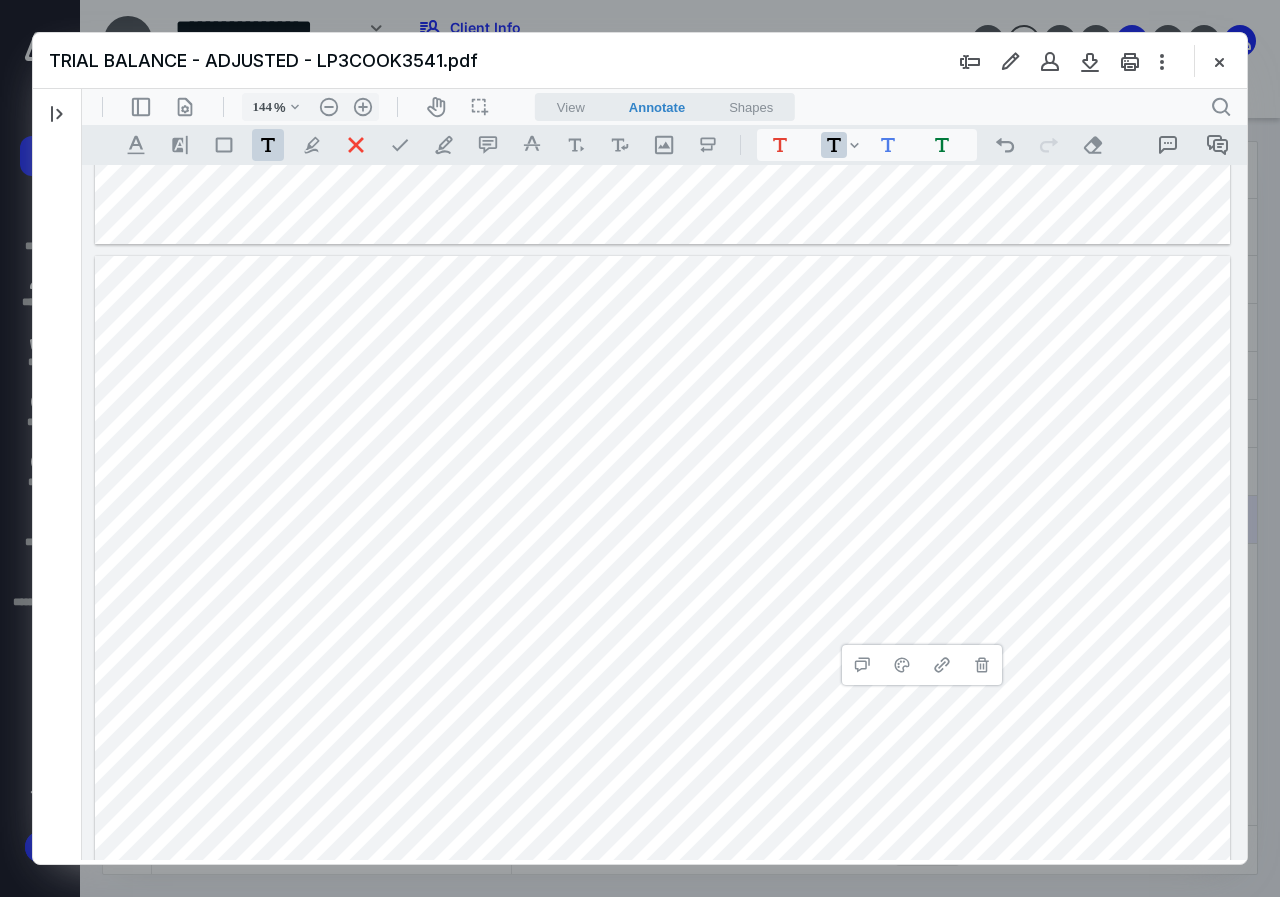 click on "TRIAL BALANCE - ADJUSTED - LP3COOK3541.pdf" at bounding box center [640, 61] 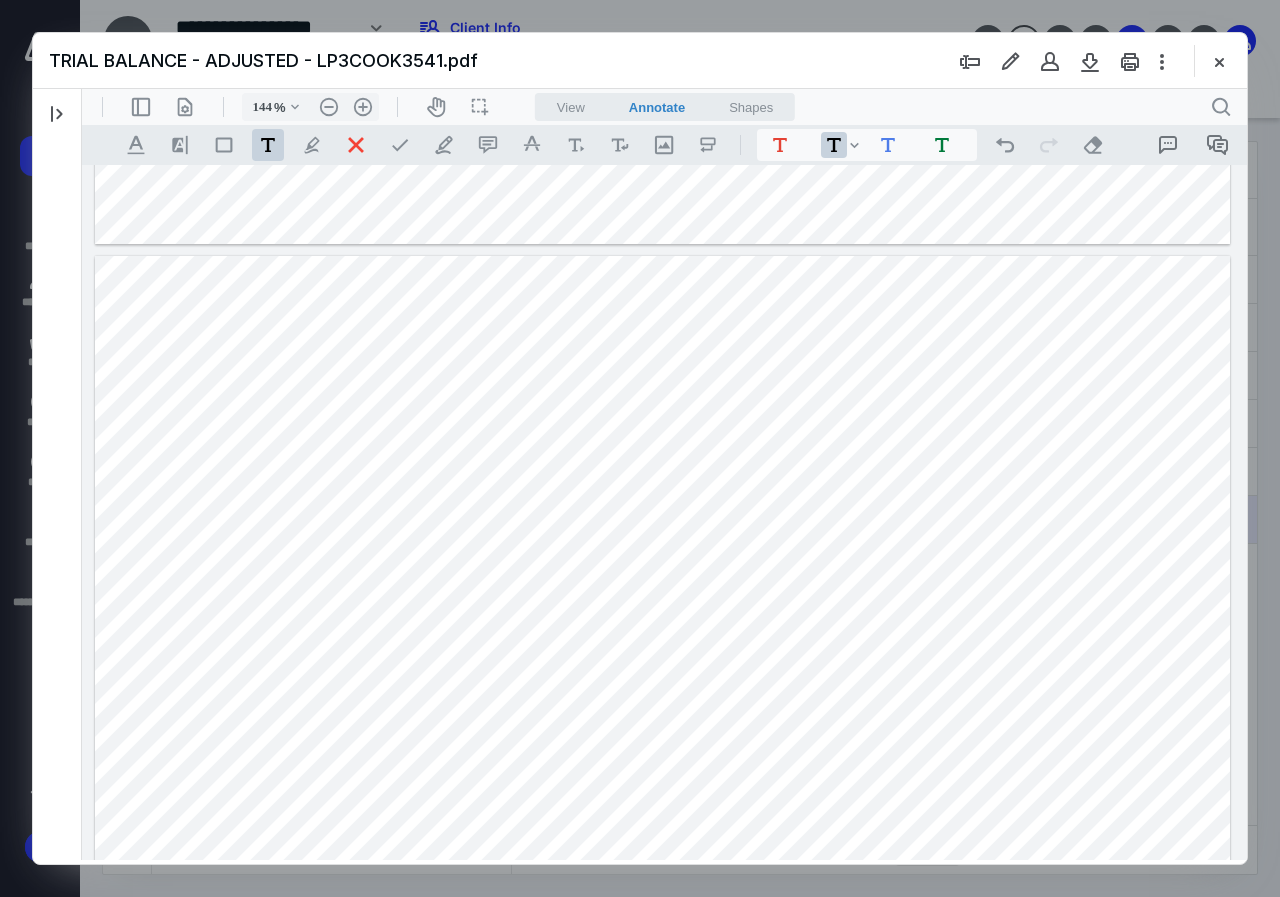 click at bounding box center (662, -195) 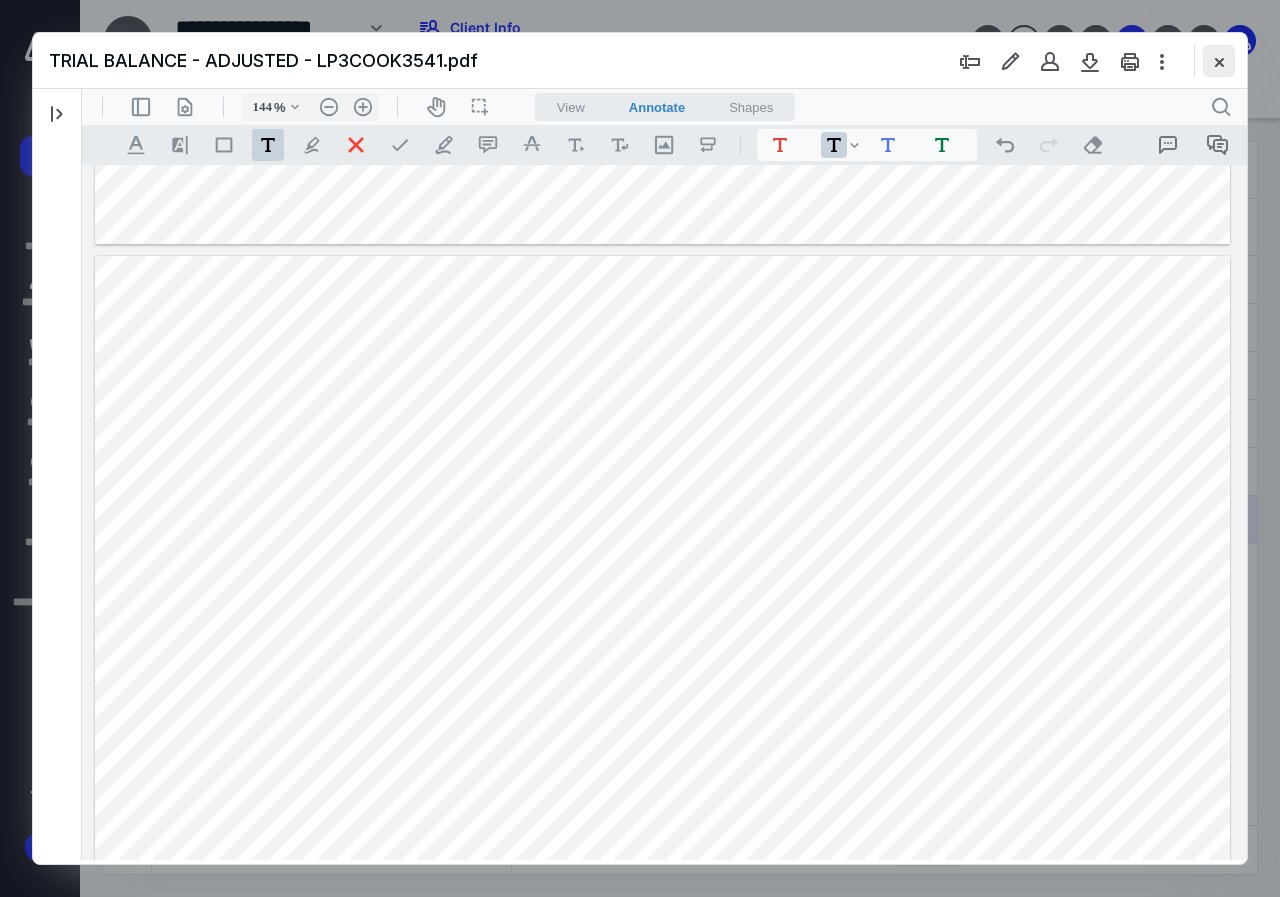 click at bounding box center (1219, 61) 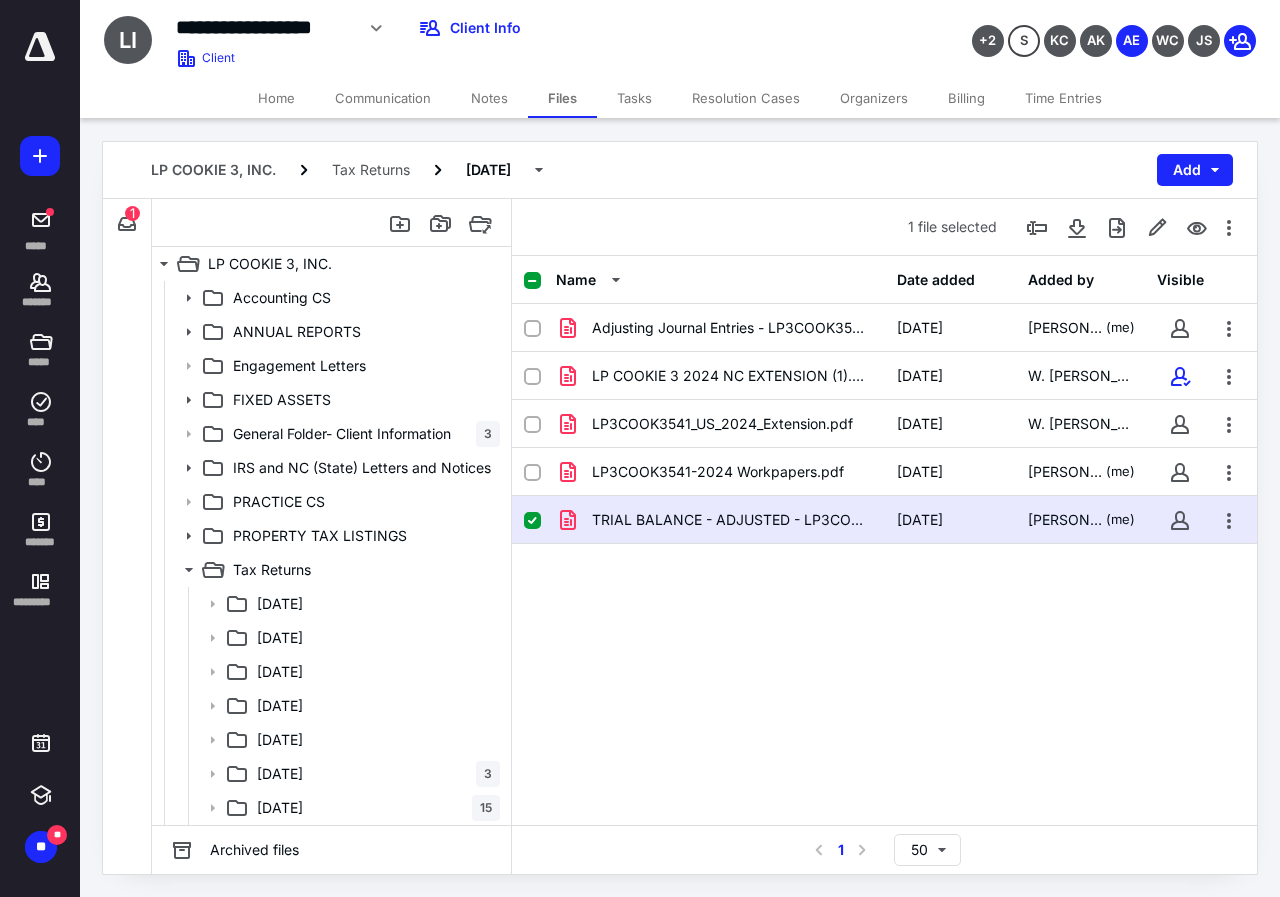 click 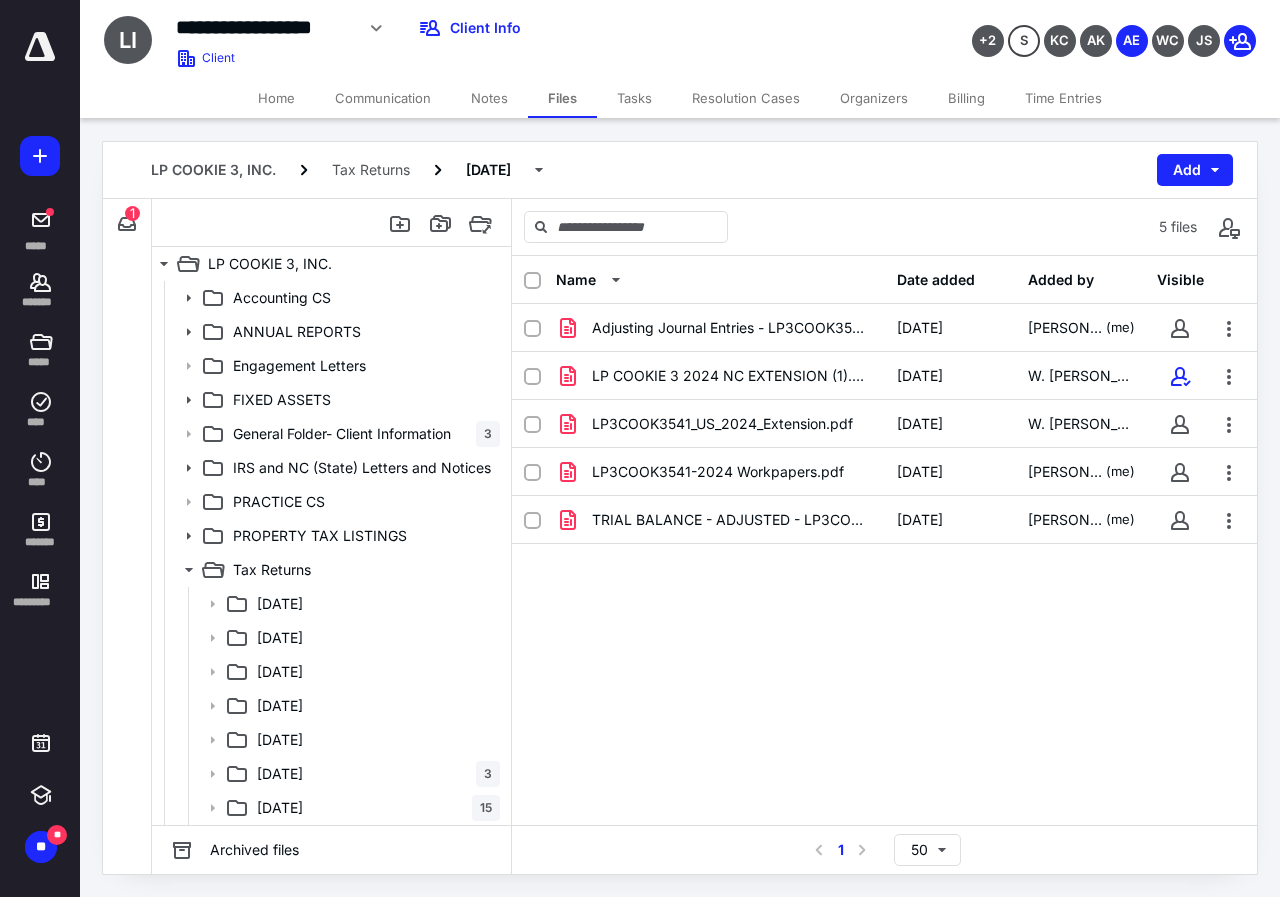 click on "LP COOKIE 3, INC. Tax Returns [DATE]   Add" at bounding box center (680, 170) 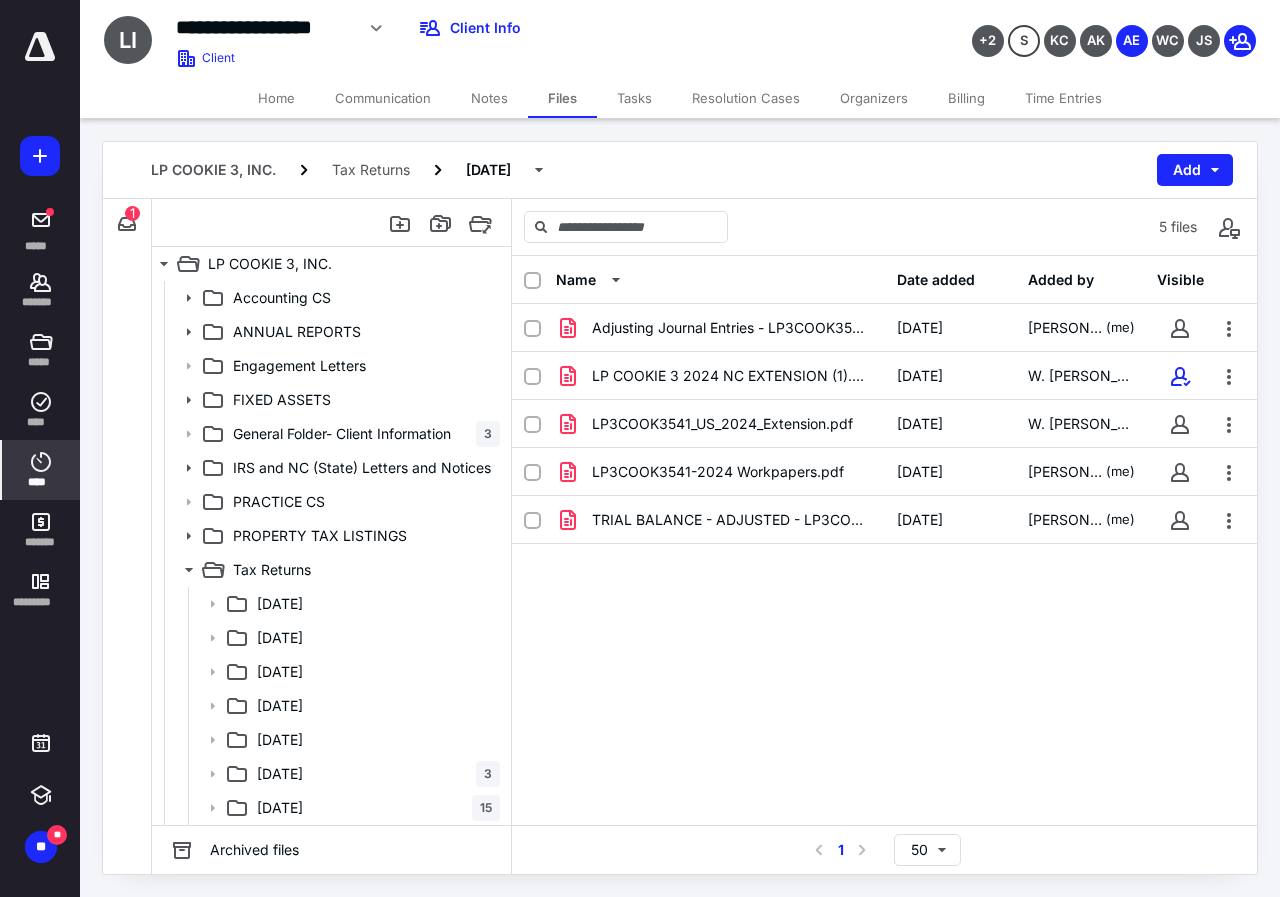 click 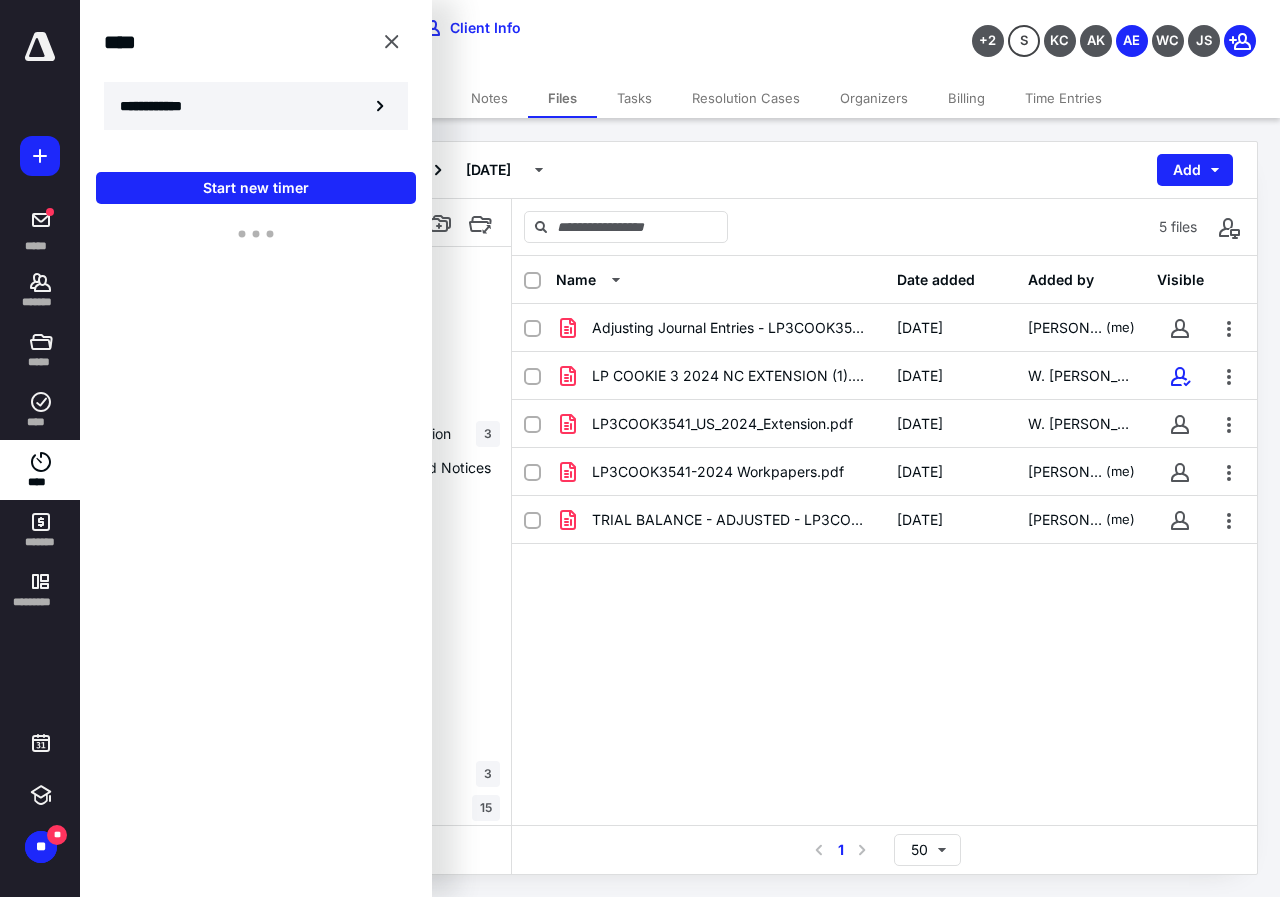 click on "**********" at bounding box center (162, 106) 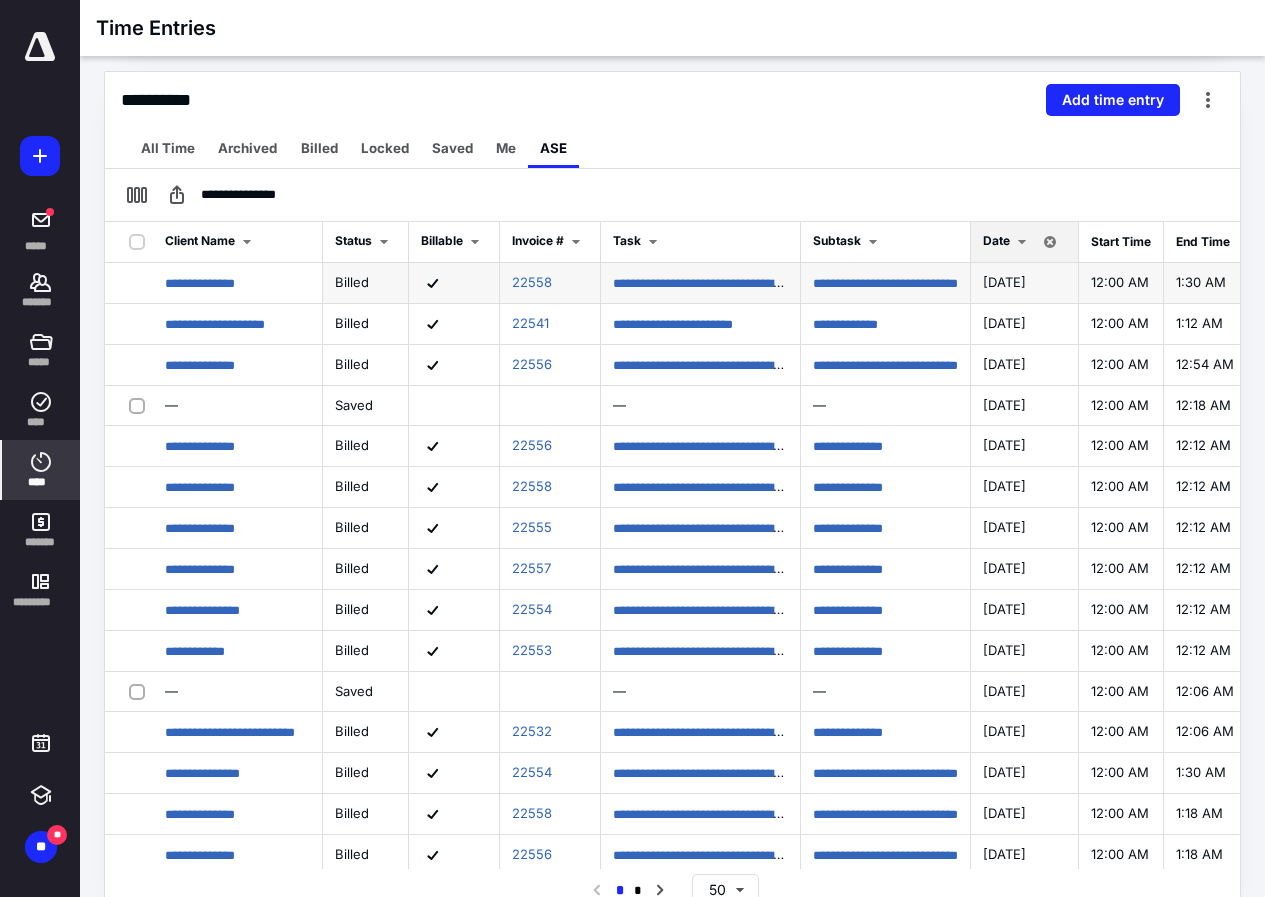 scroll, scrollTop: 230, scrollLeft: 0, axis: vertical 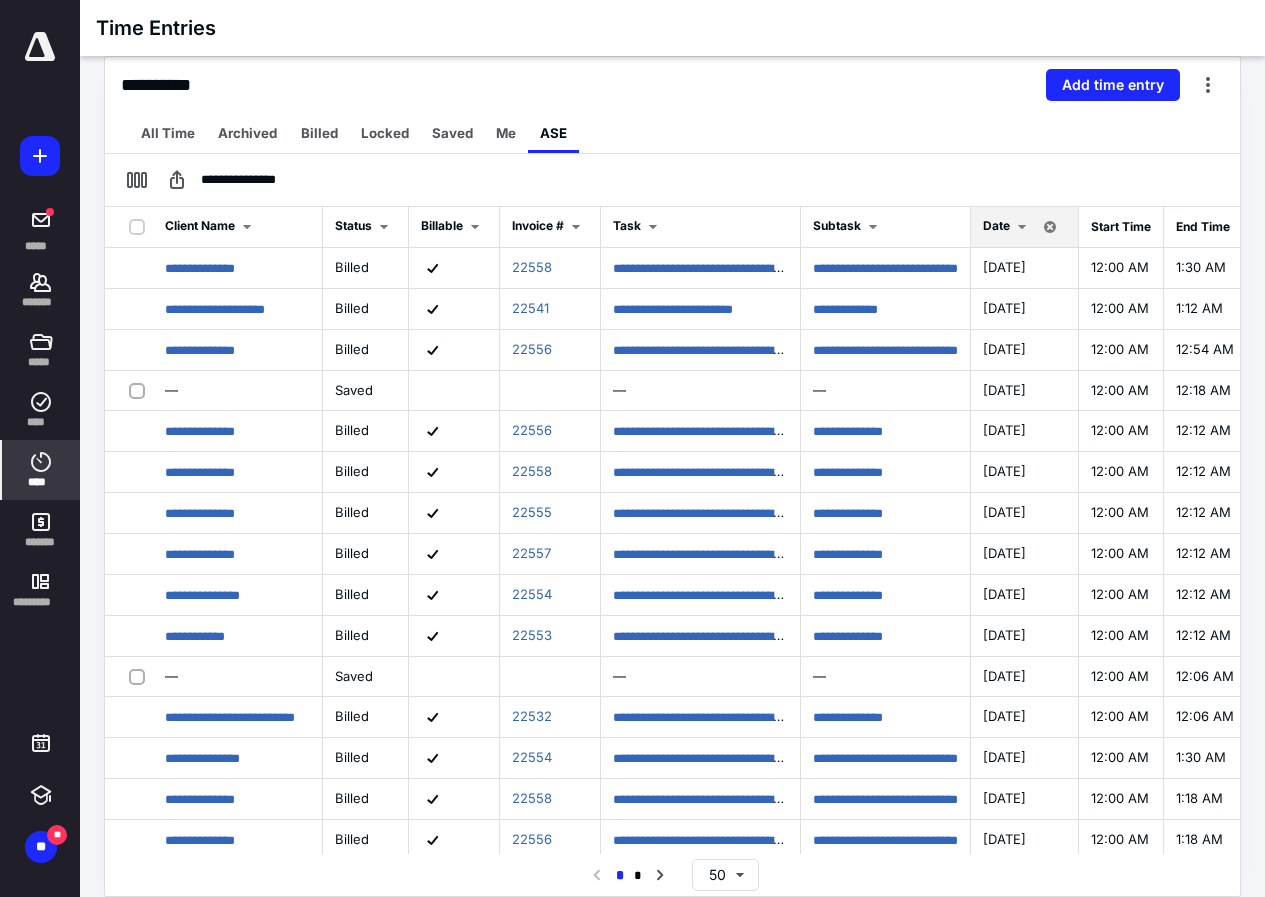 click on "Date" at bounding box center [996, 225] 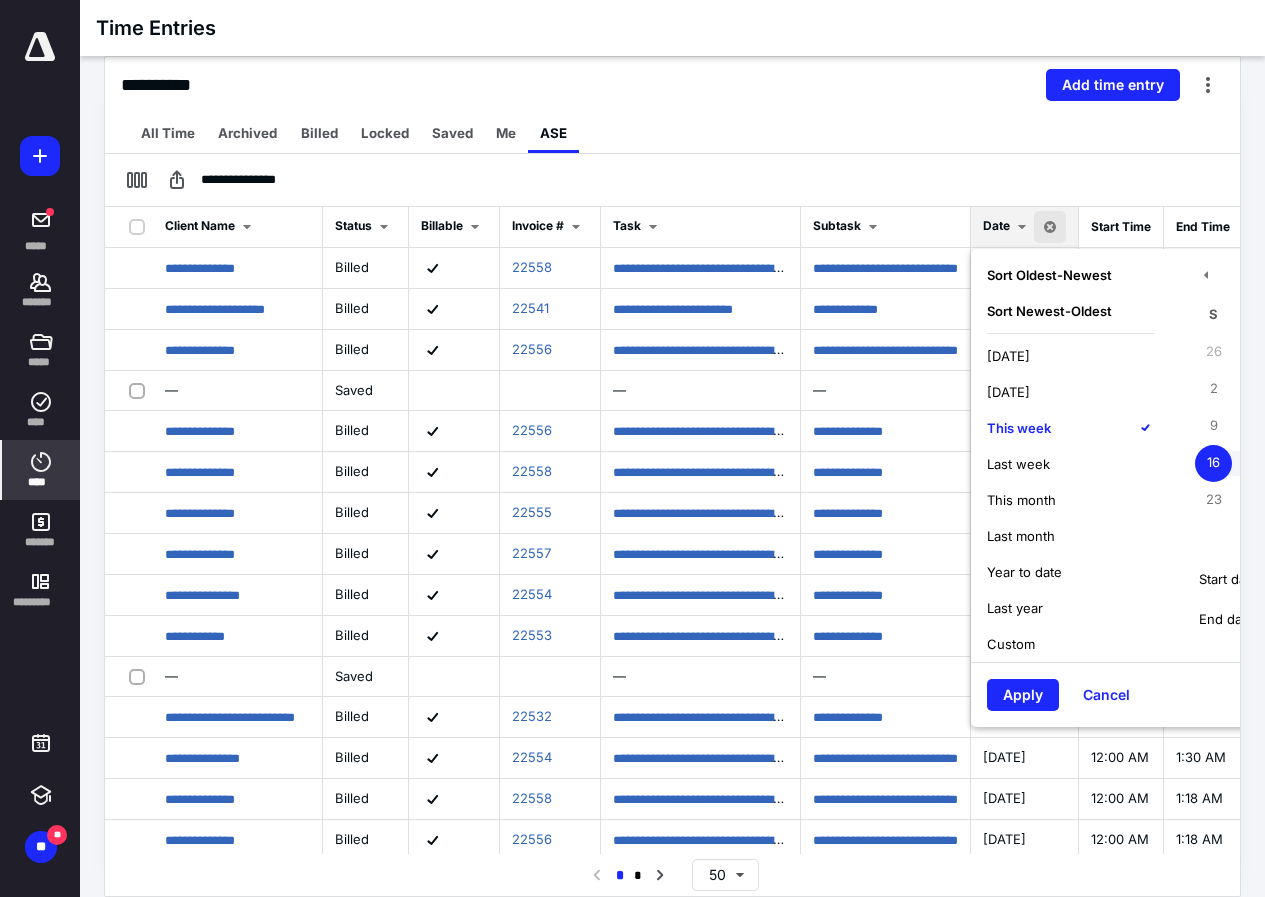 click on "[DATE]" at bounding box center [1008, 356] 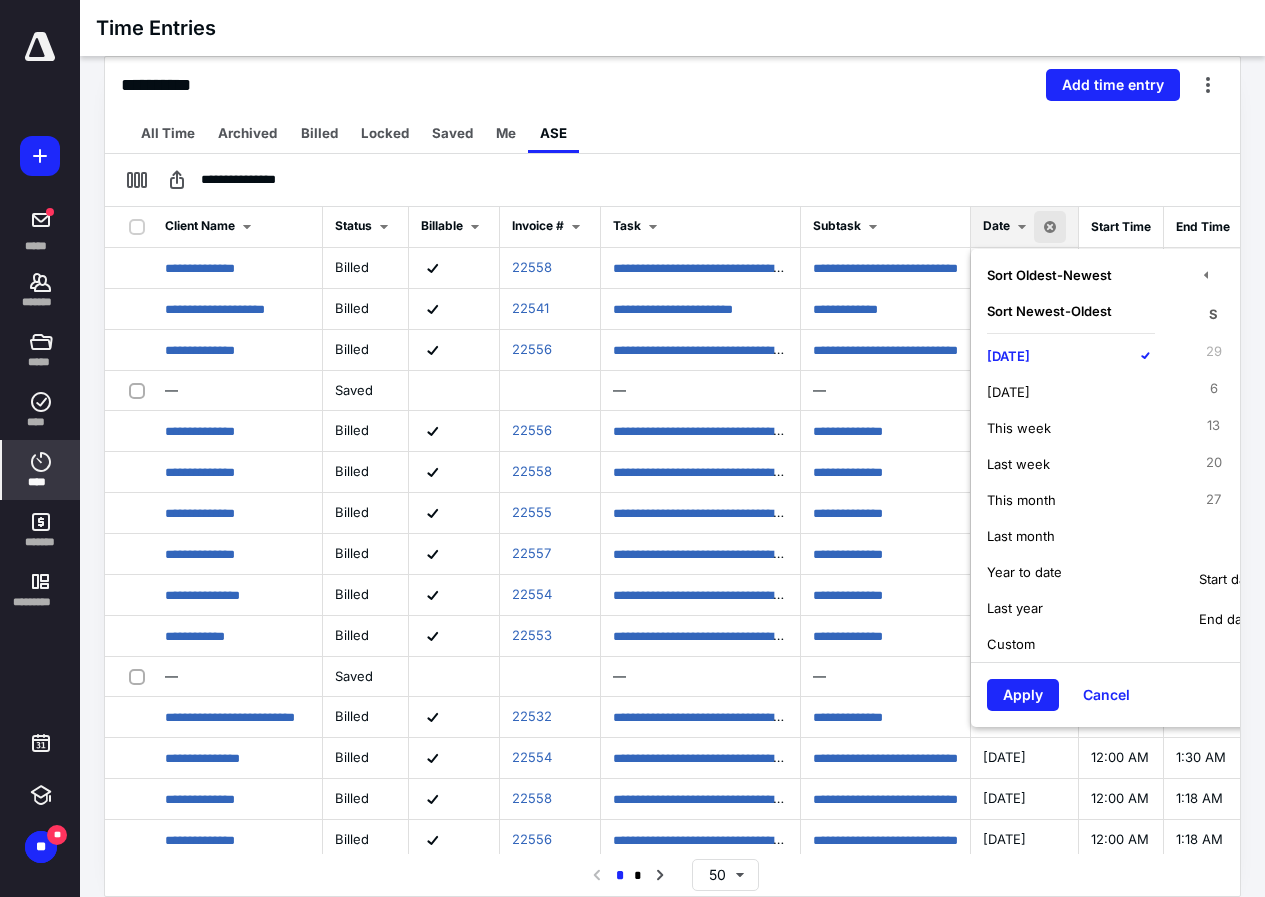 click on "Apply" at bounding box center (1023, 695) 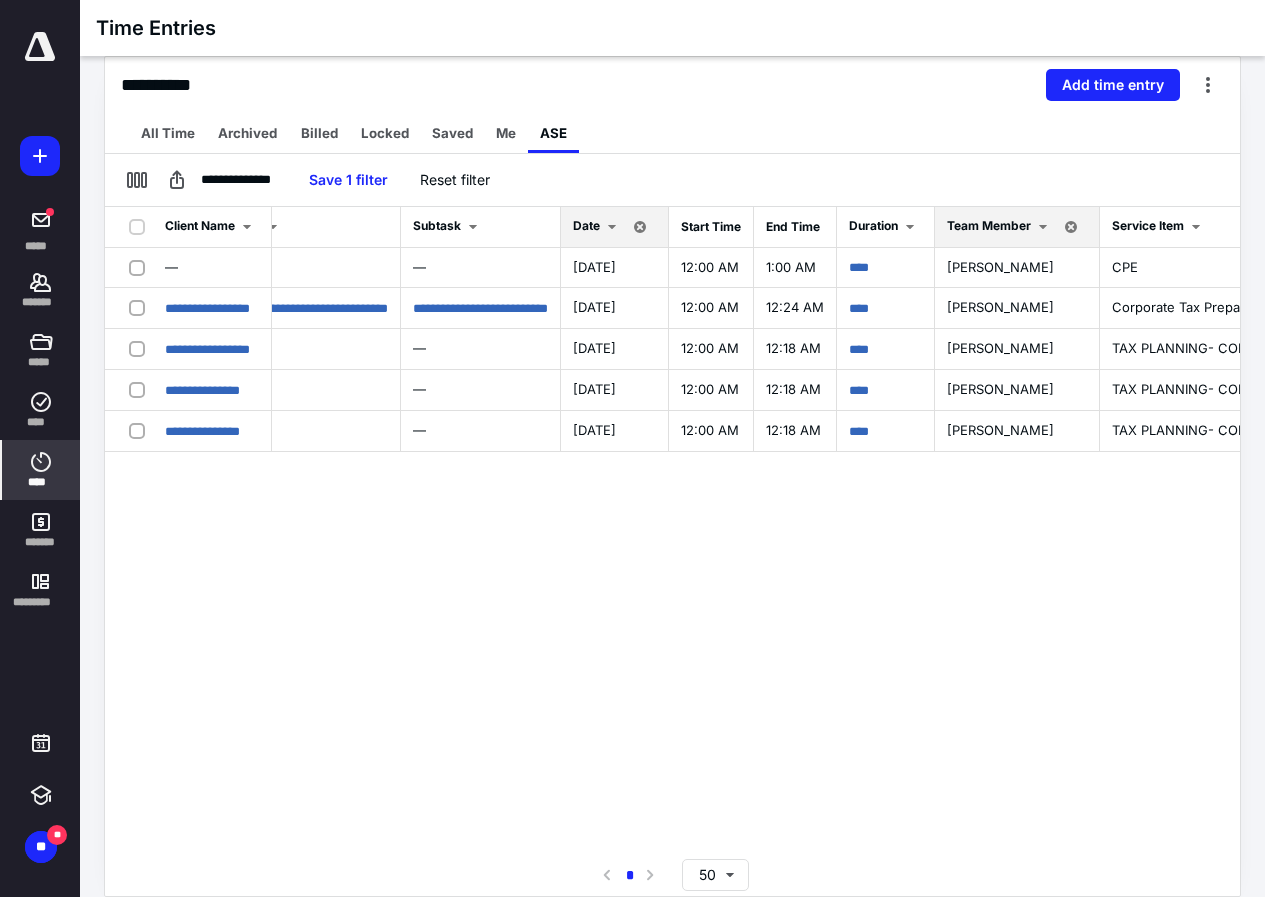 scroll, scrollTop: 0, scrollLeft: 330, axis: horizontal 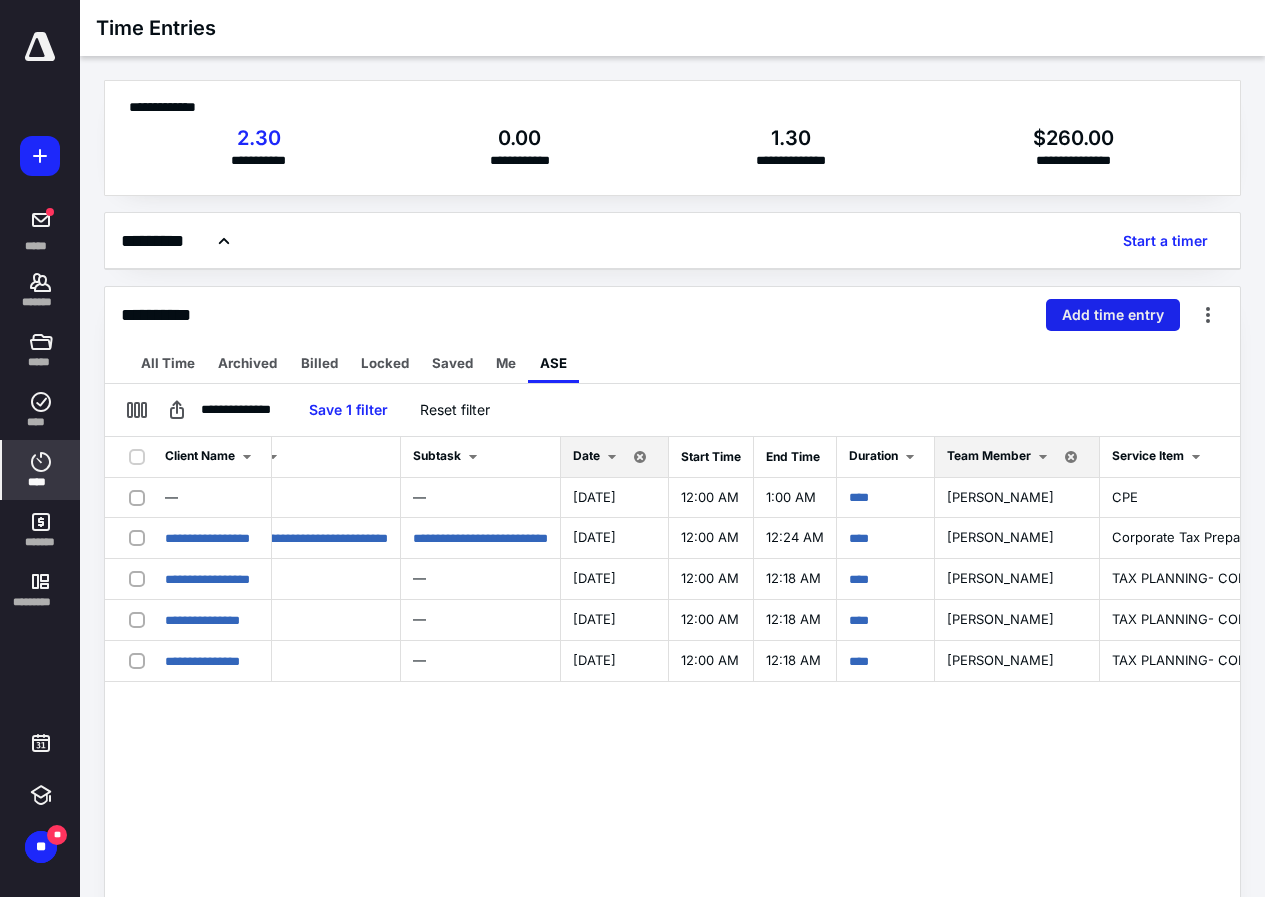 click on "Add time entry" at bounding box center [1113, 315] 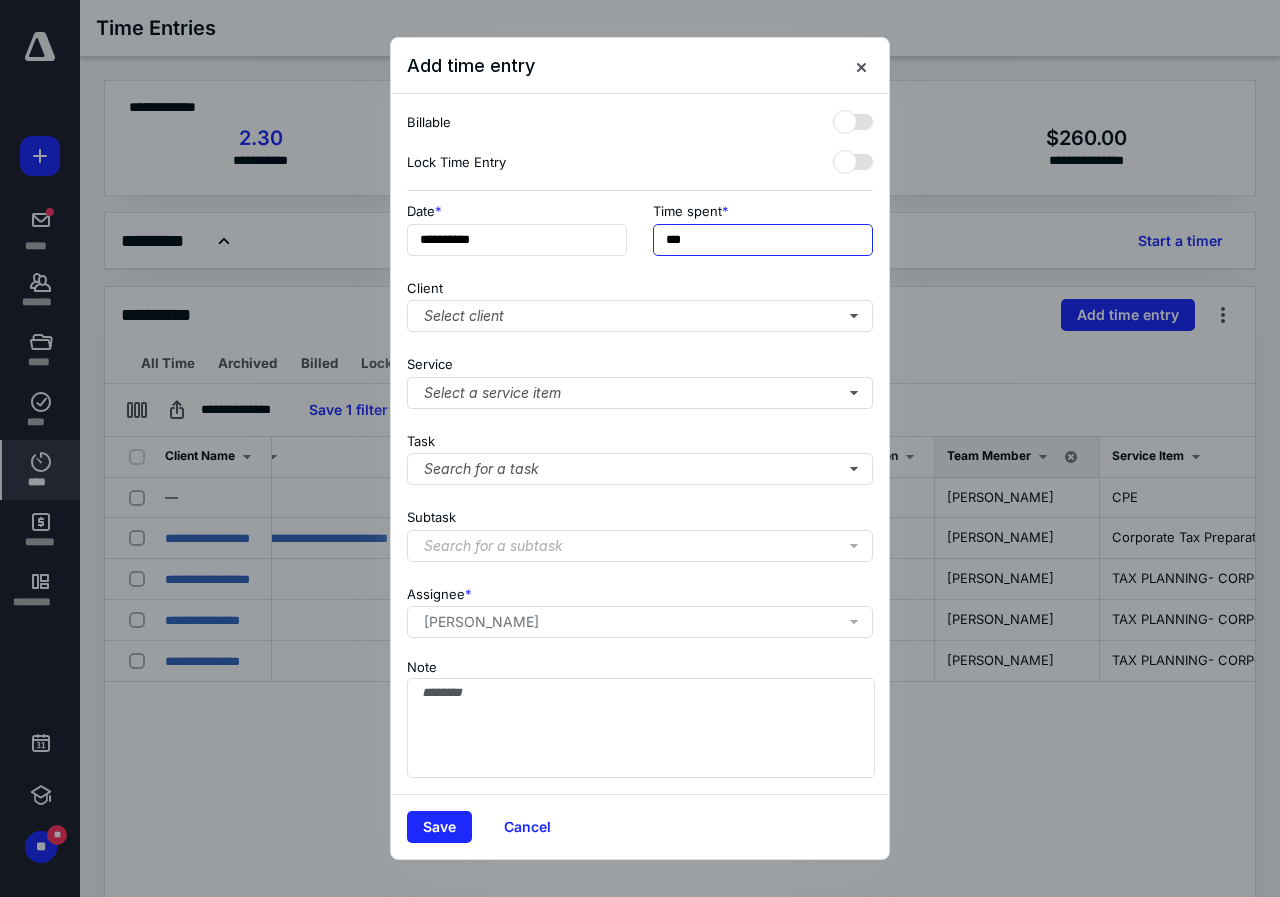 click on "***" at bounding box center [763, 240] 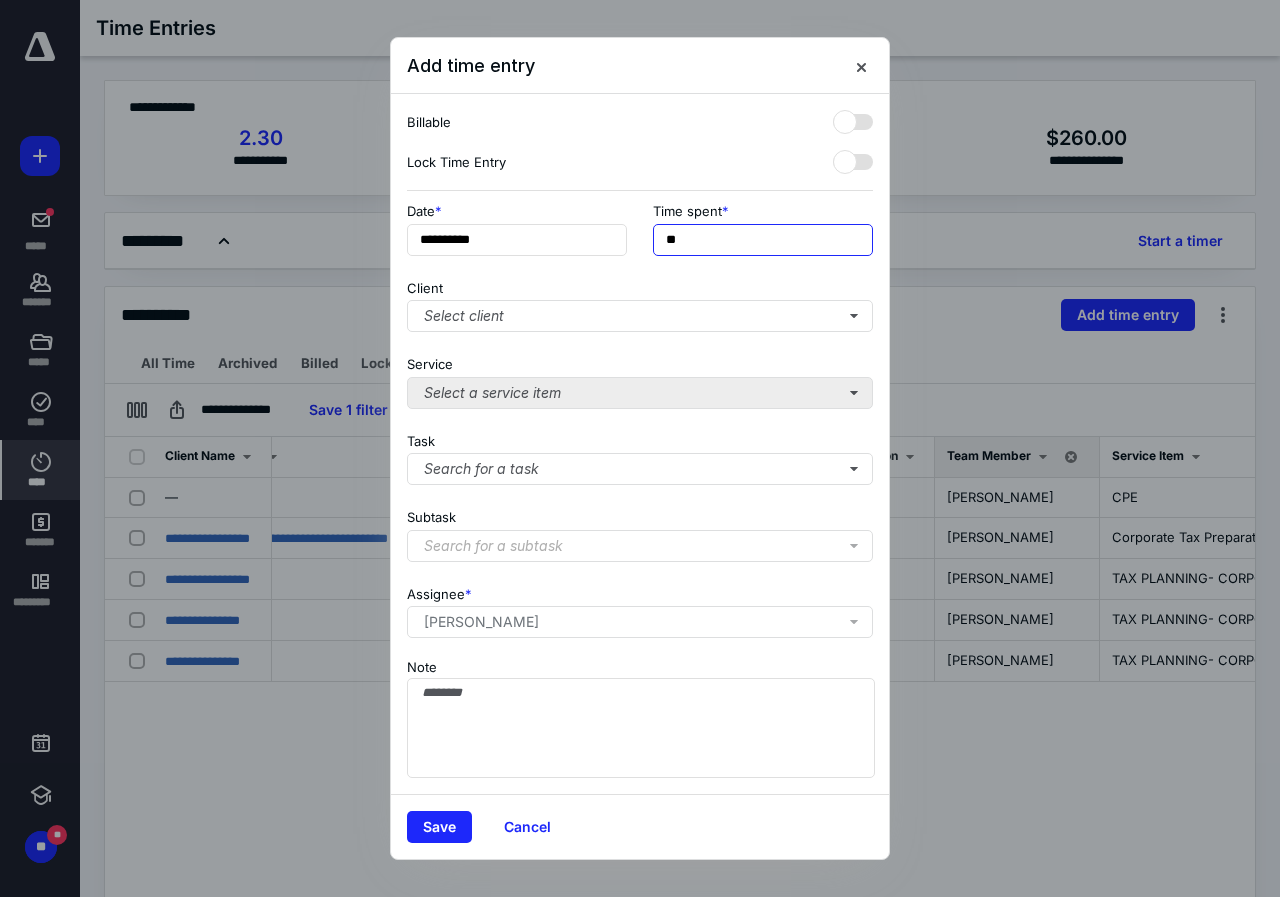 type on "**" 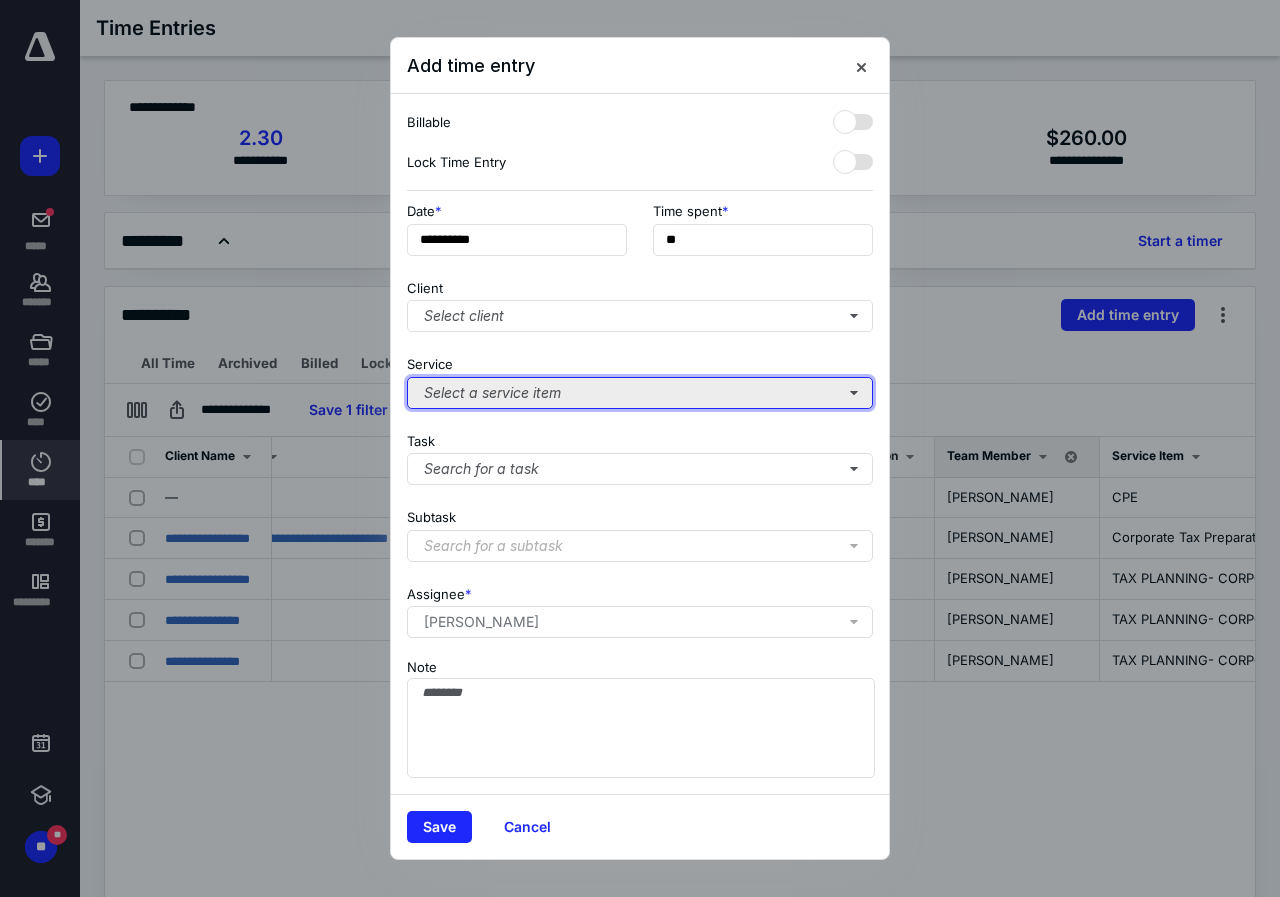 click on "Select a service item" at bounding box center (640, 393) 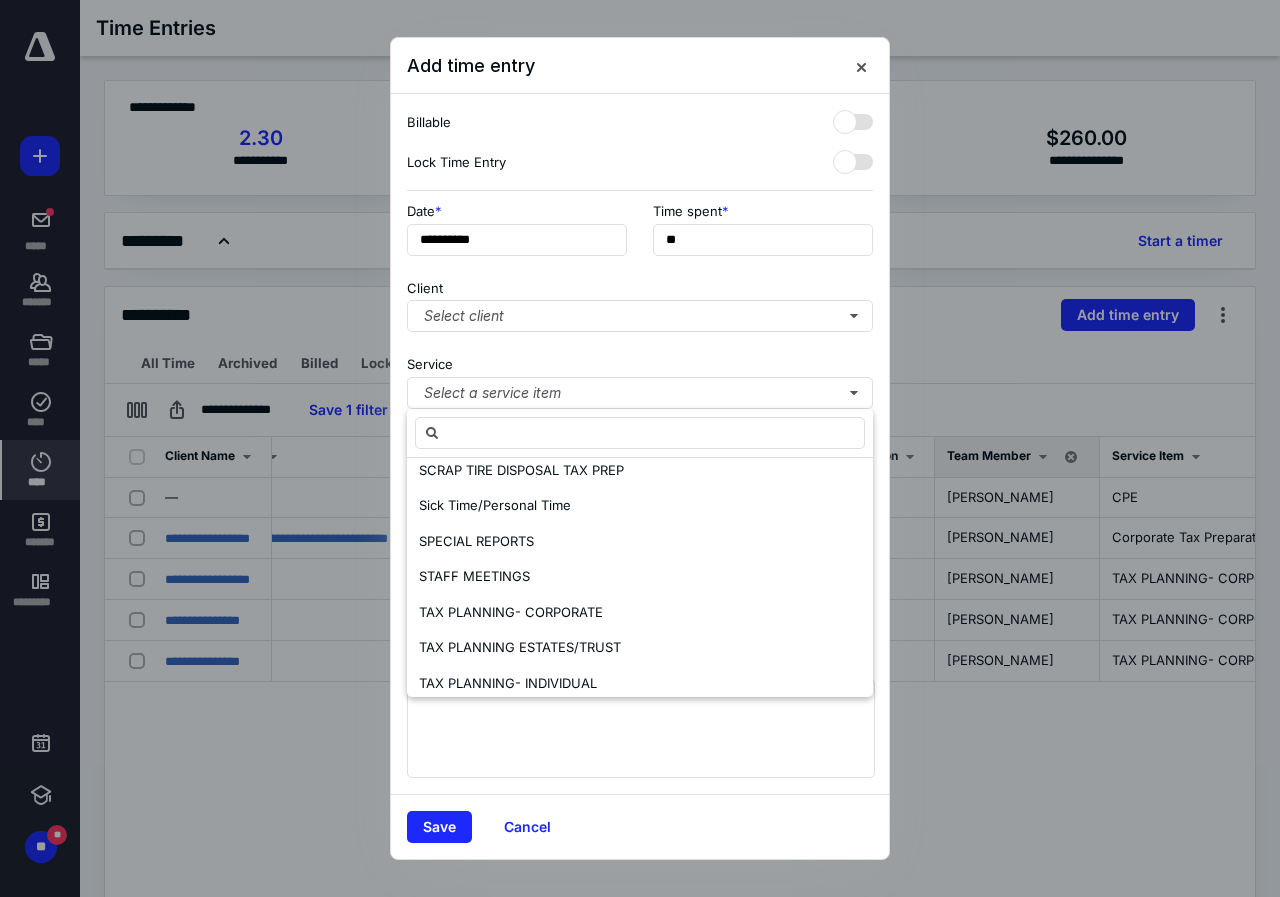 scroll, scrollTop: 1481, scrollLeft: 0, axis: vertical 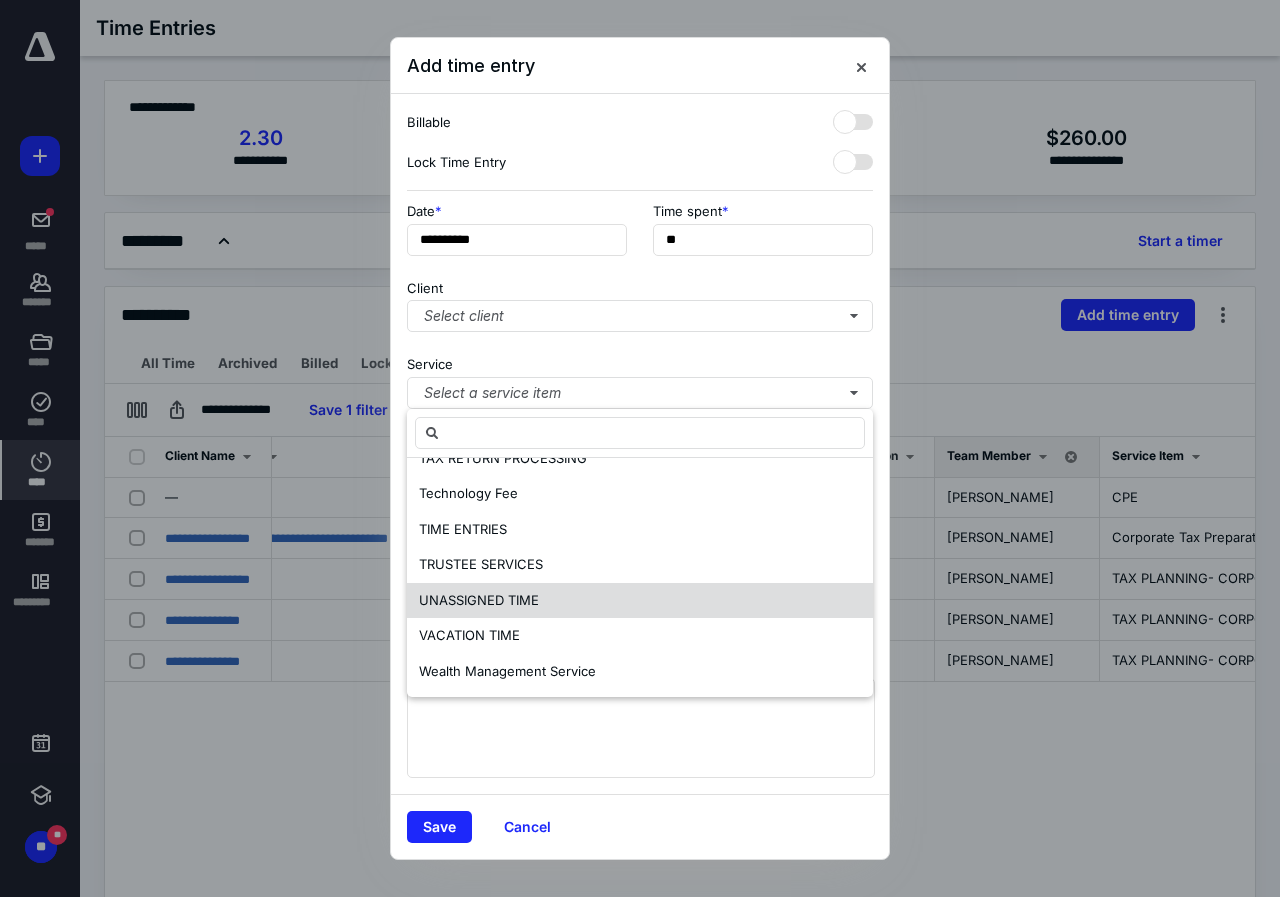 click on "UNASSIGNED TIME" at bounding box center [640, 601] 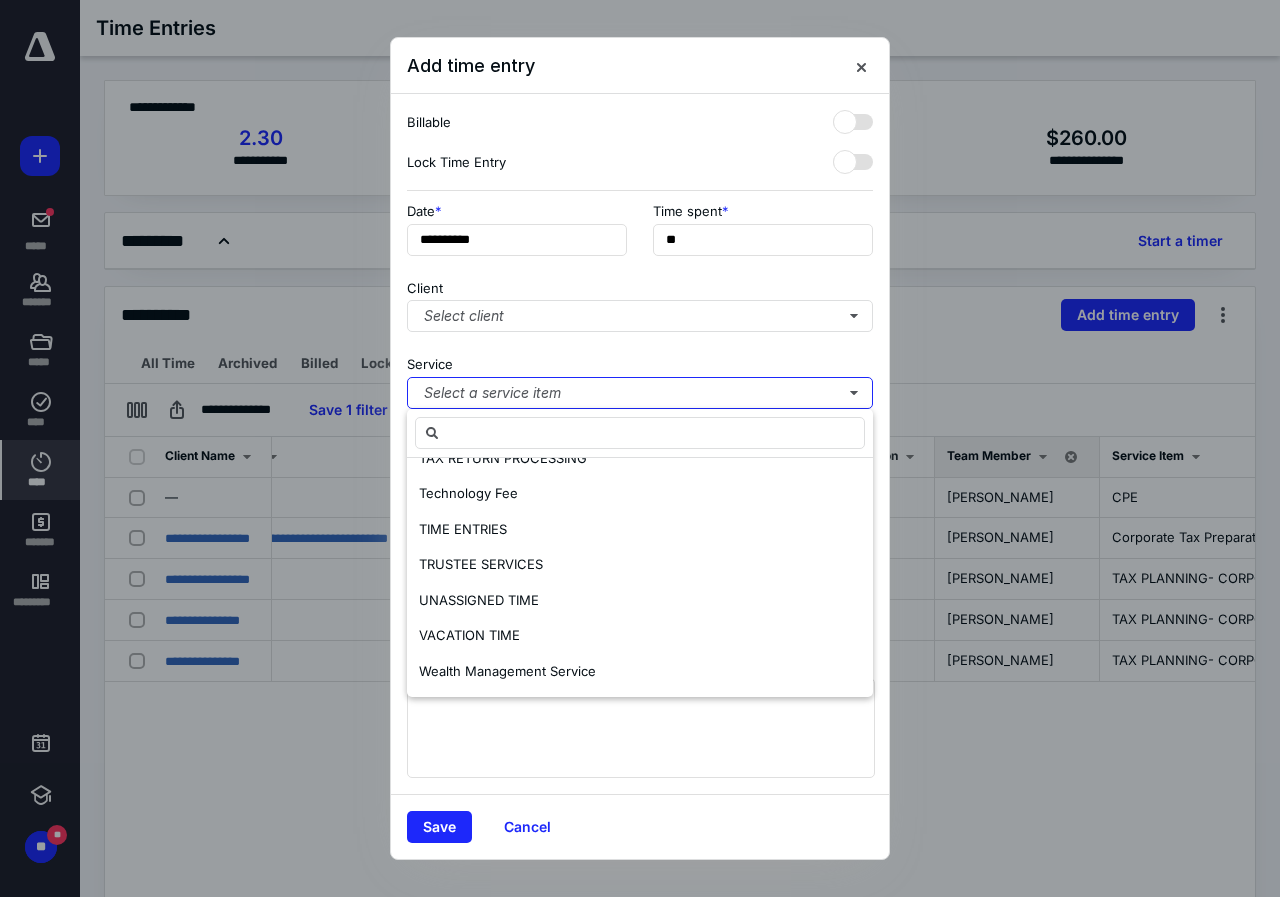 scroll, scrollTop: 0, scrollLeft: 0, axis: both 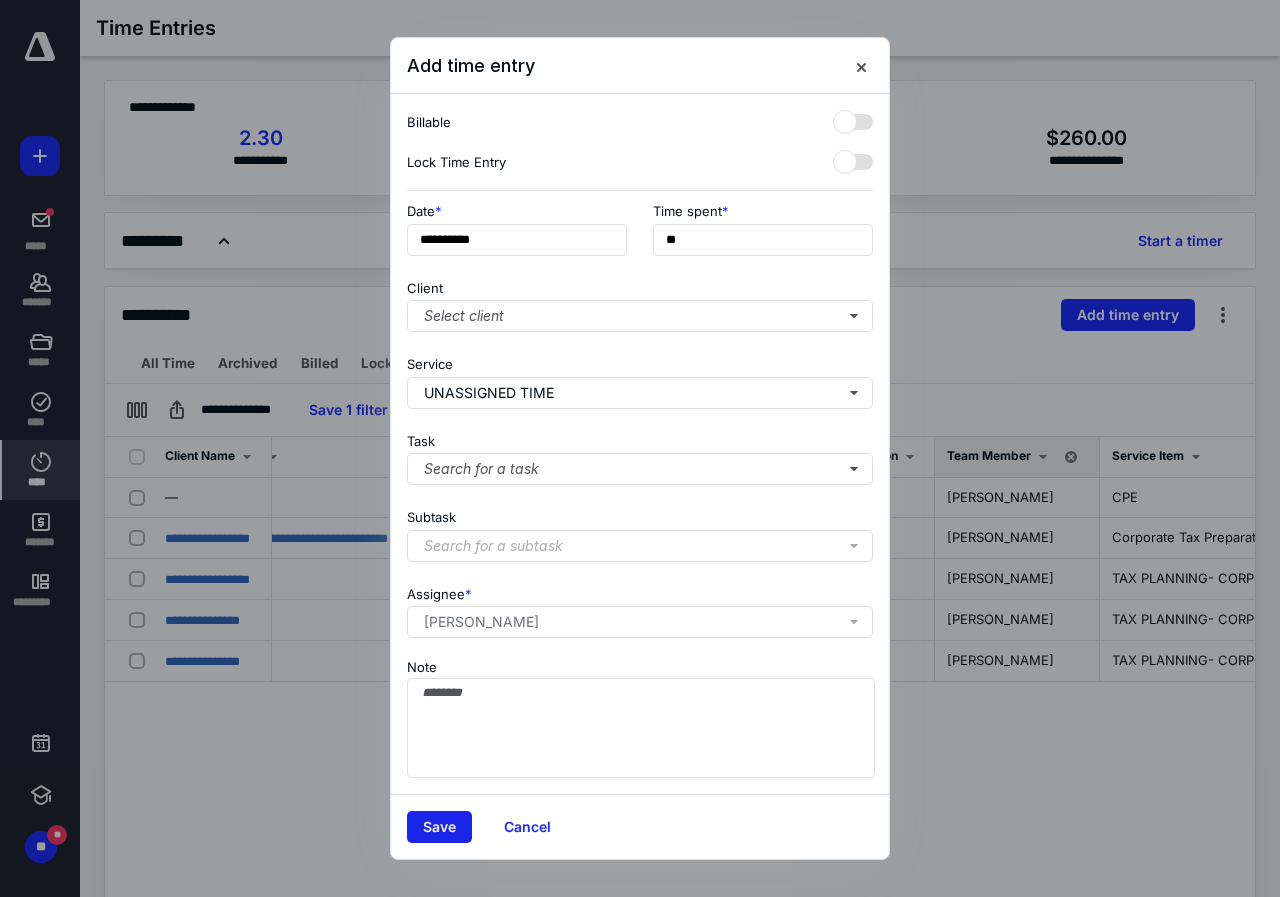 click on "Save" at bounding box center [439, 827] 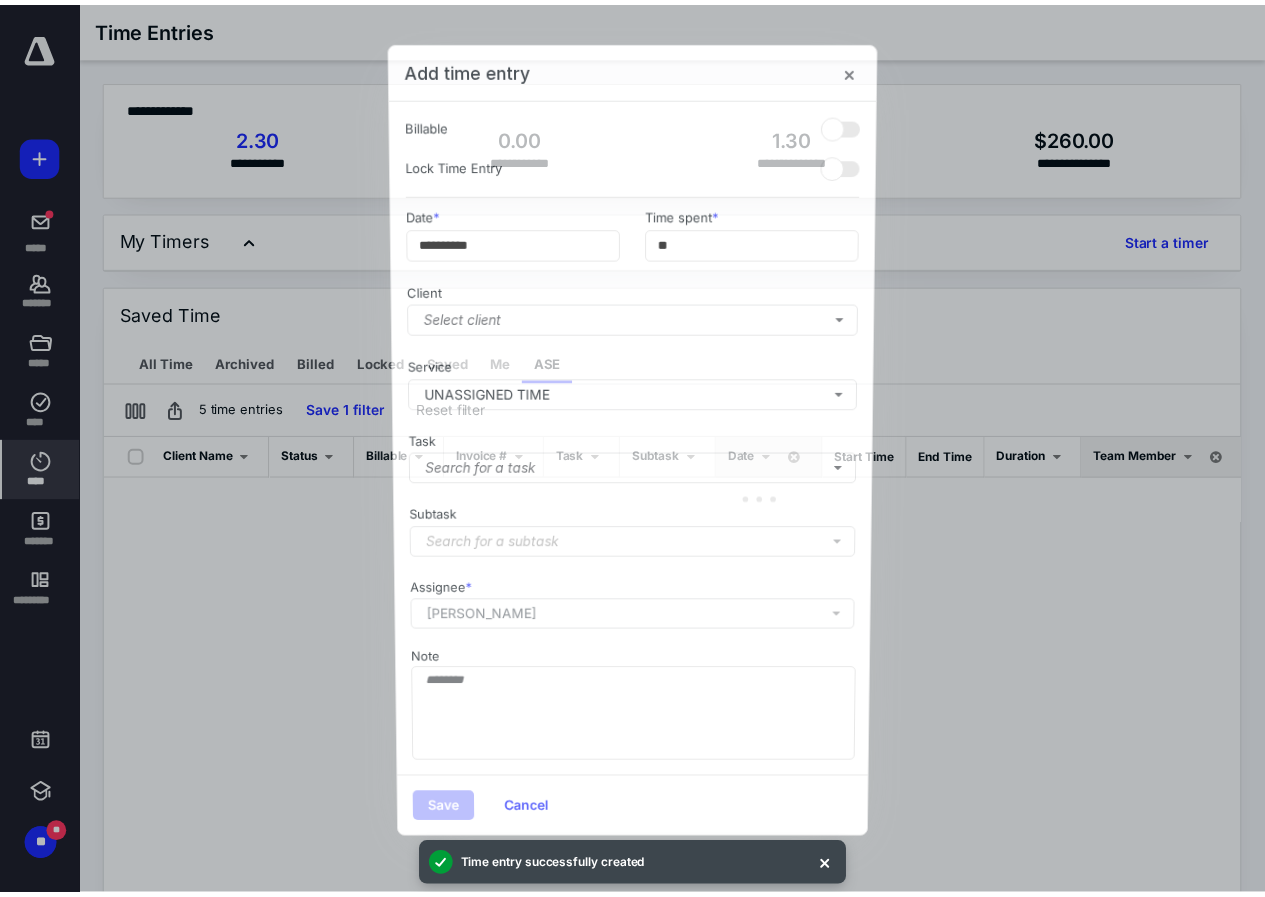 scroll, scrollTop: 0, scrollLeft: 185, axis: horizontal 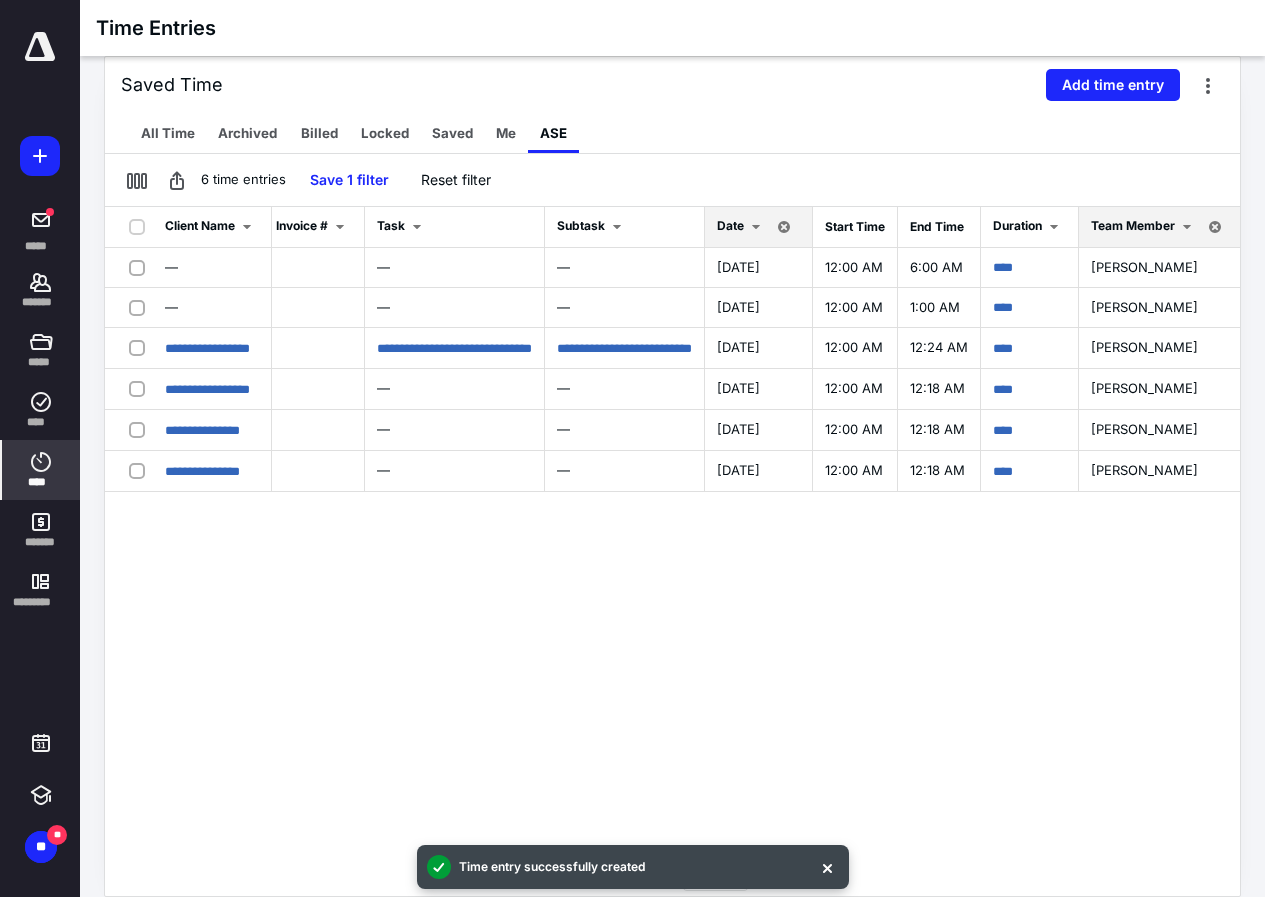 click at bounding box center [756, 227] 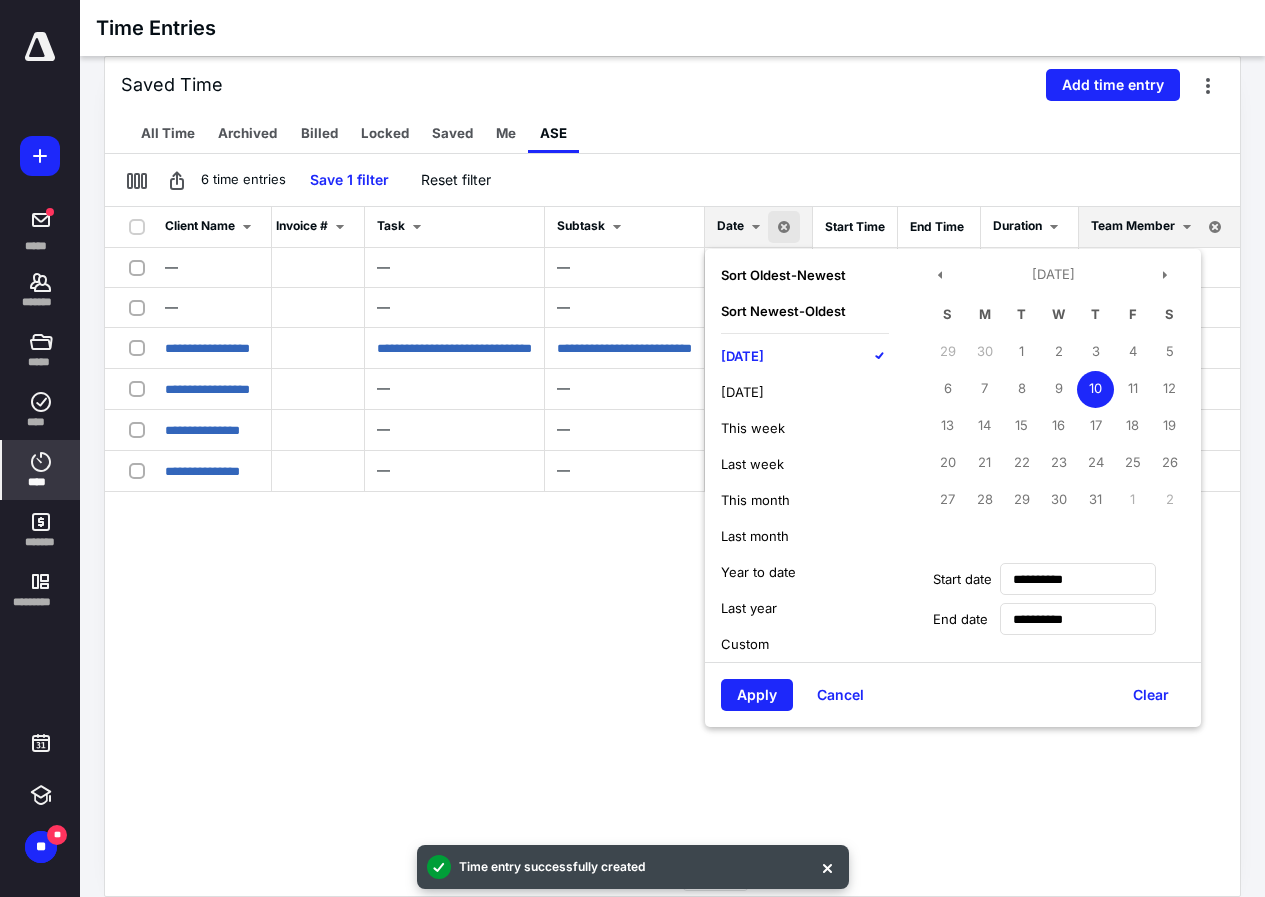 click on "This week" at bounding box center [753, 428] 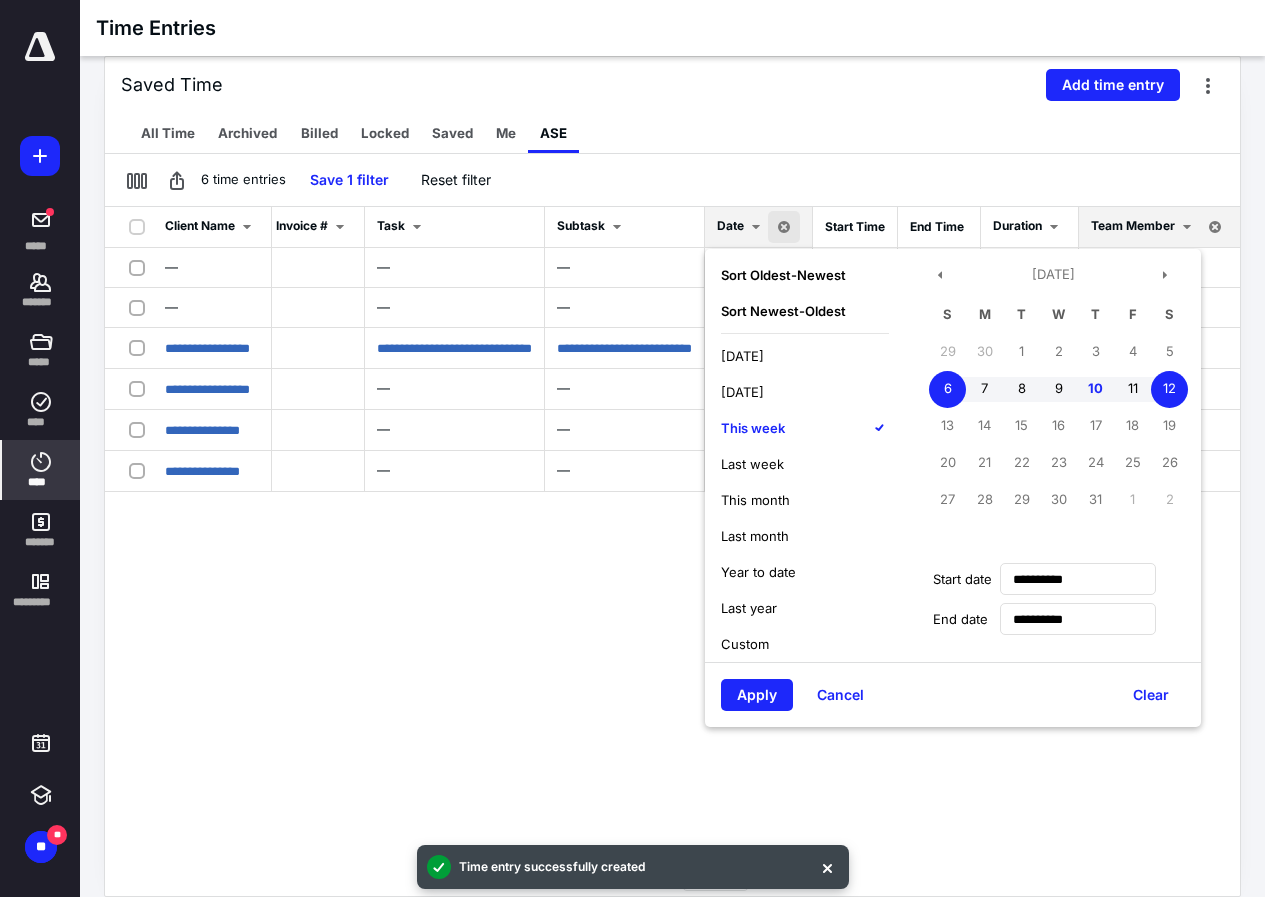 click on "Apply" at bounding box center [757, 695] 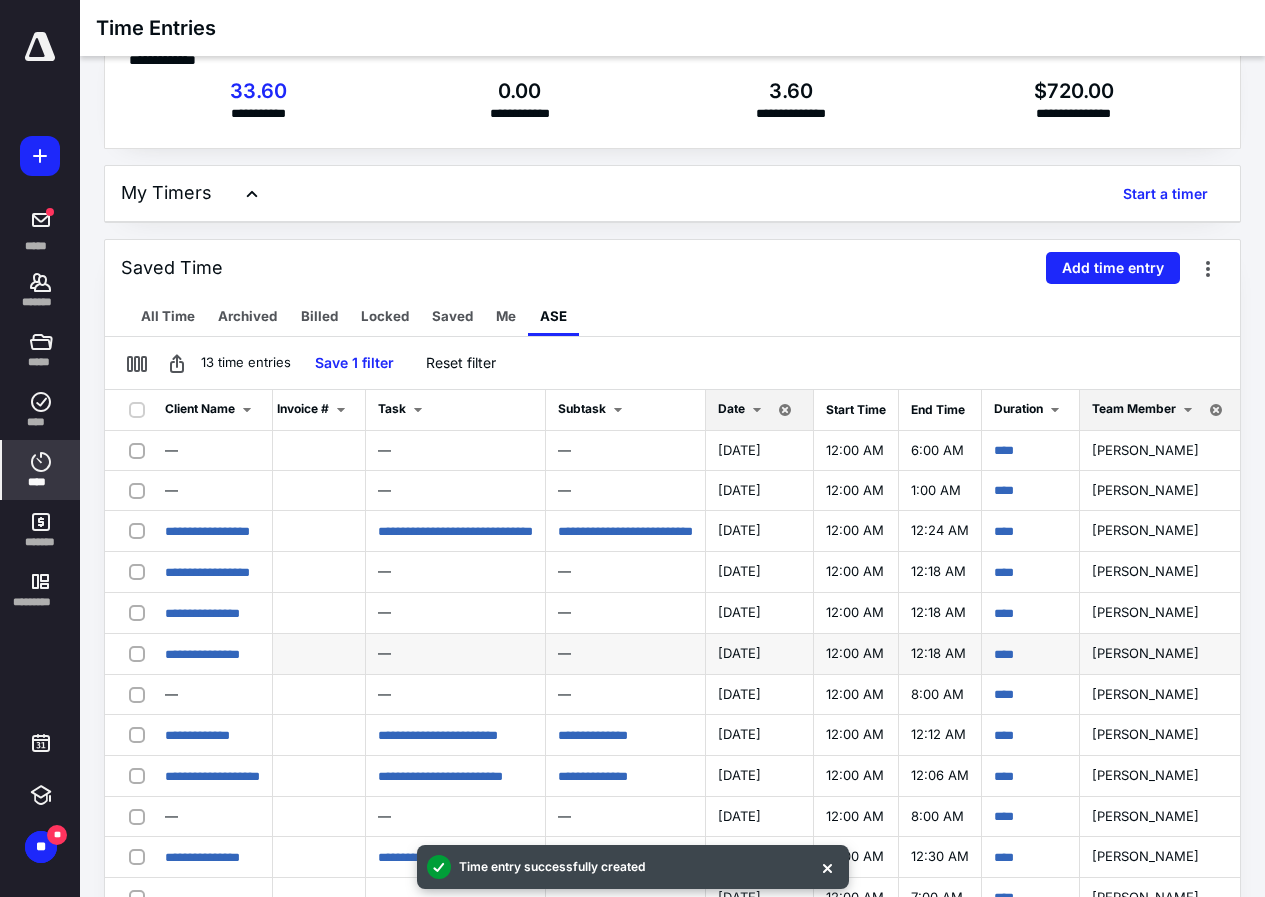 scroll, scrollTop: 0, scrollLeft: 0, axis: both 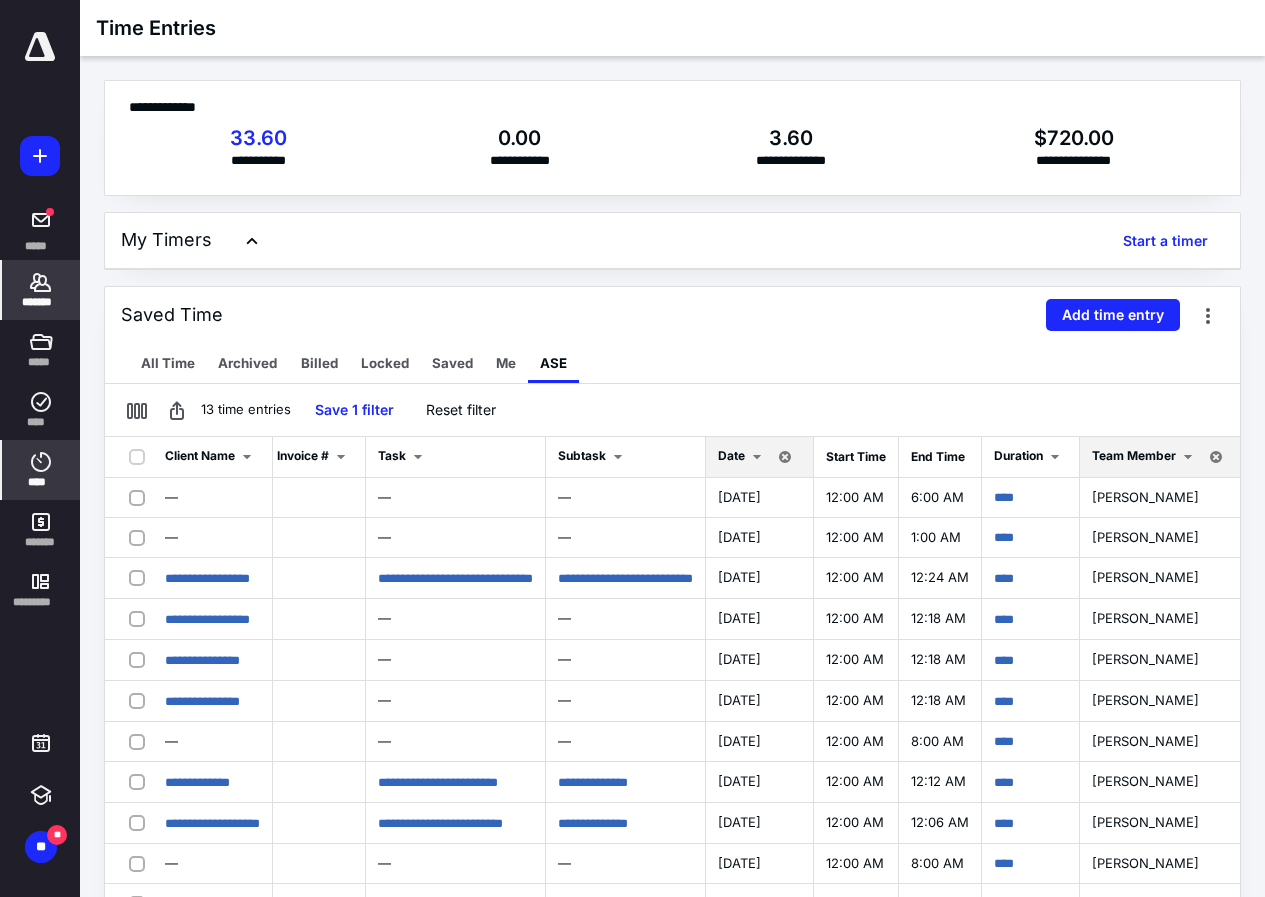 click on "*******" at bounding box center (41, 290) 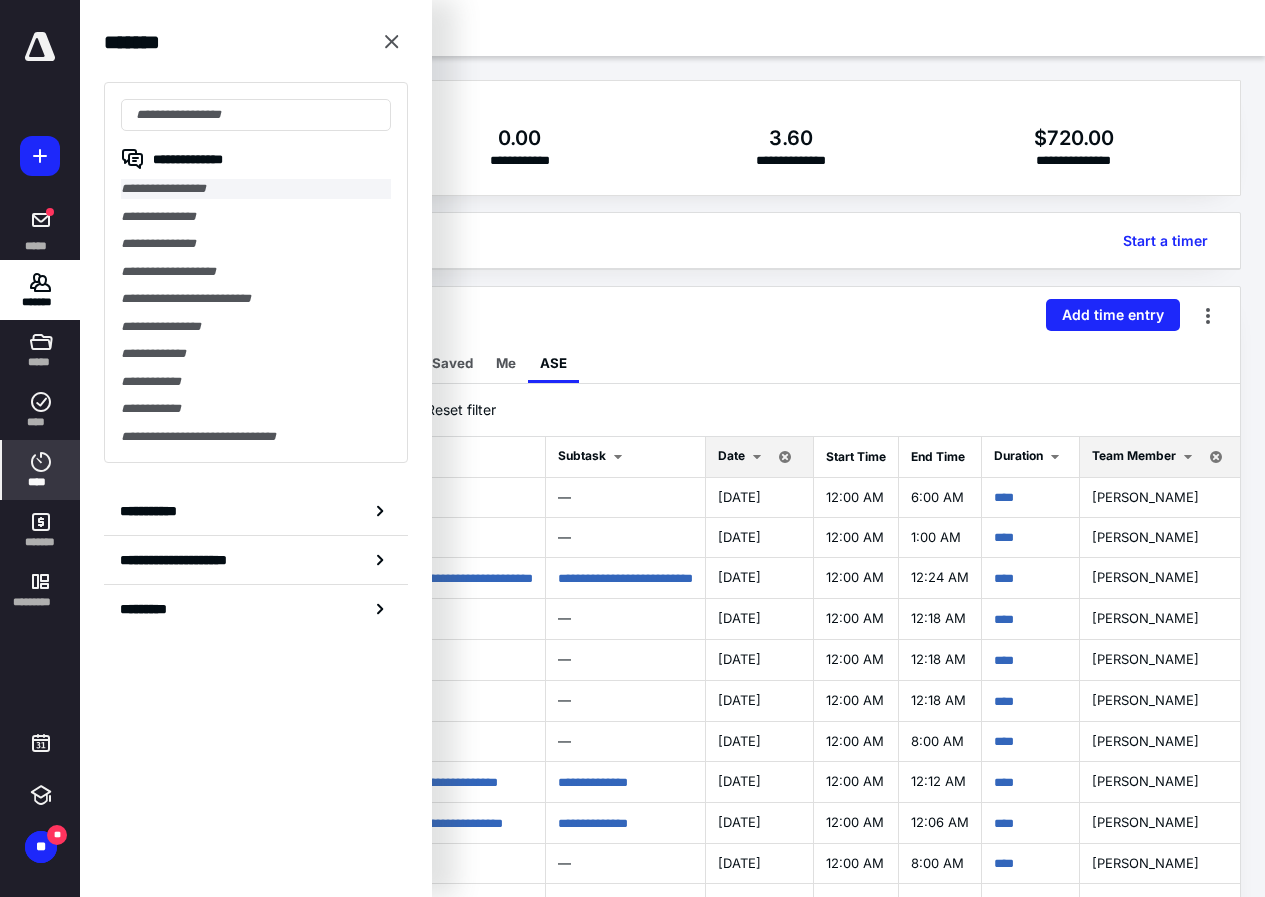 click on "**********" at bounding box center (256, 189) 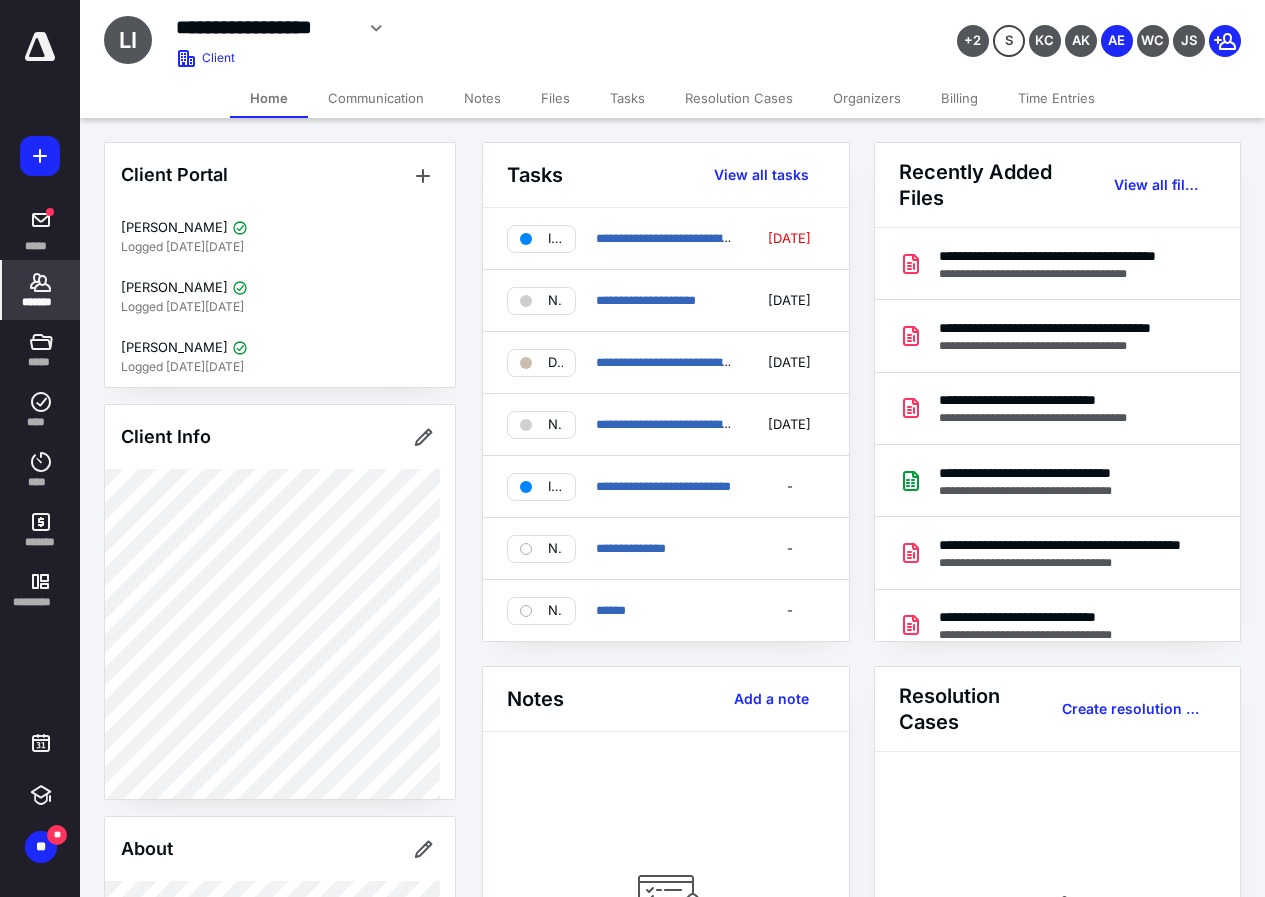 click on "Tasks" at bounding box center [627, 98] 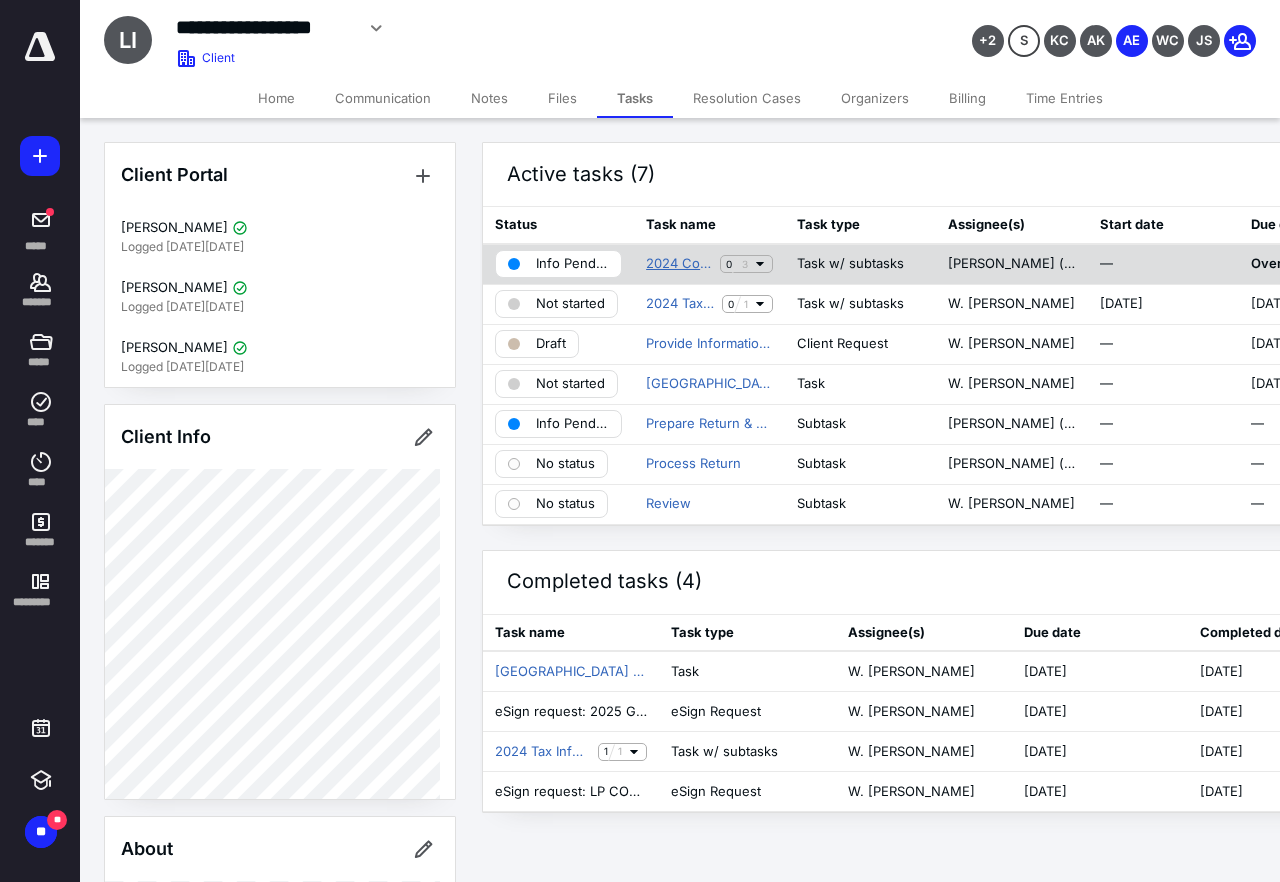 click on "2024  Corporate Tax Preparation" at bounding box center [679, 264] 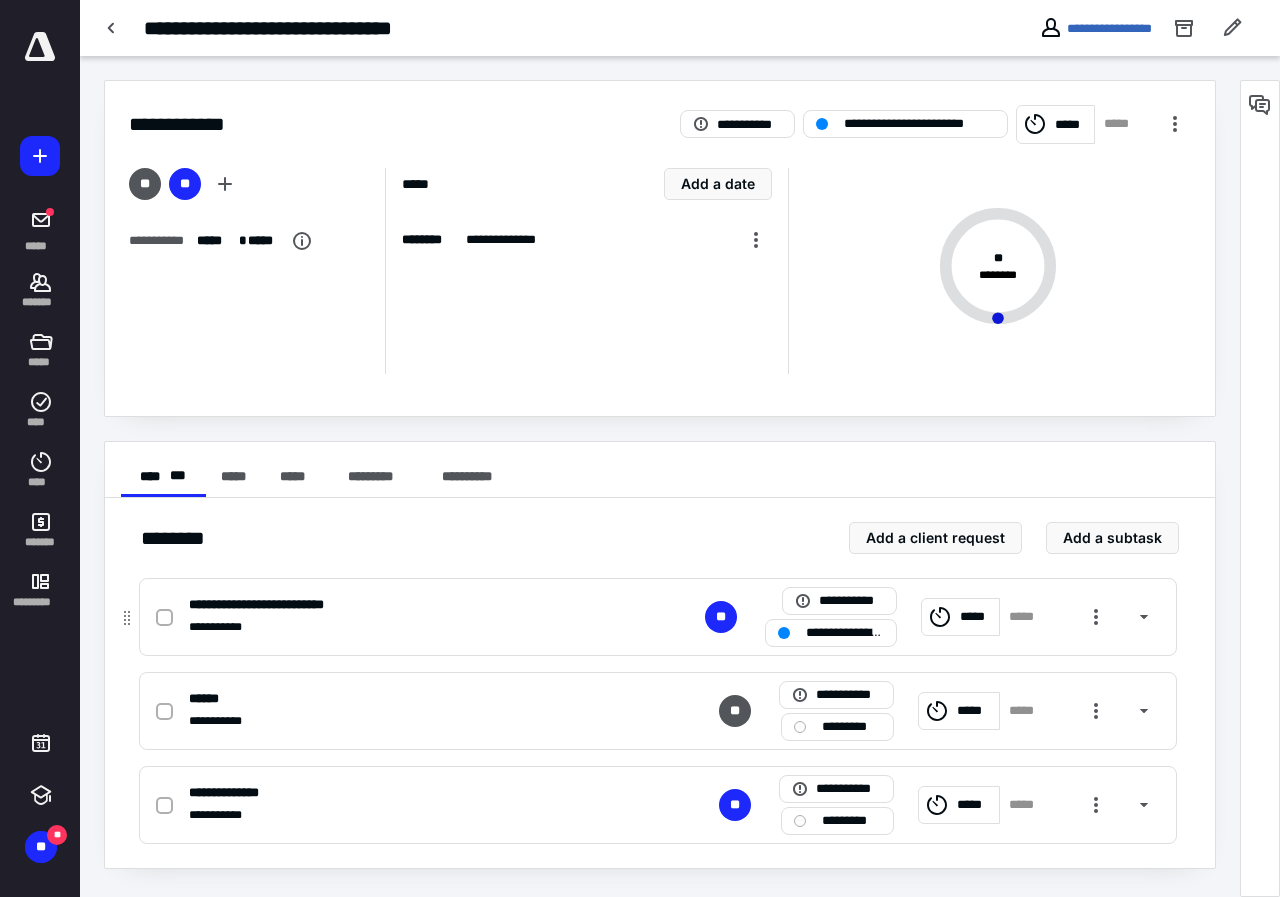 click on "**********" at bounding box center [845, 633] 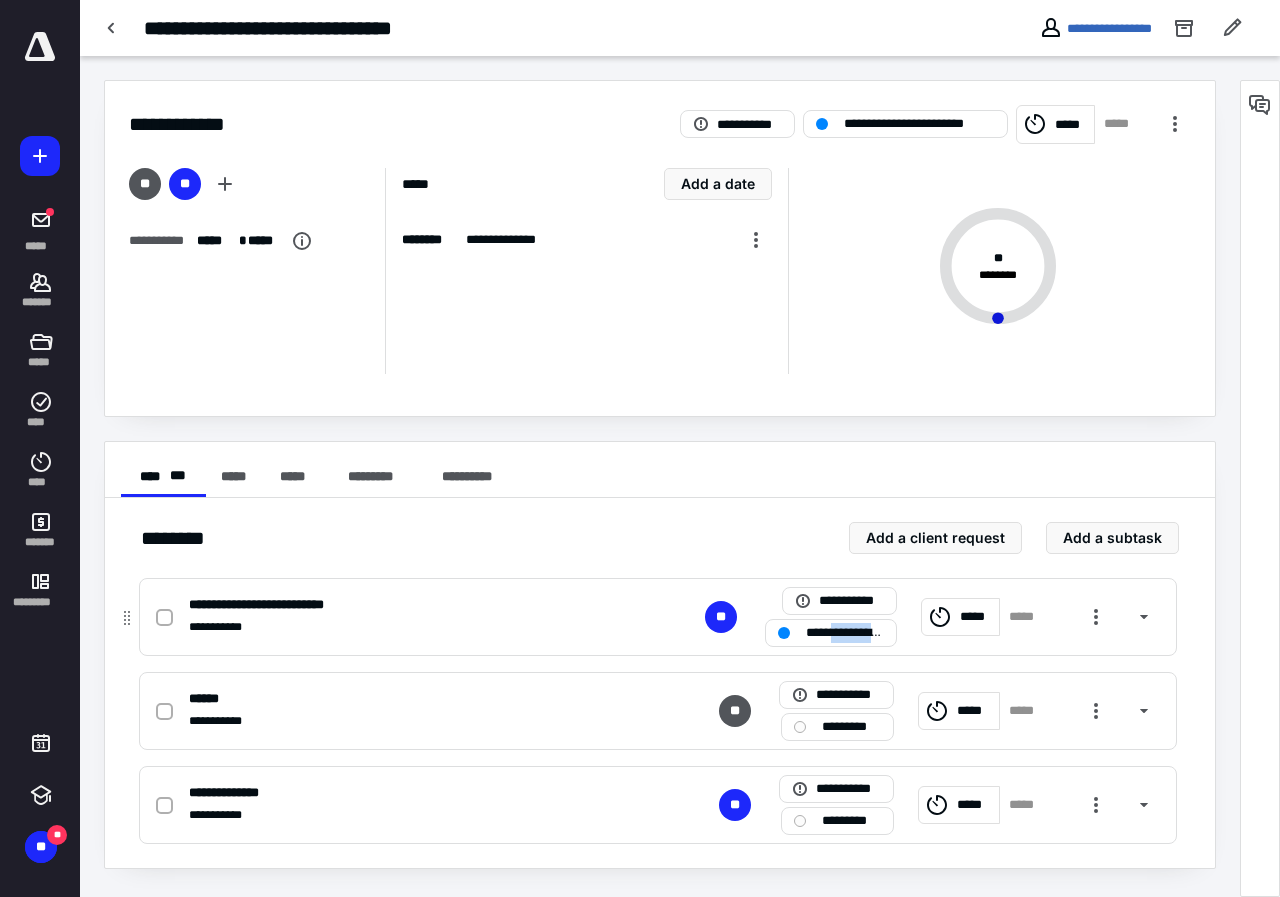 click on "**********" at bounding box center [845, 633] 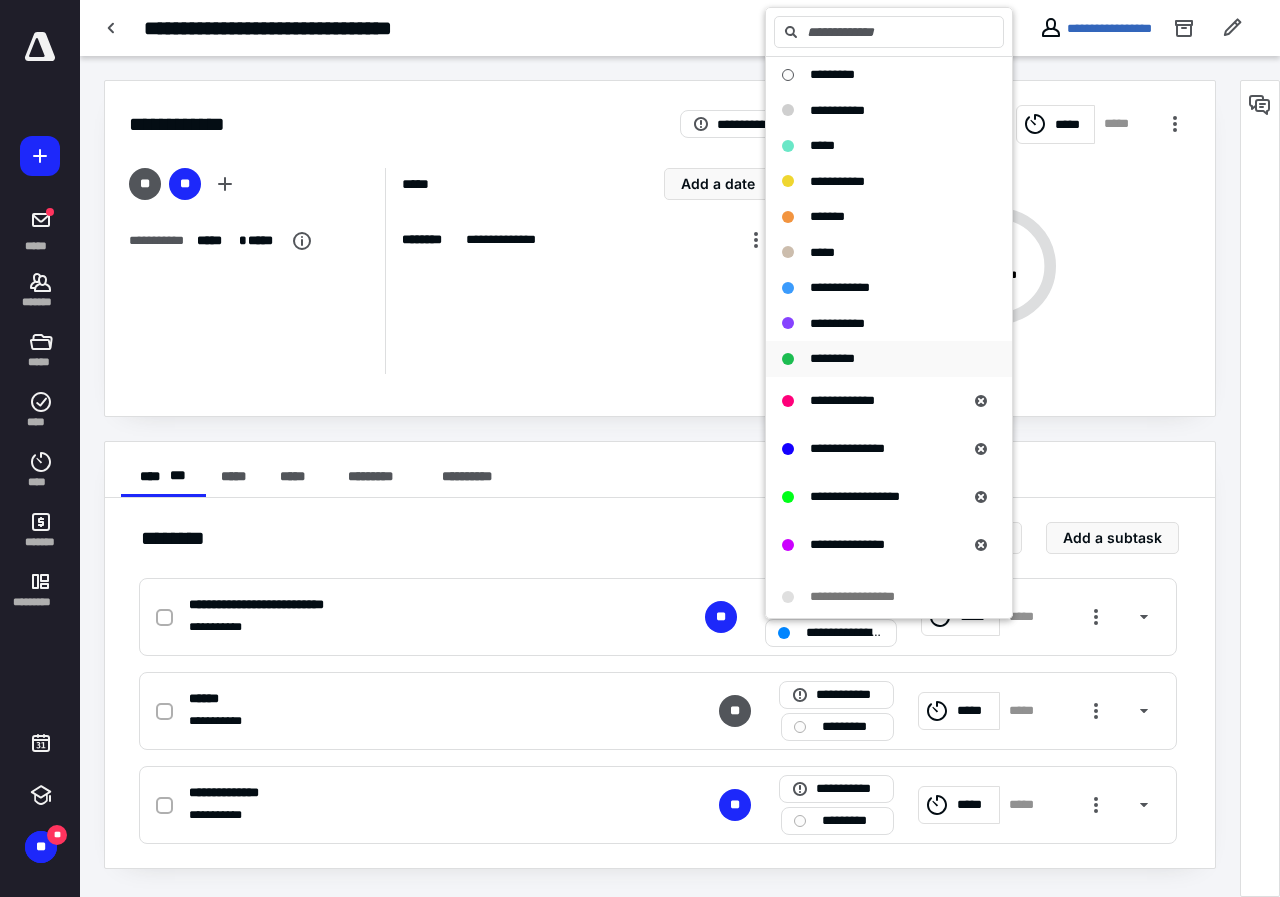 click on "*********" at bounding box center (832, 358) 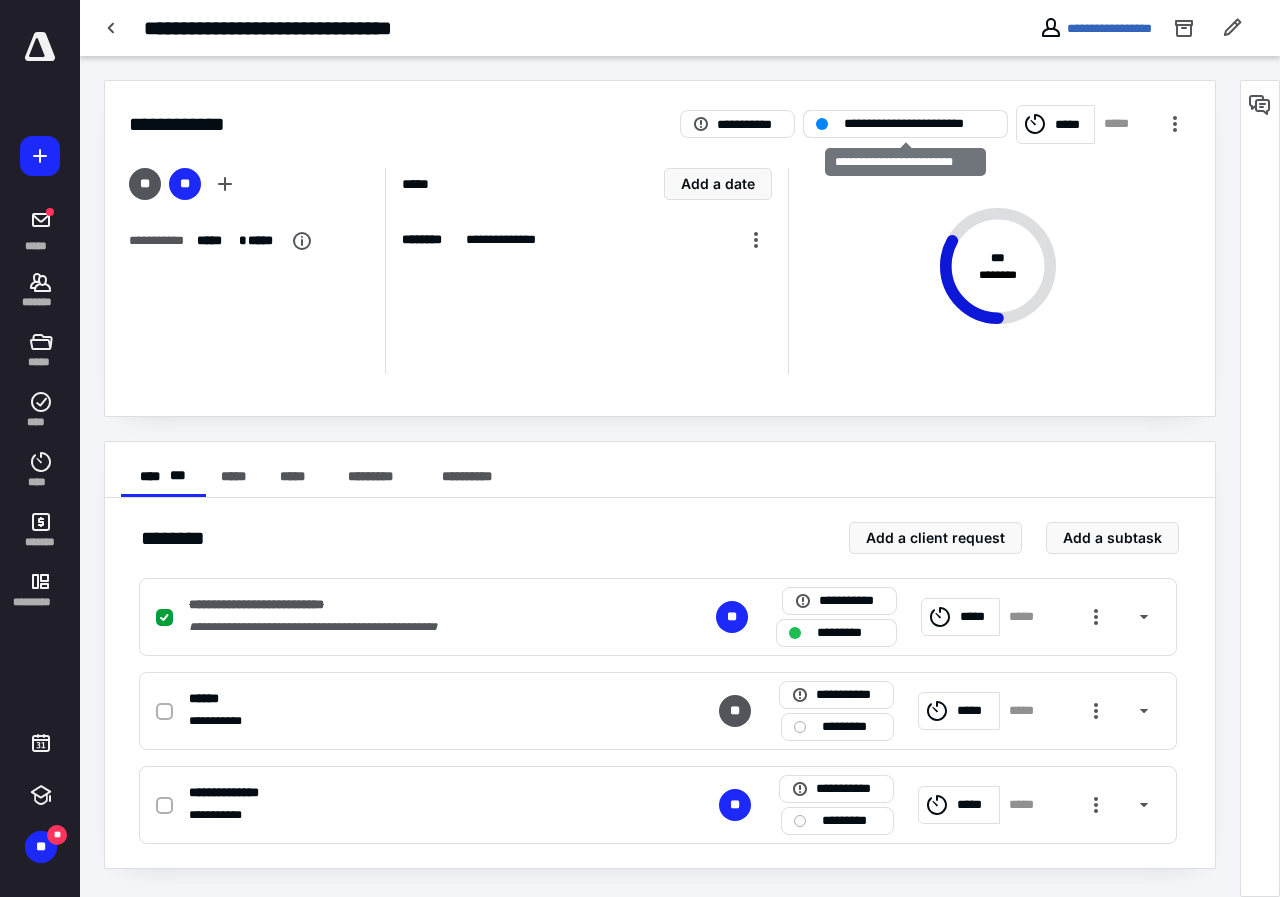 click on "**********" at bounding box center (919, 124) 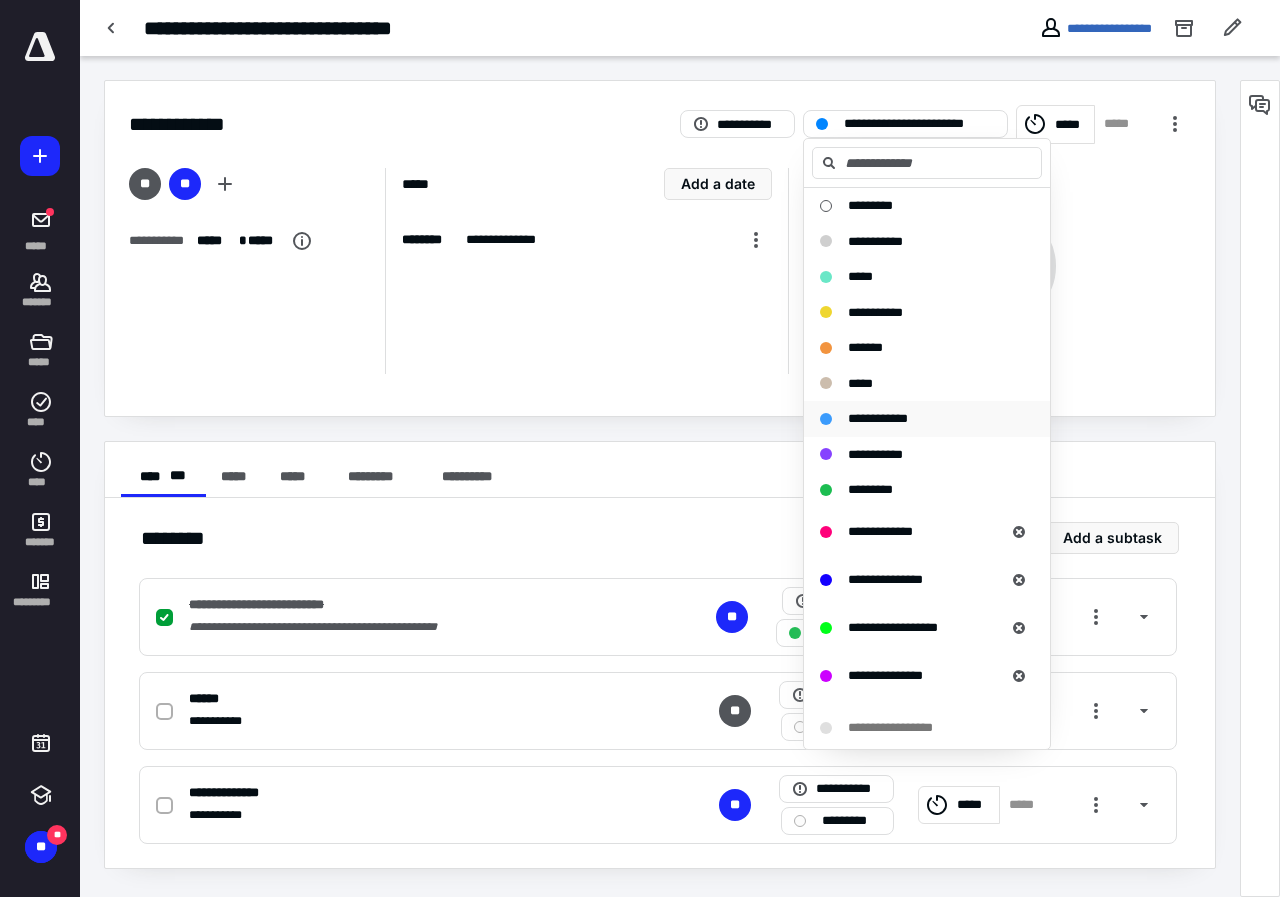 click on "**********" at bounding box center (878, 418) 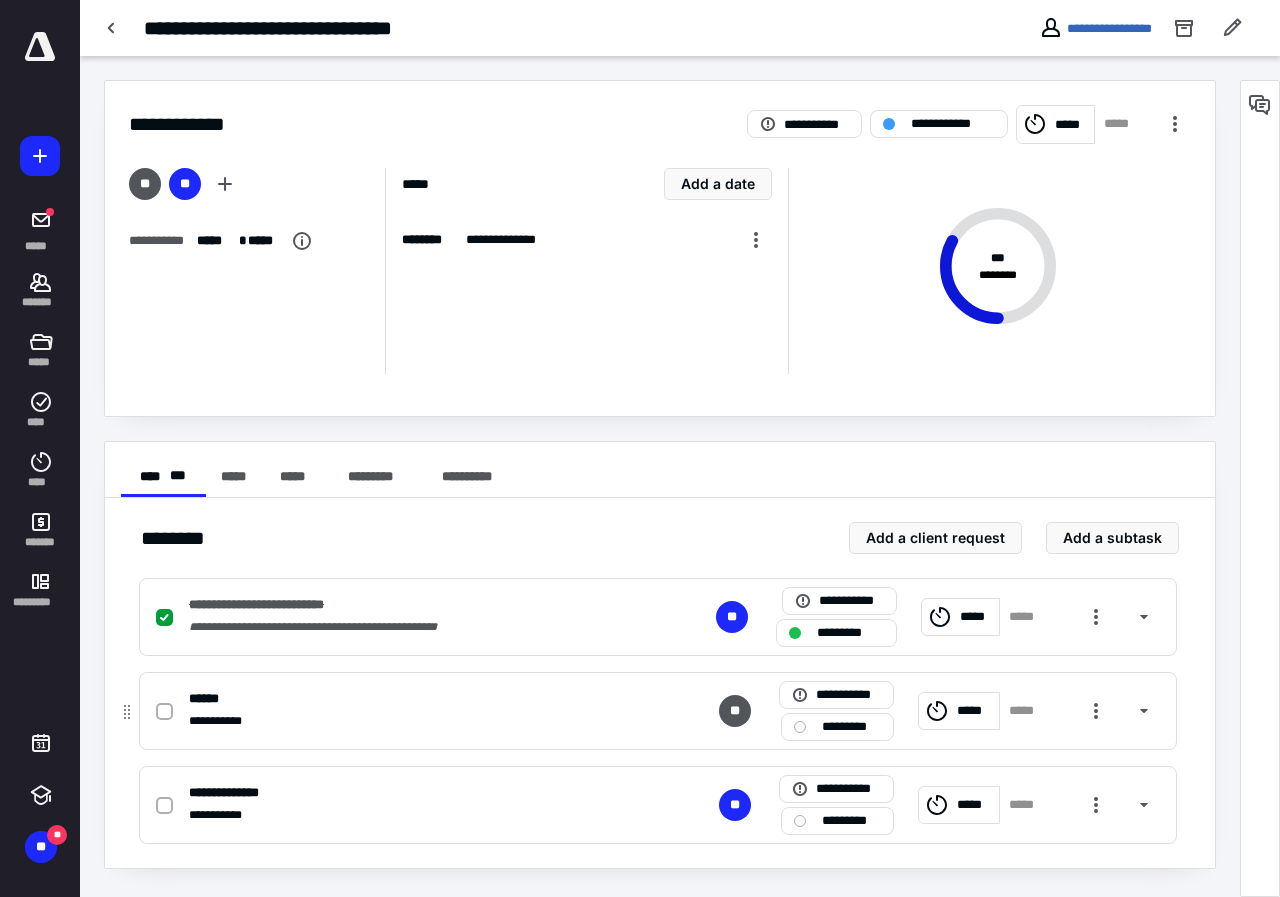 click on "*********" at bounding box center (851, 727) 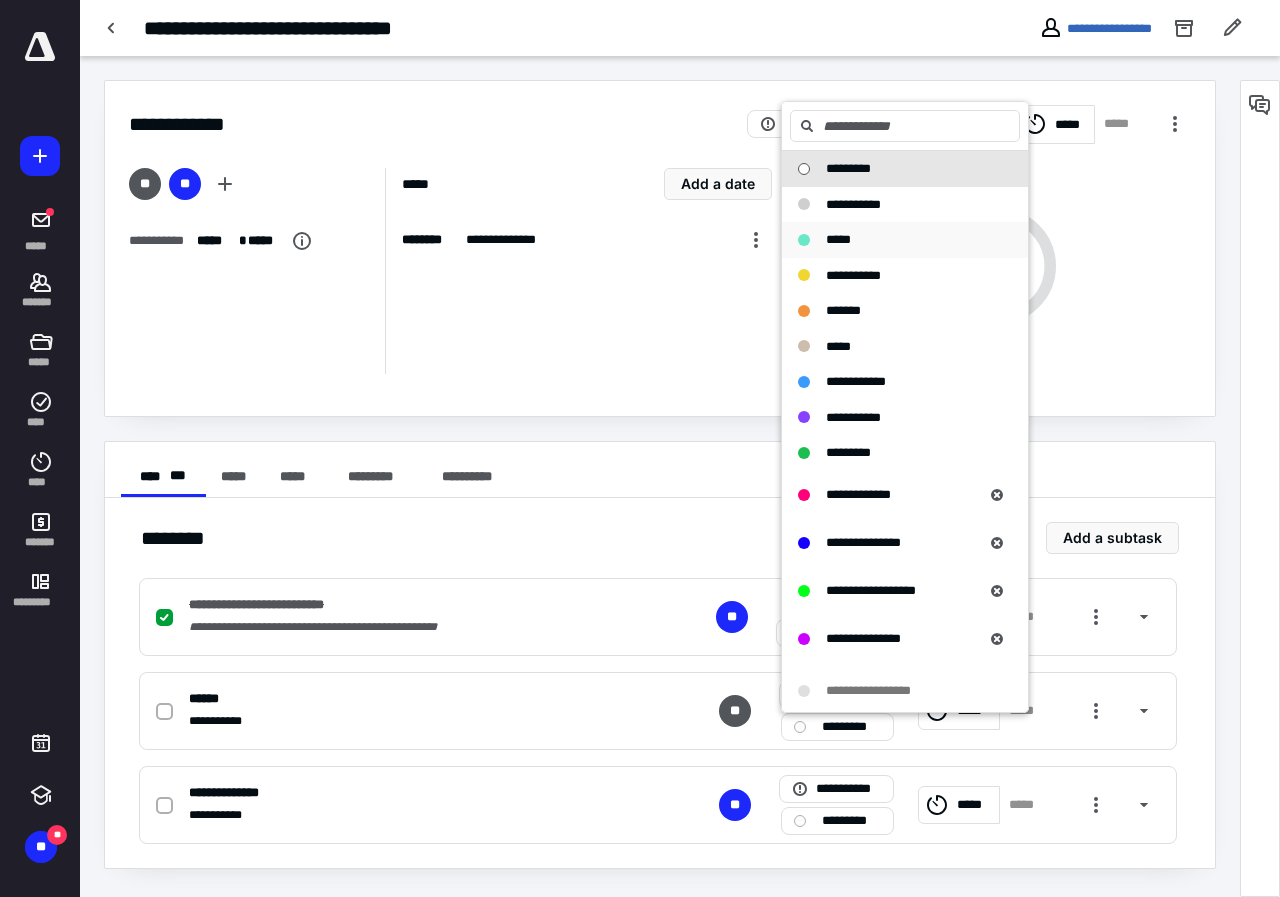 click on "*****" at bounding box center [838, 239] 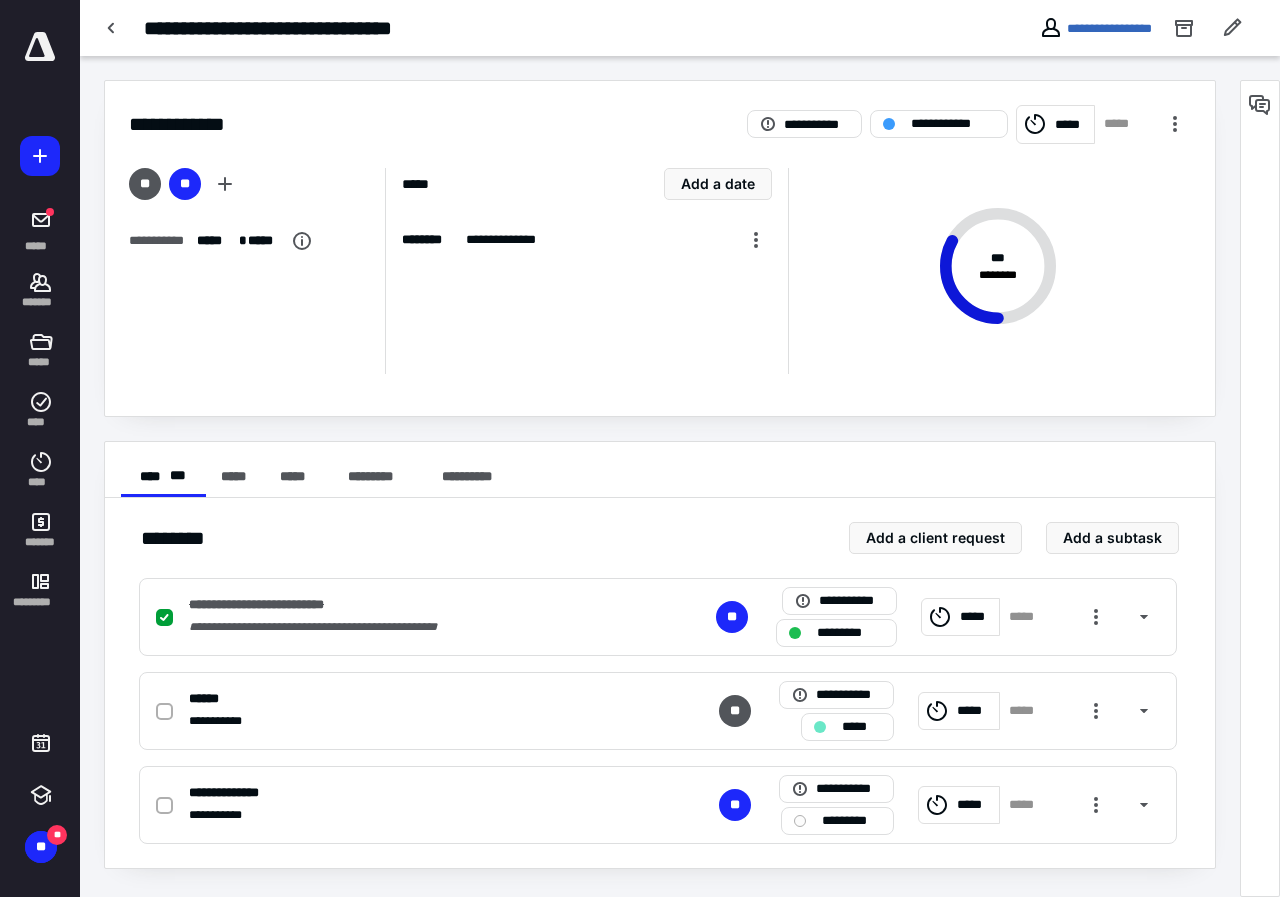 click on "**********" at bounding box center [660, 476] 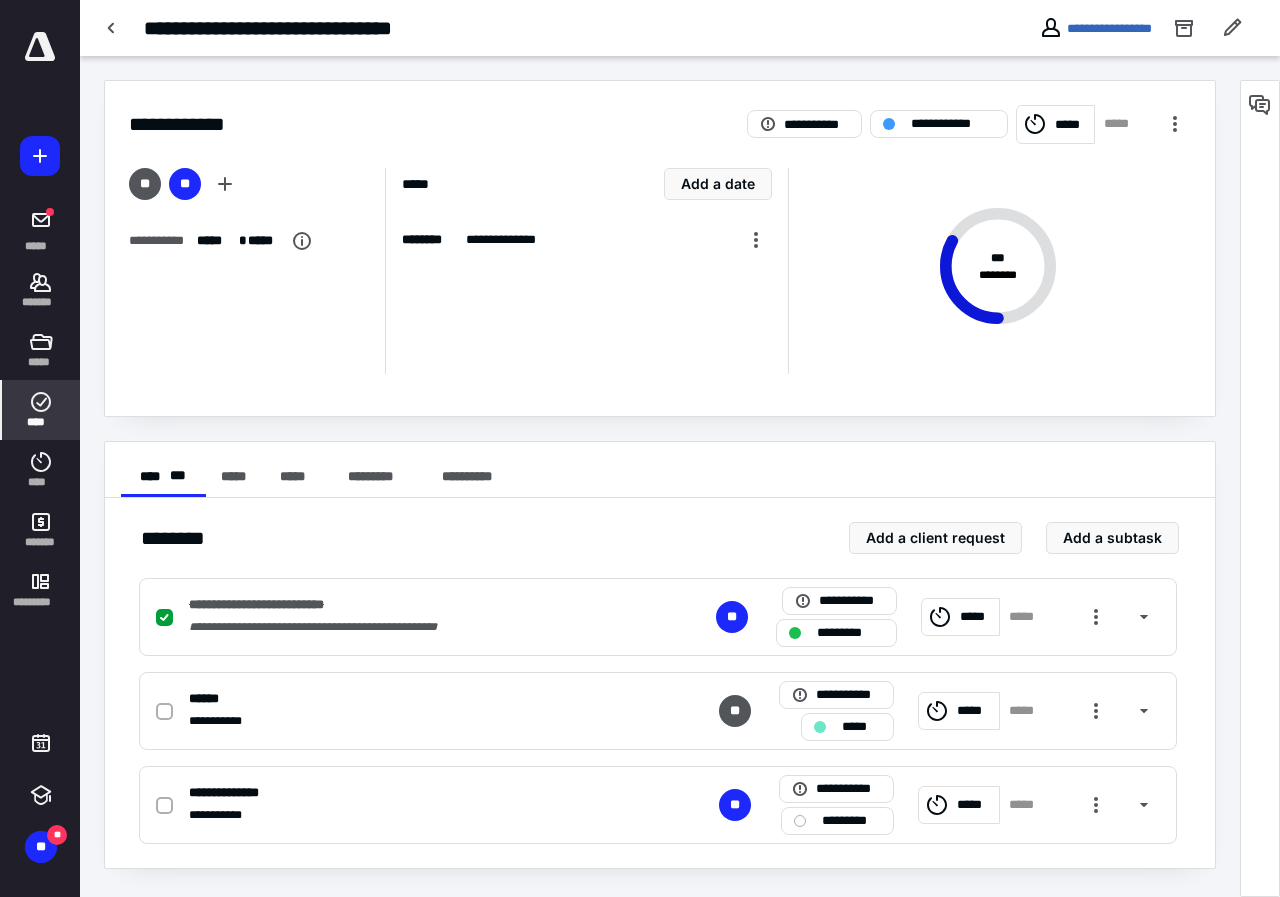 click on "****" at bounding box center (41, 410) 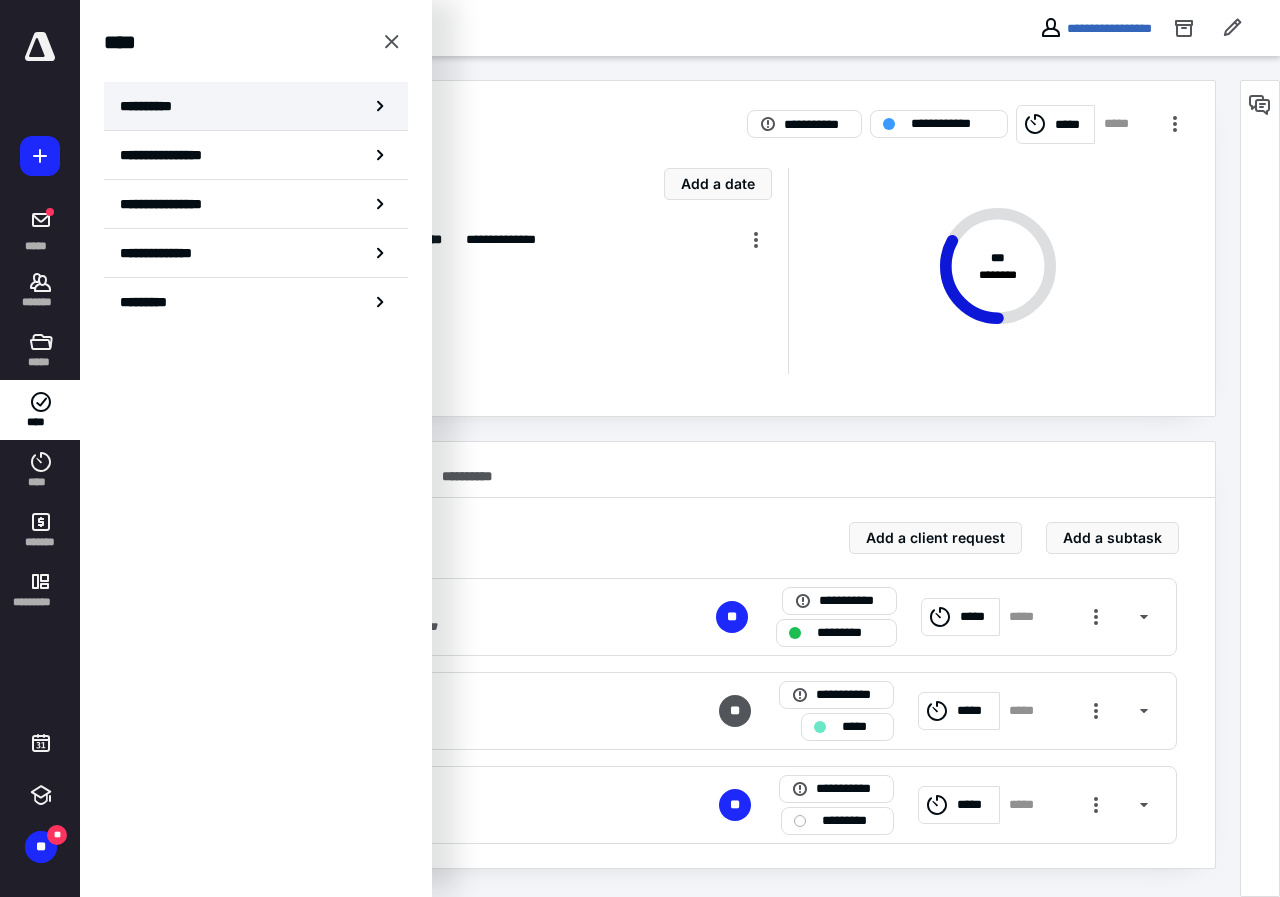 click on "**********" at bounding box center [256, 106] 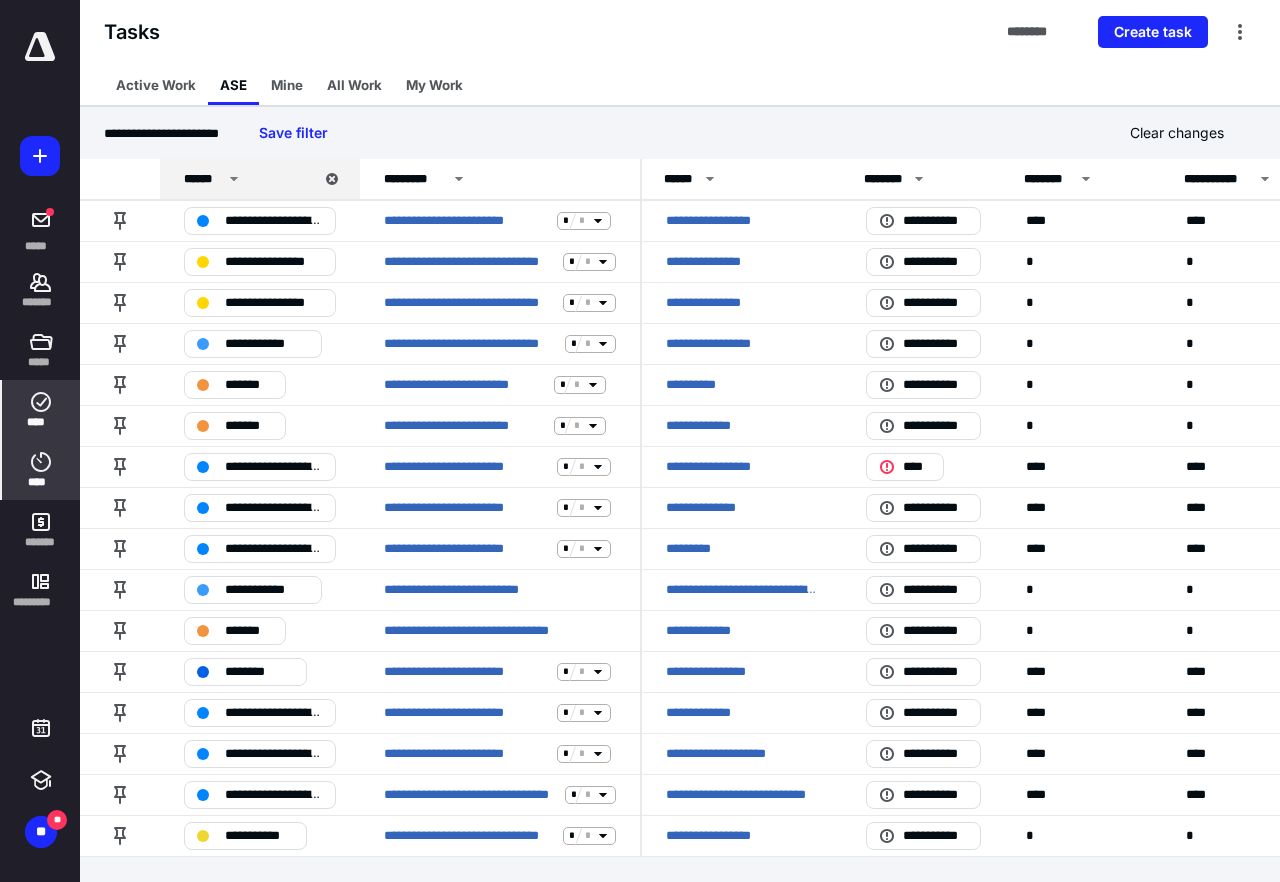 click 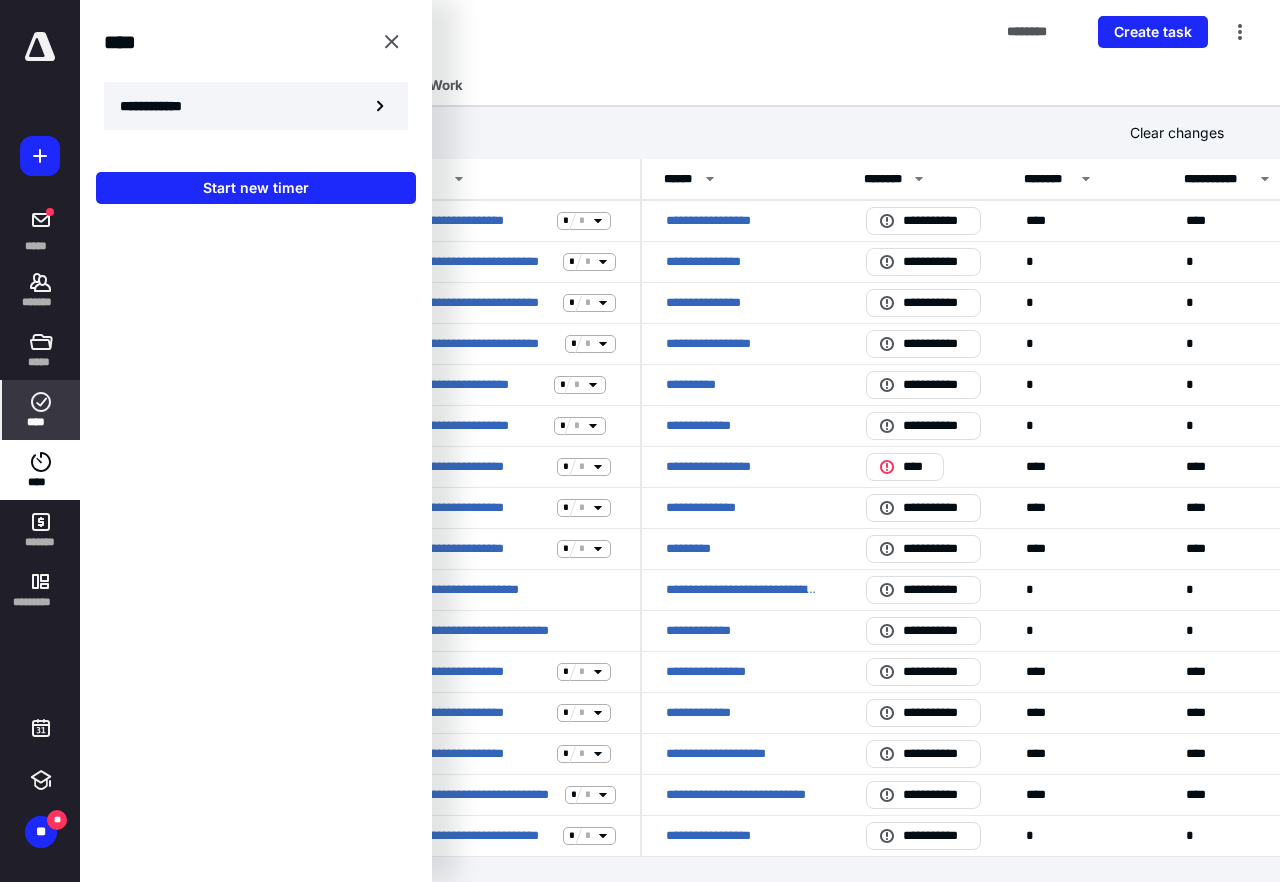 click on "**********" at bounding box center (256, 106) 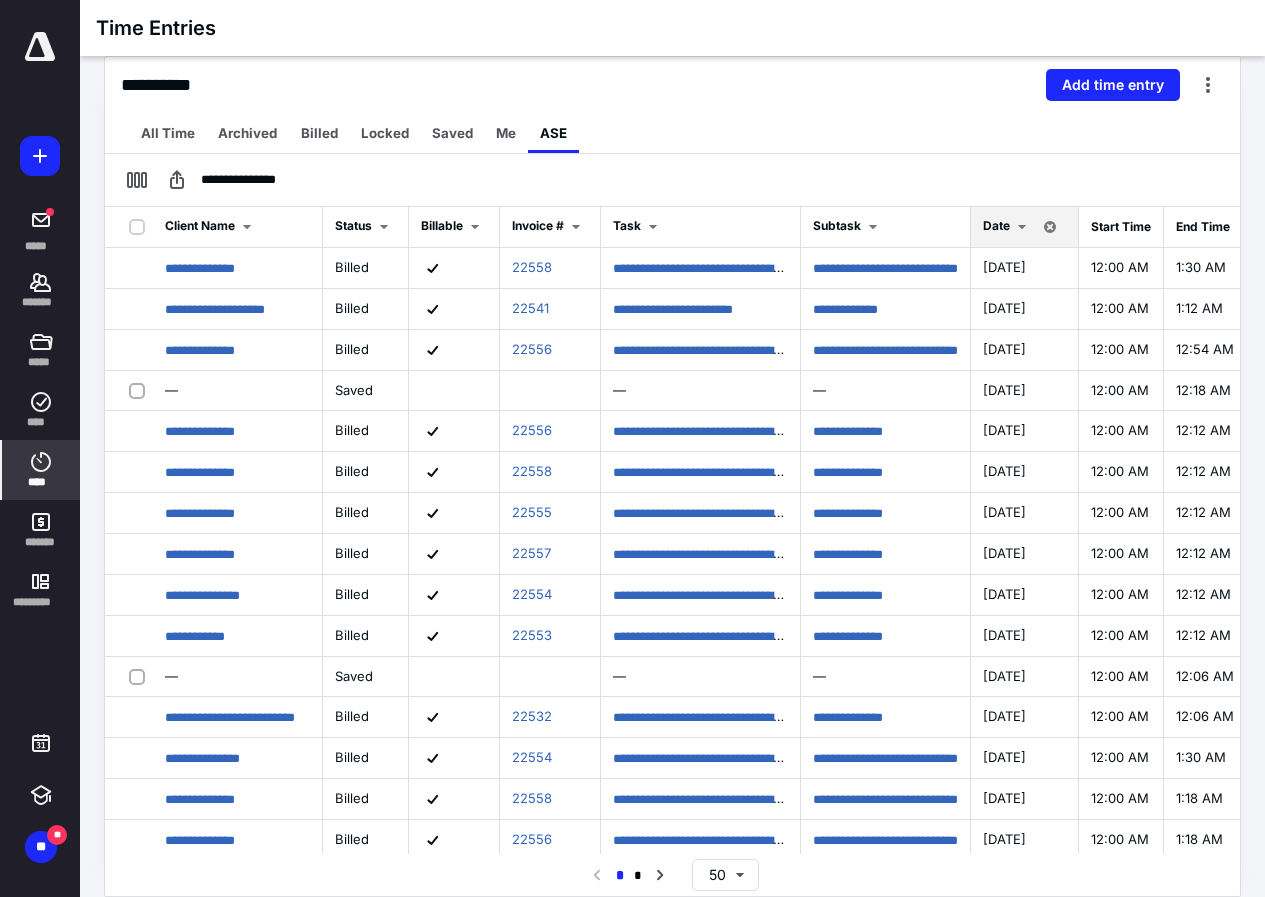 scroll, scrollTop: 30, scrollLeft: 0, axis: vertical 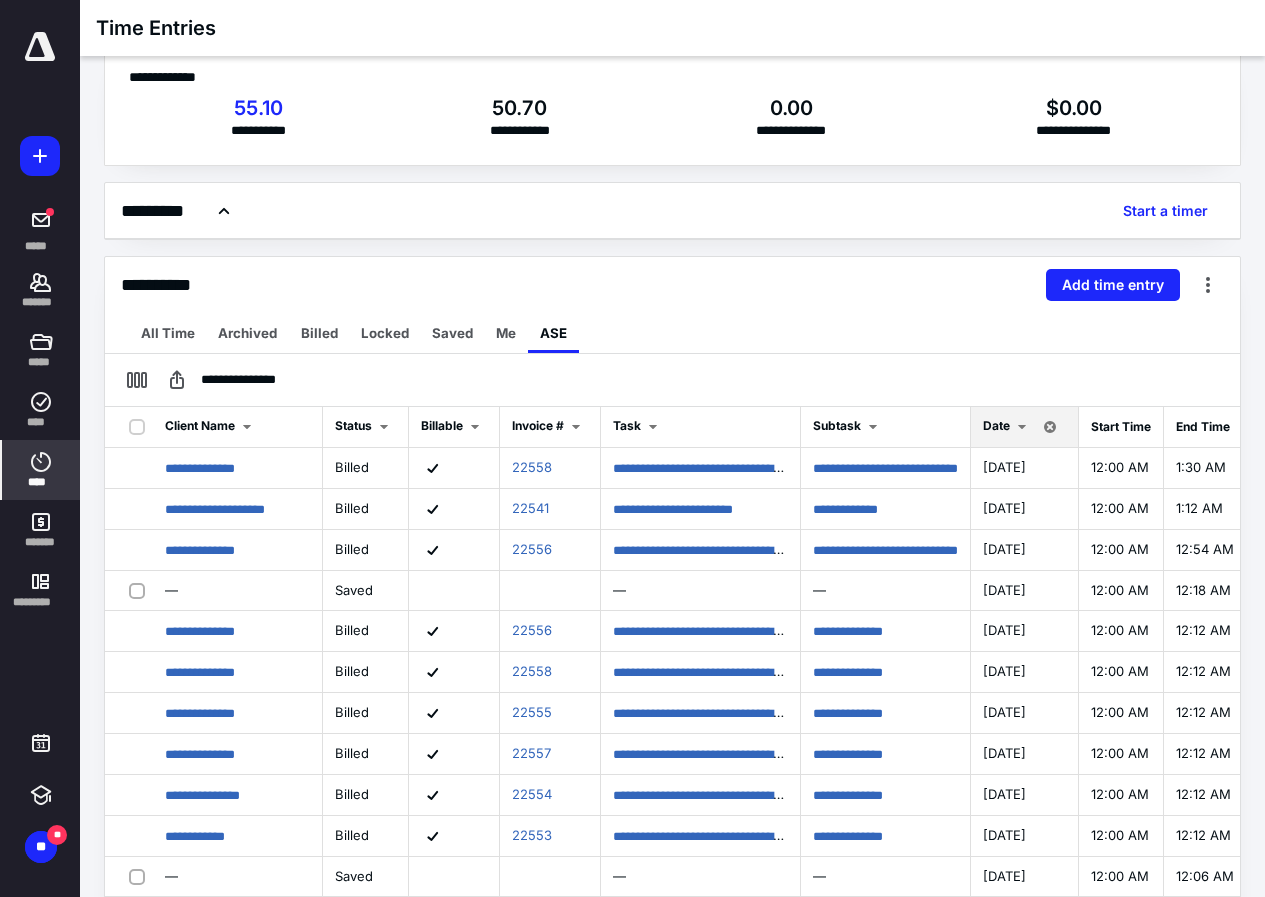 click on "Date" at bounding box center (996, 425) 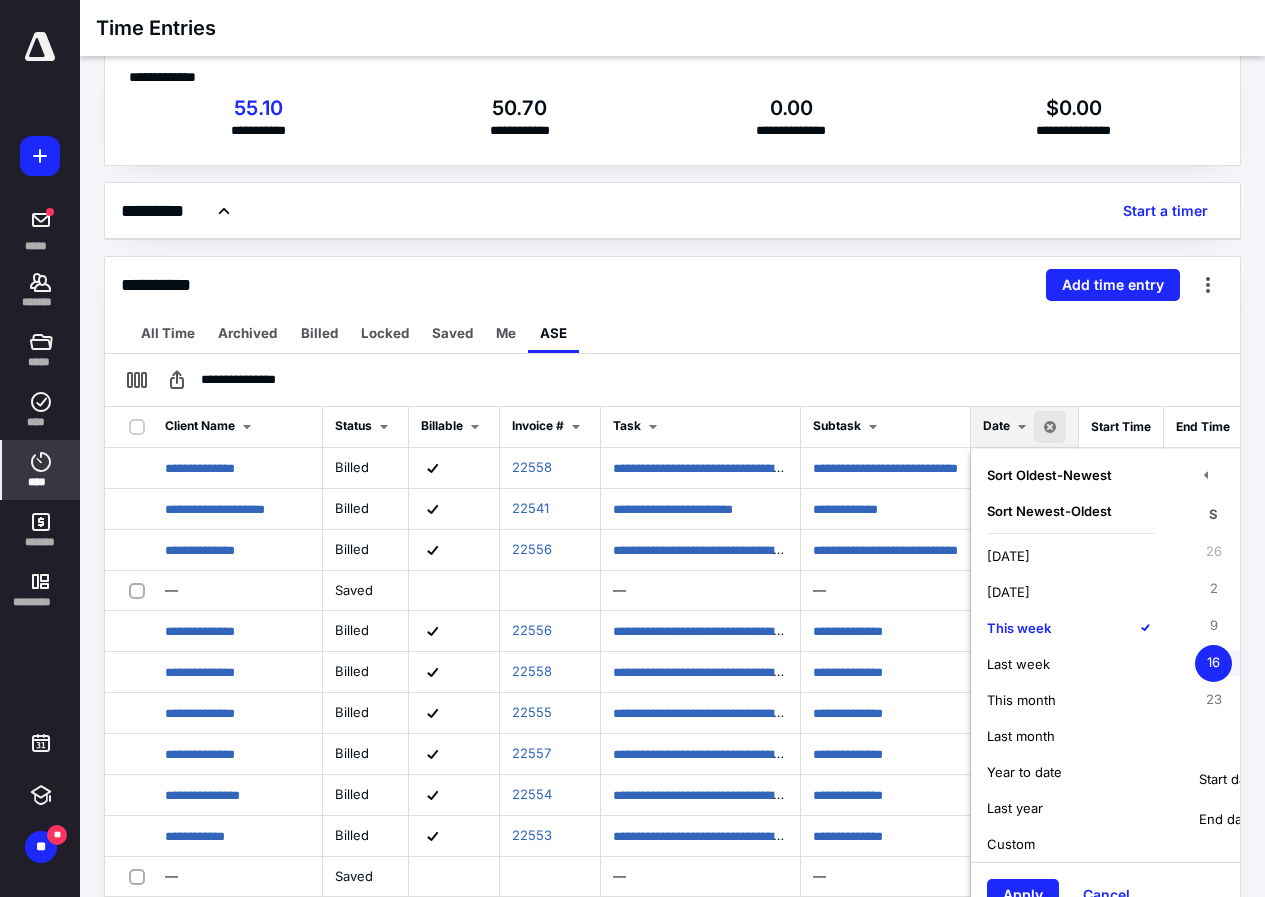 scroll, scrollTop: 100, scrollLeft: 0, axis: vertical 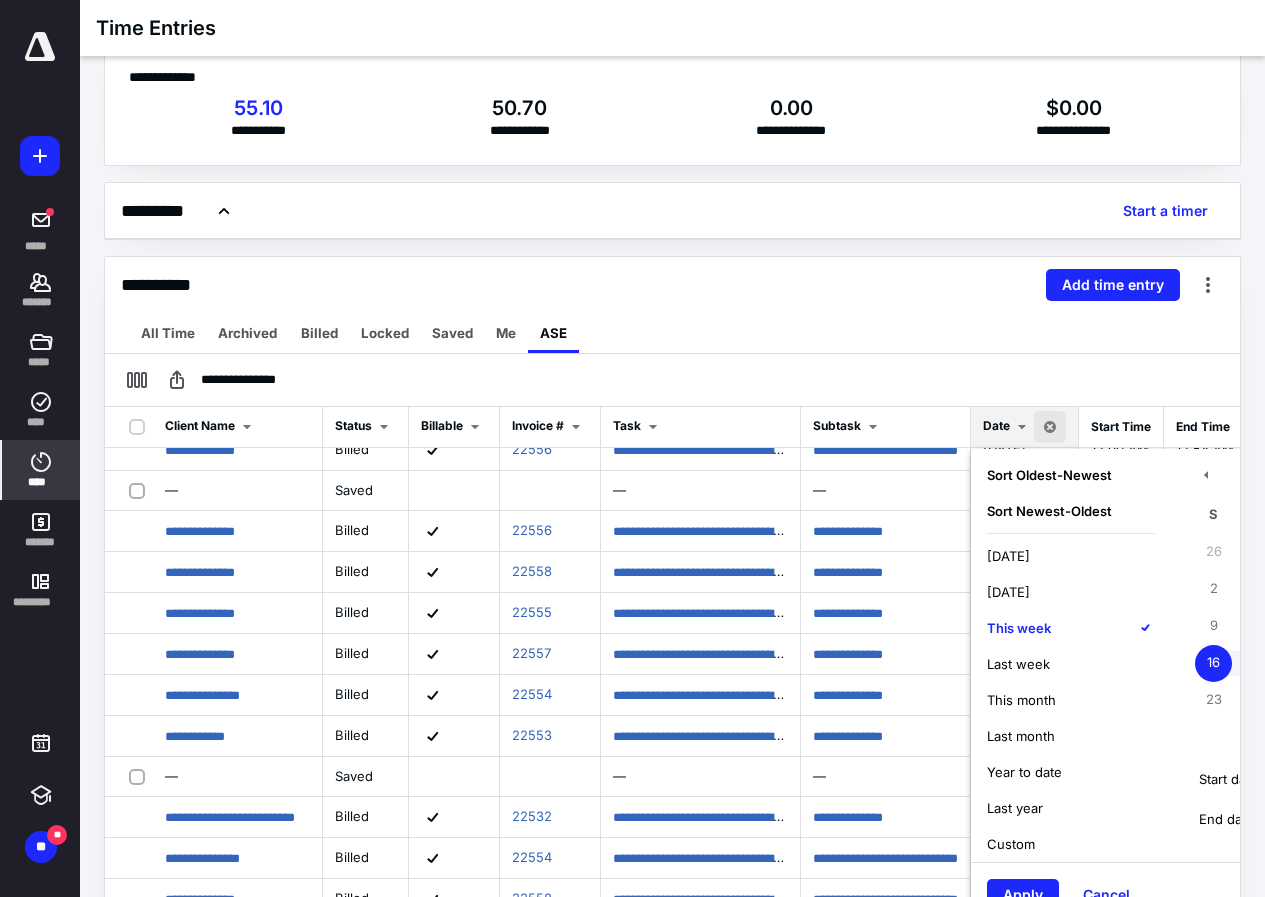 click on "[DATE]" at bounding box center (1008, 556) 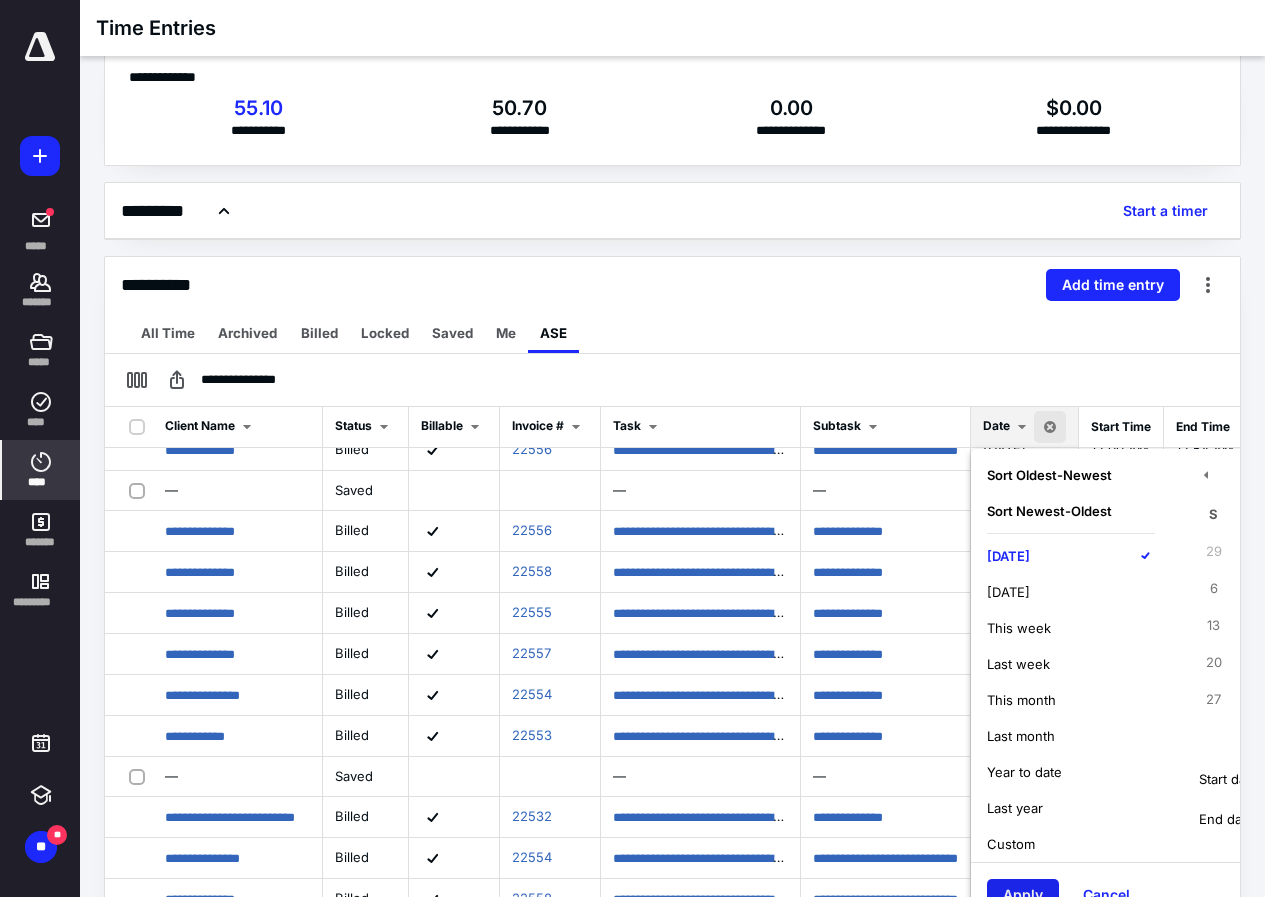 click on "Apply" at bounding box center [1023, 895] 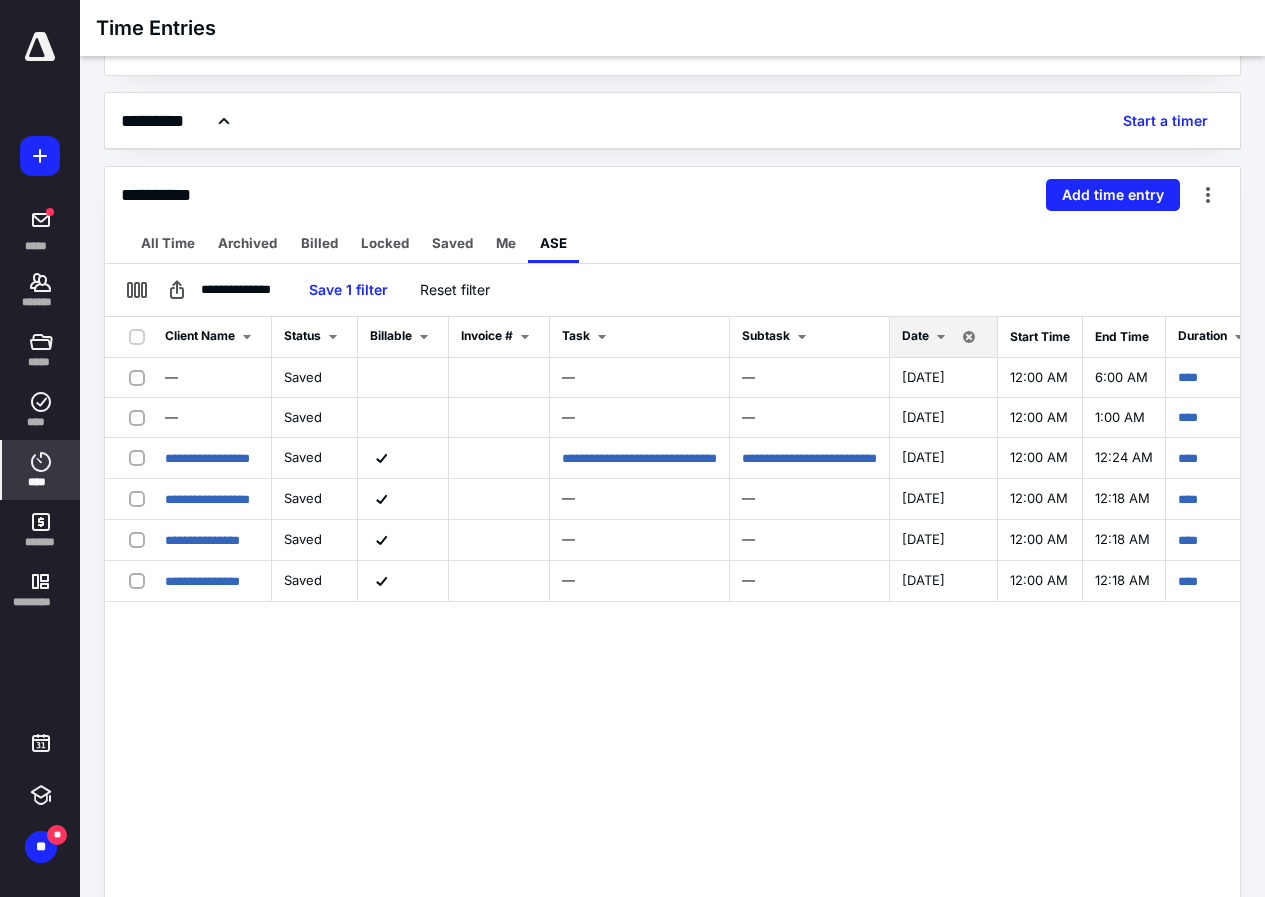 scroll, scrollTop: 230, scrollLeft: 0, axis: vertical 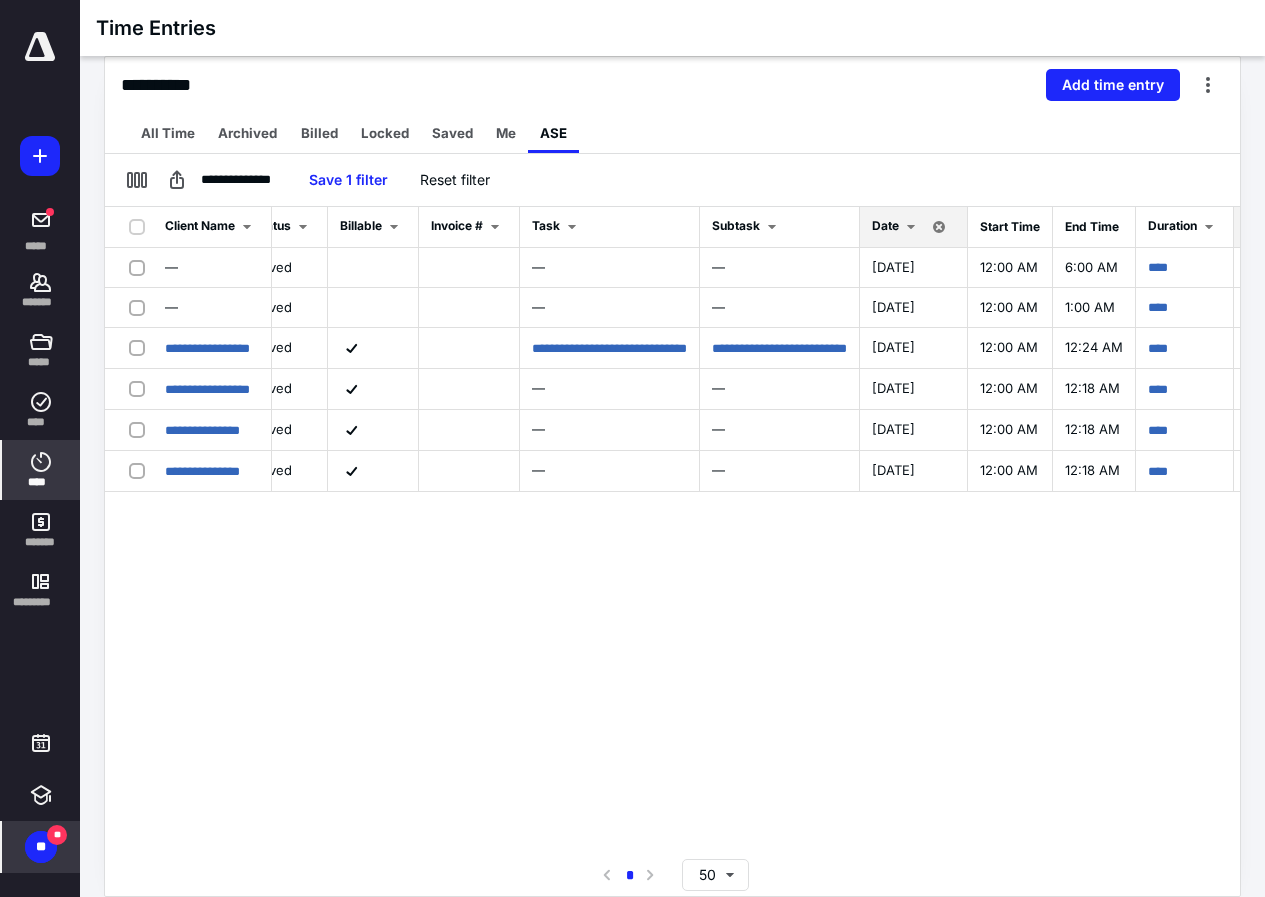 click on "** **" at bounding box center [41, 847] 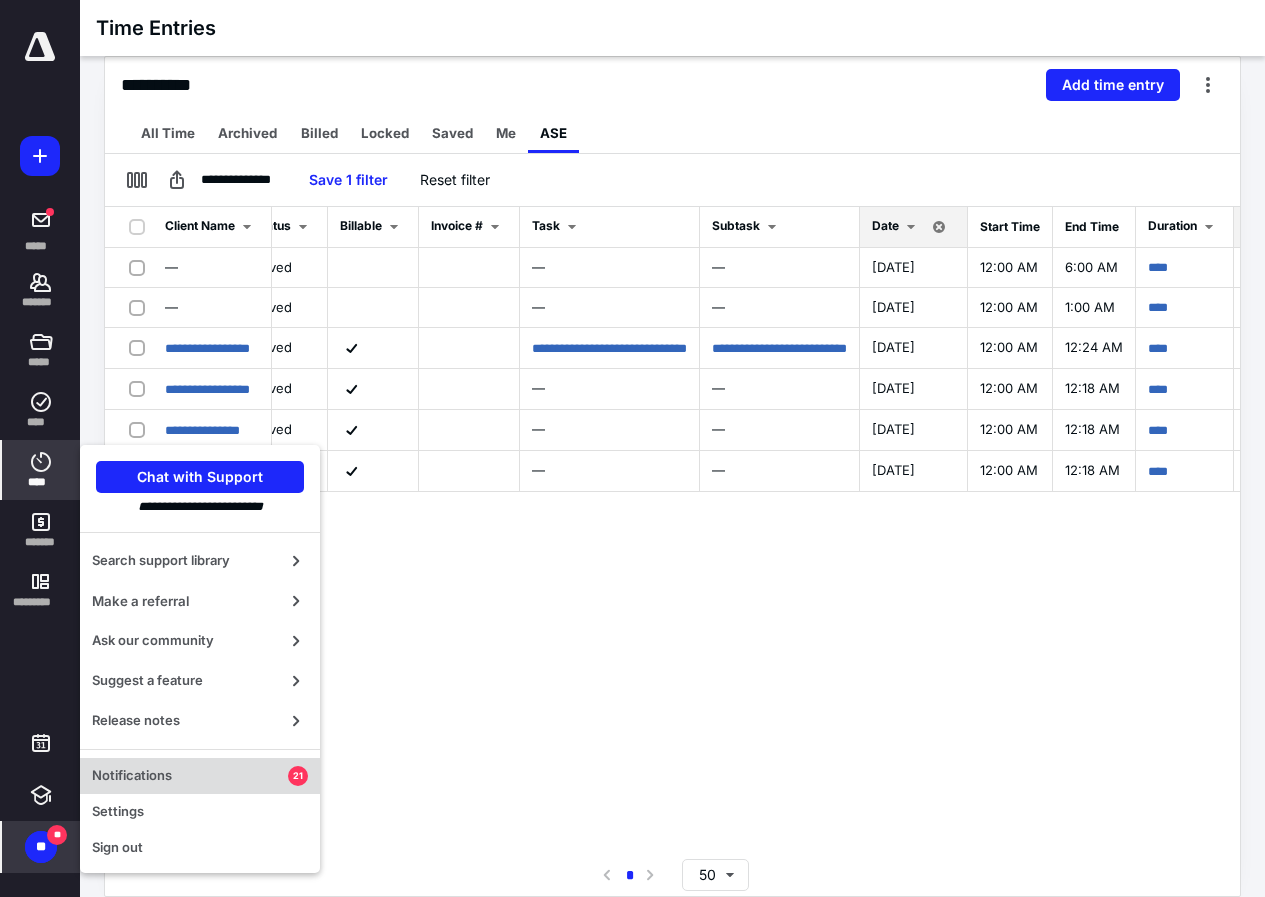 click on "Notifications 21" at bounding box center (200, 776) 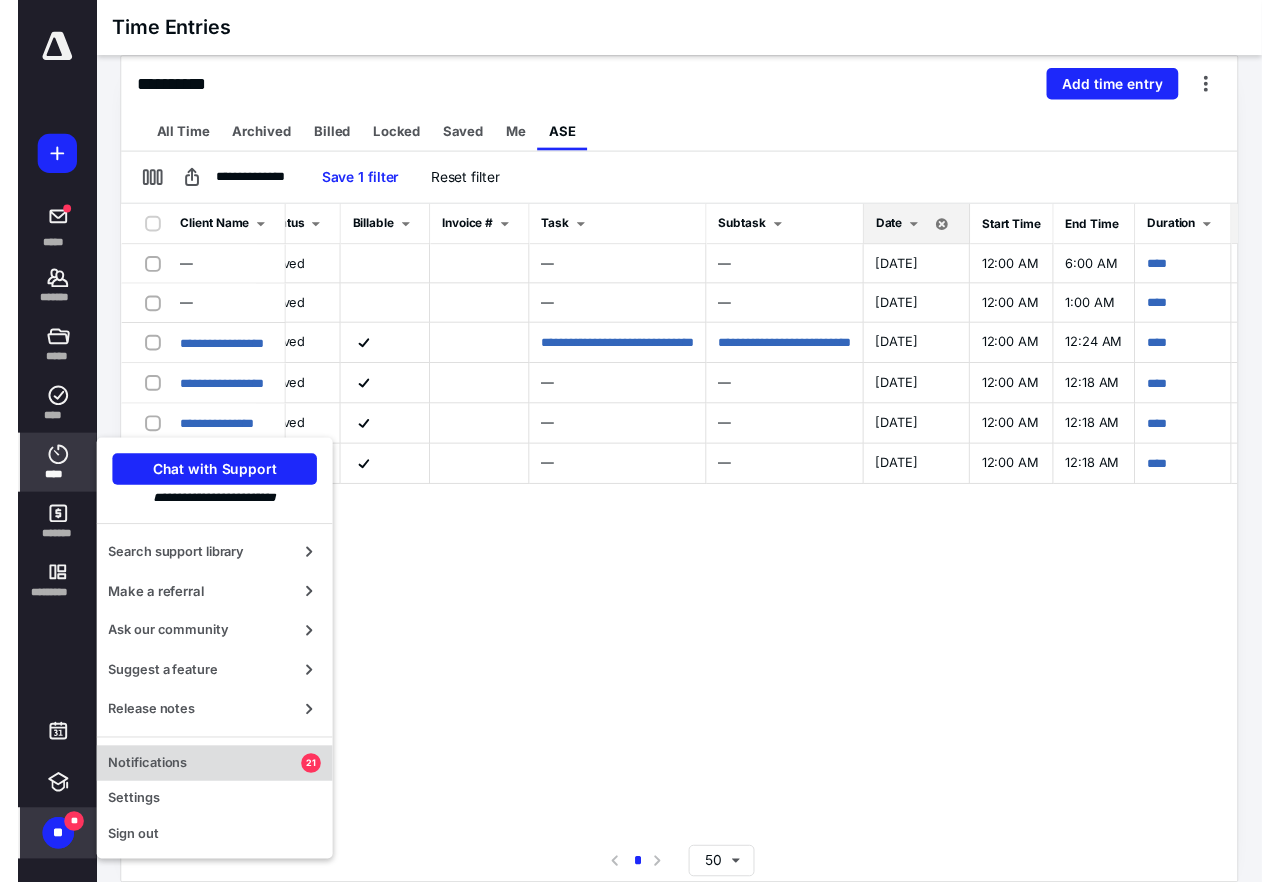 scroll, scrollTop: 0, scrollLeft: 0, axis: both 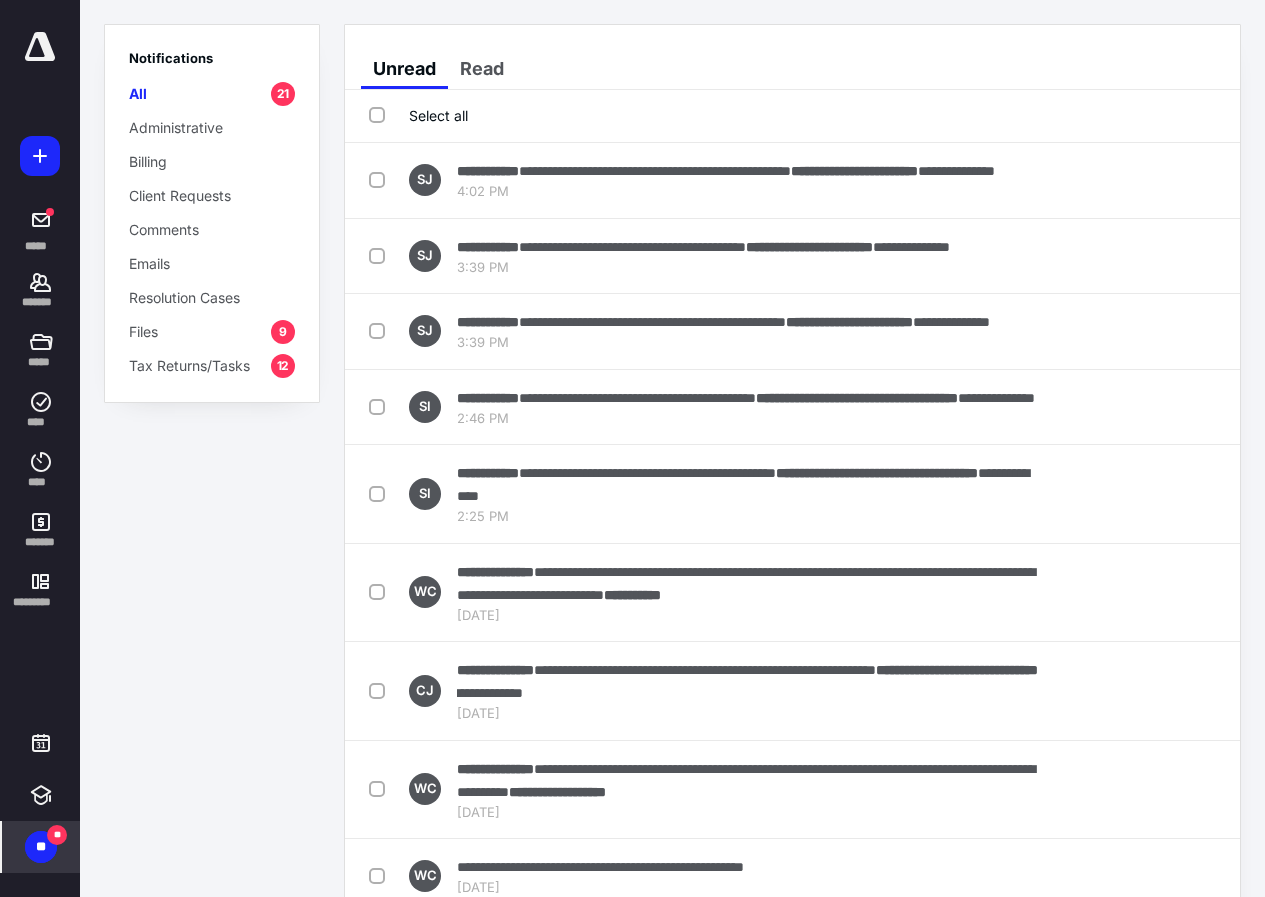 click on "Select all" at bounding box center [418, 115] 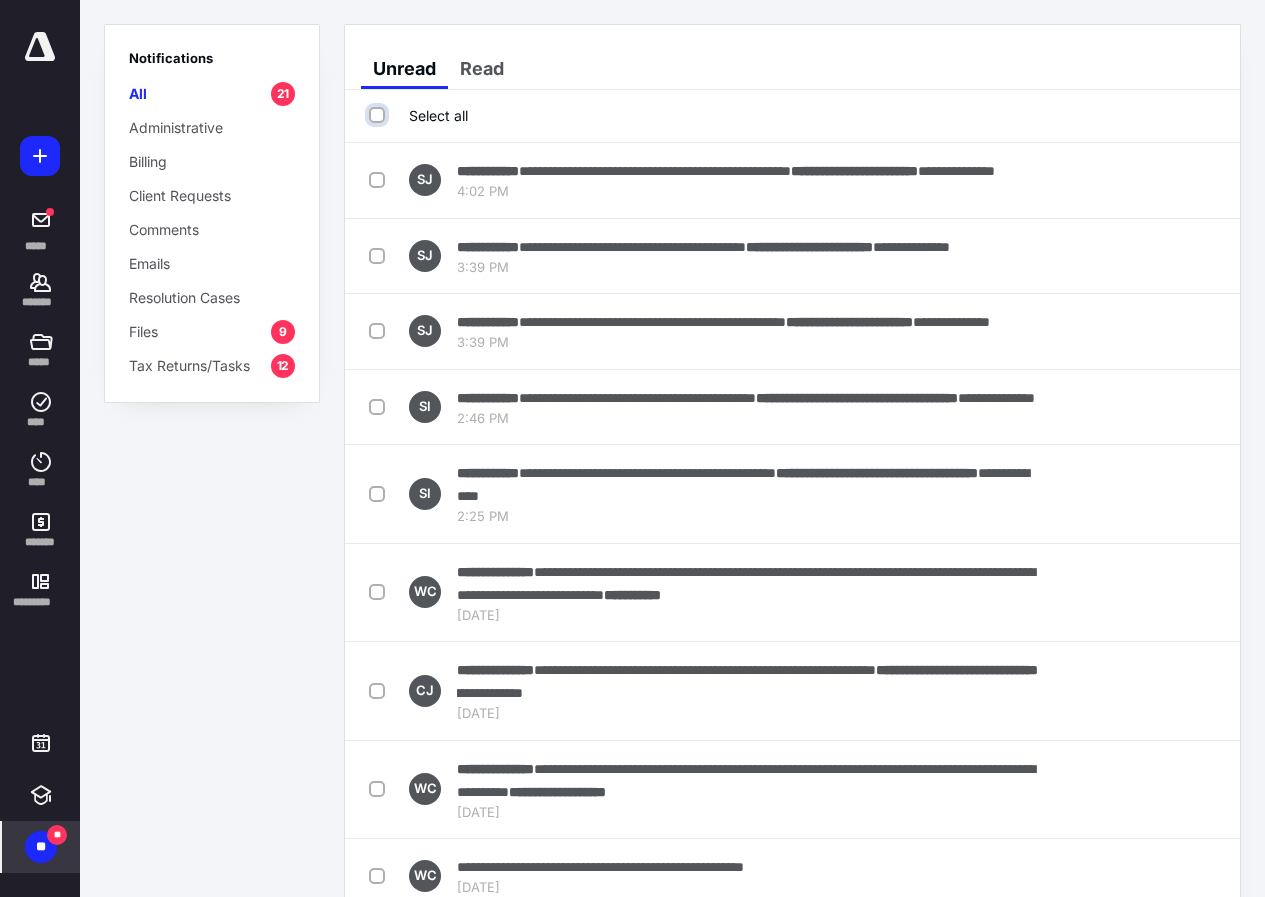 click on "Select all" at bounding box center [379, 115] 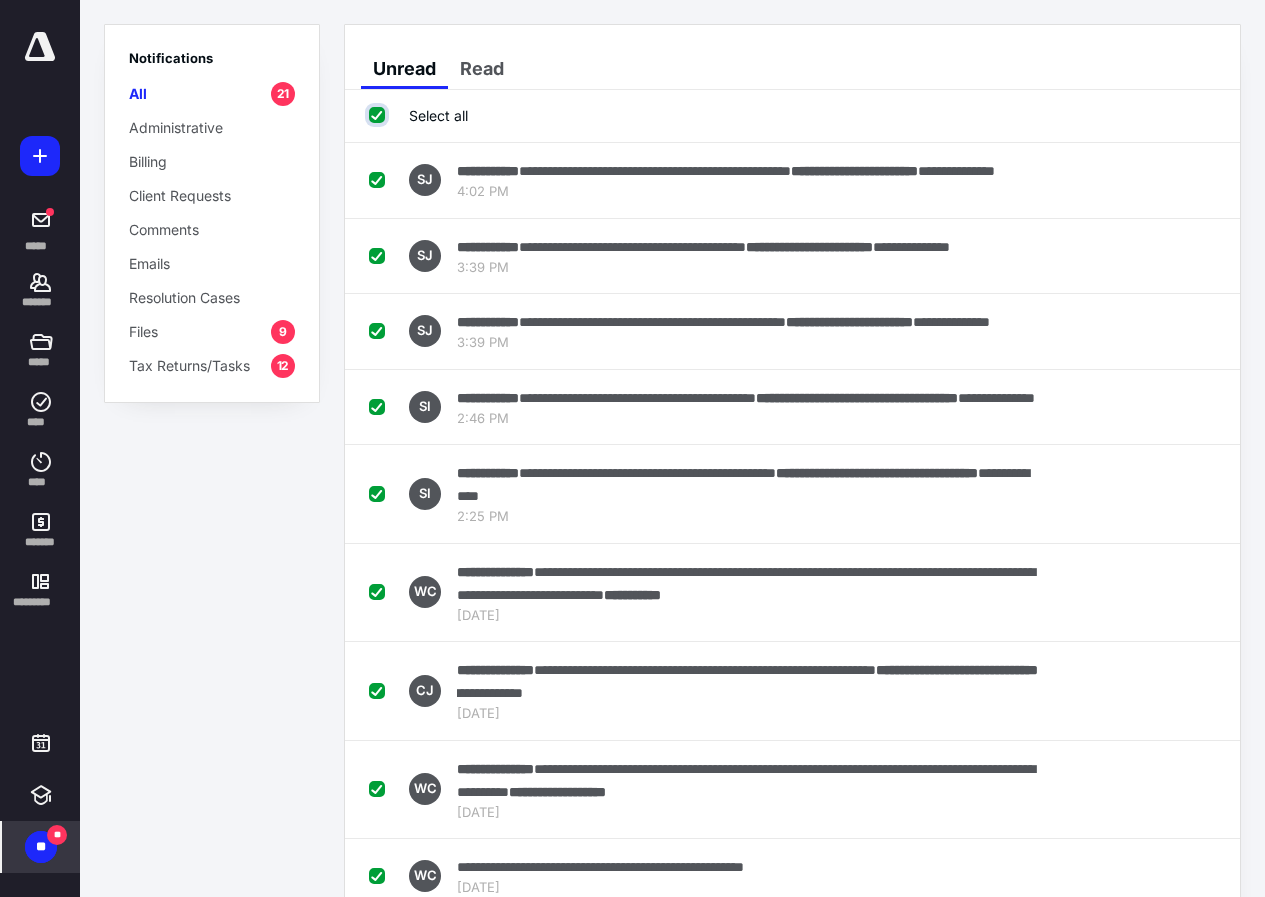 checkbox on "true" 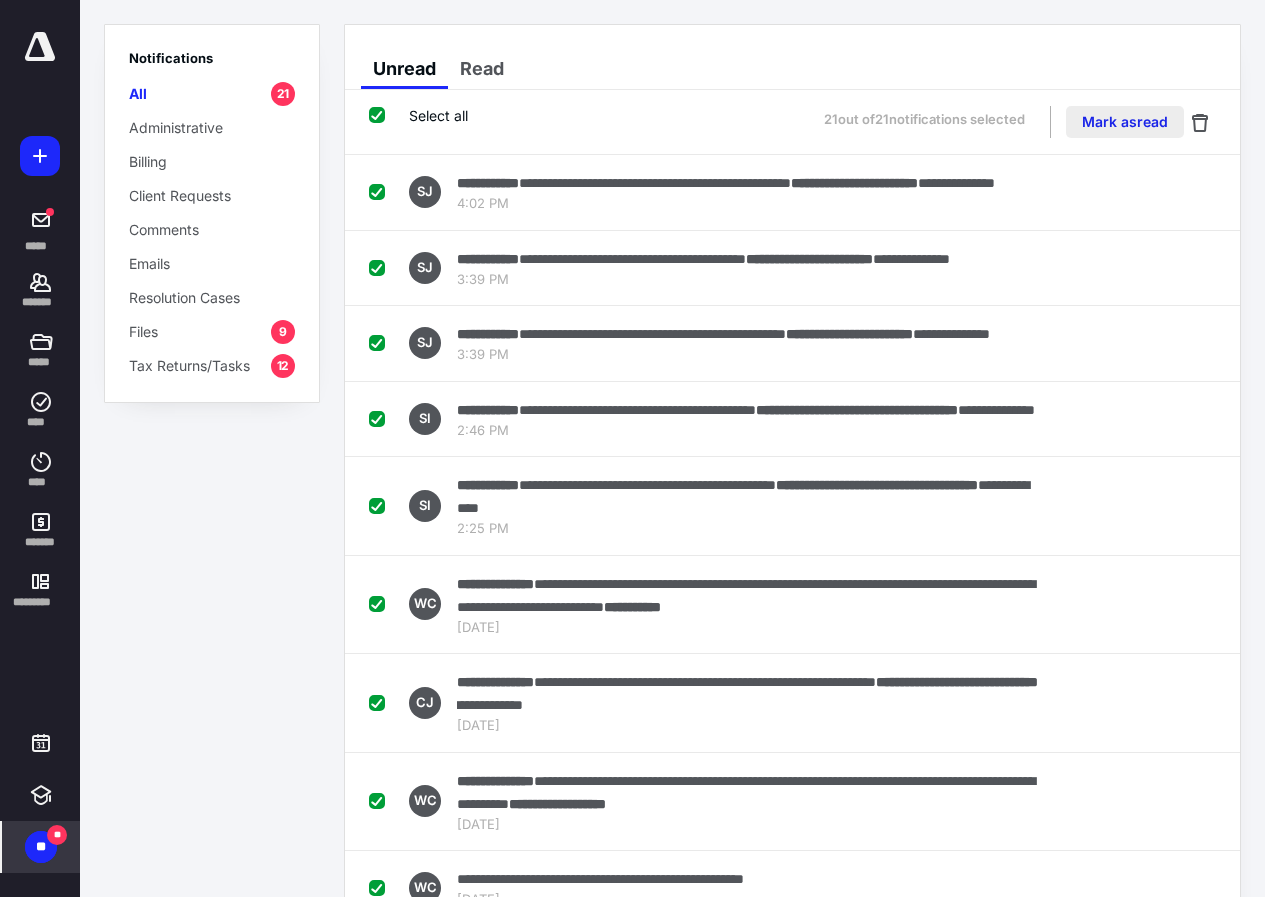 click on "Mark as  read" at bounding box center (1125, 122) 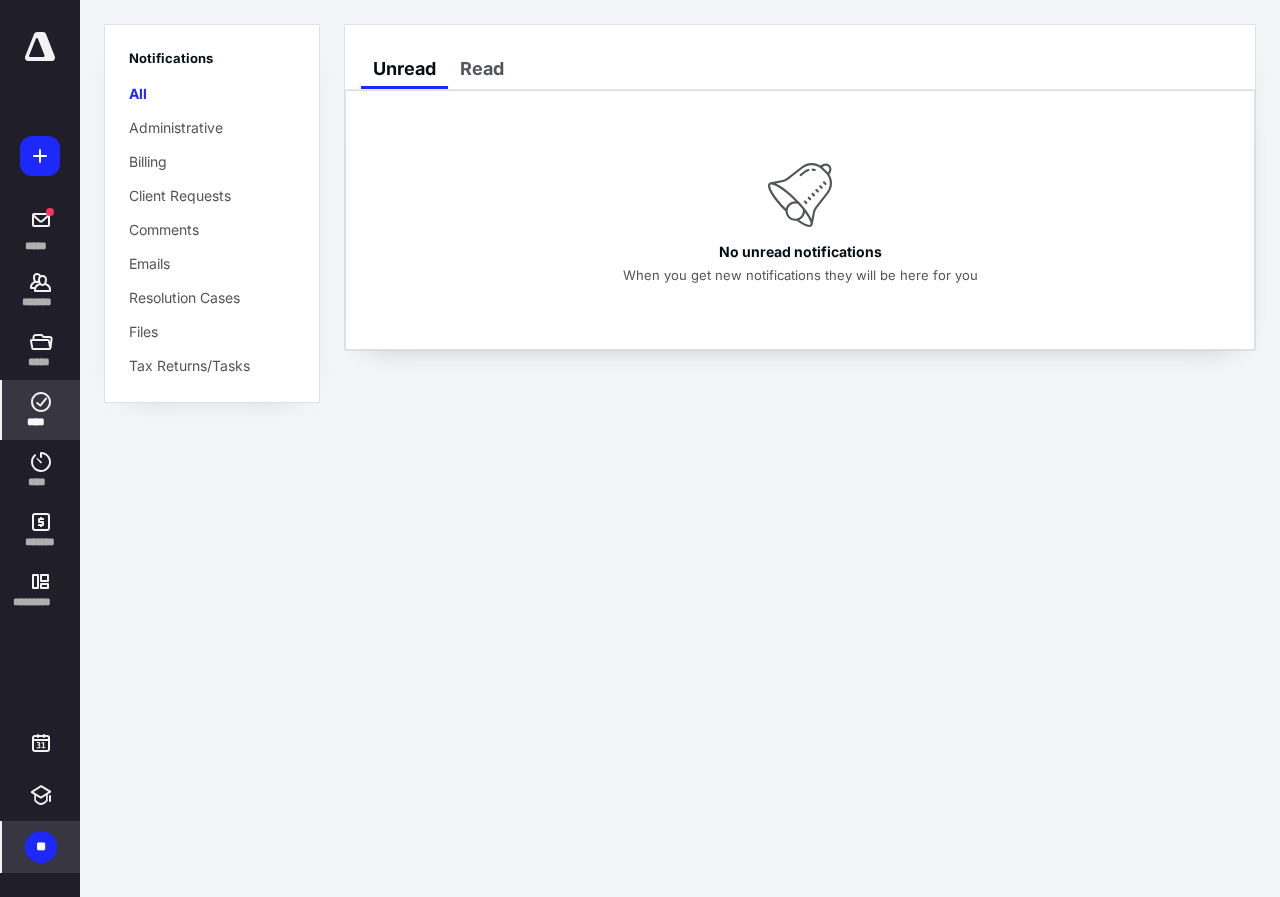 click on "****" at bounding box center [41, 410] 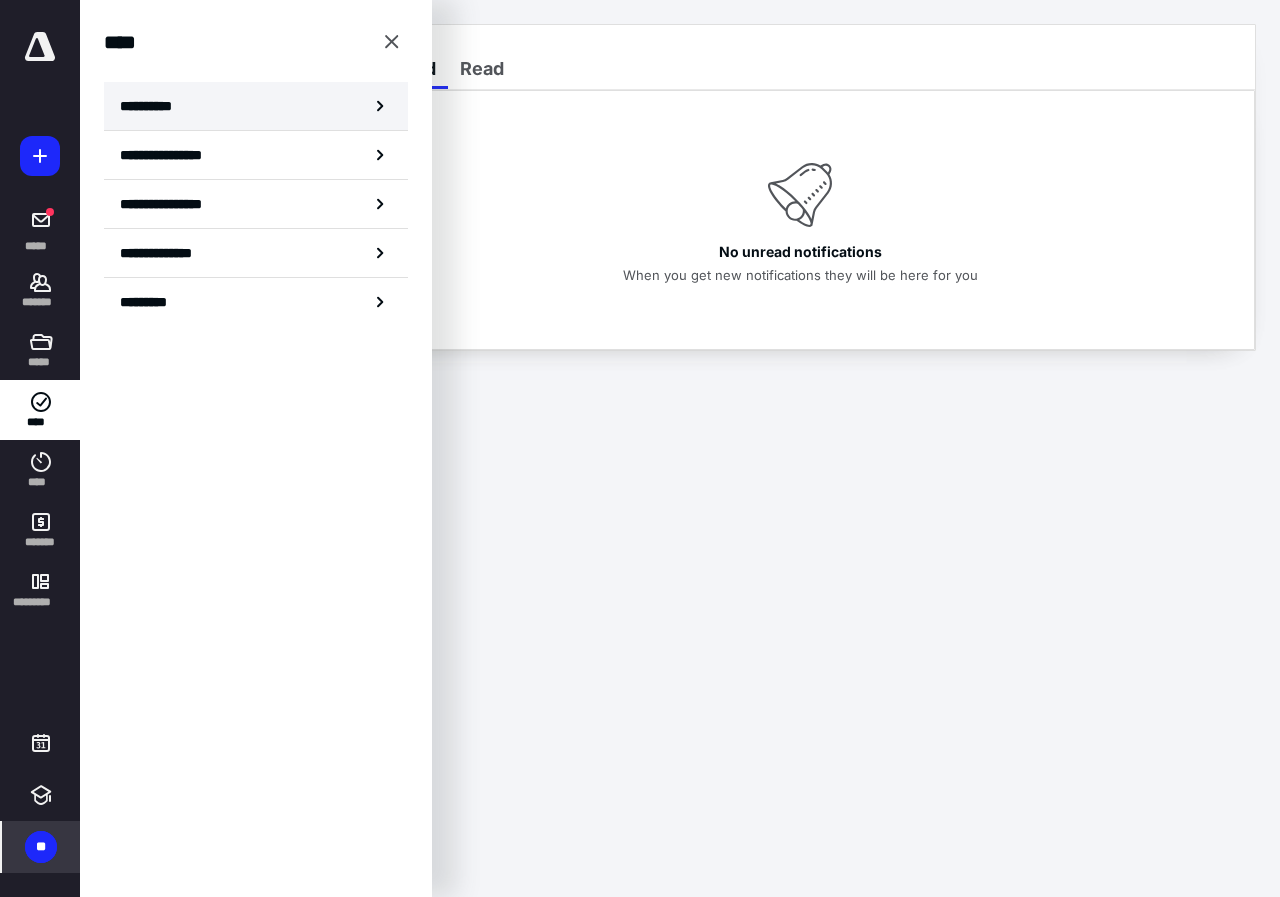 click on "**********" at bounding box center [256, 106] 